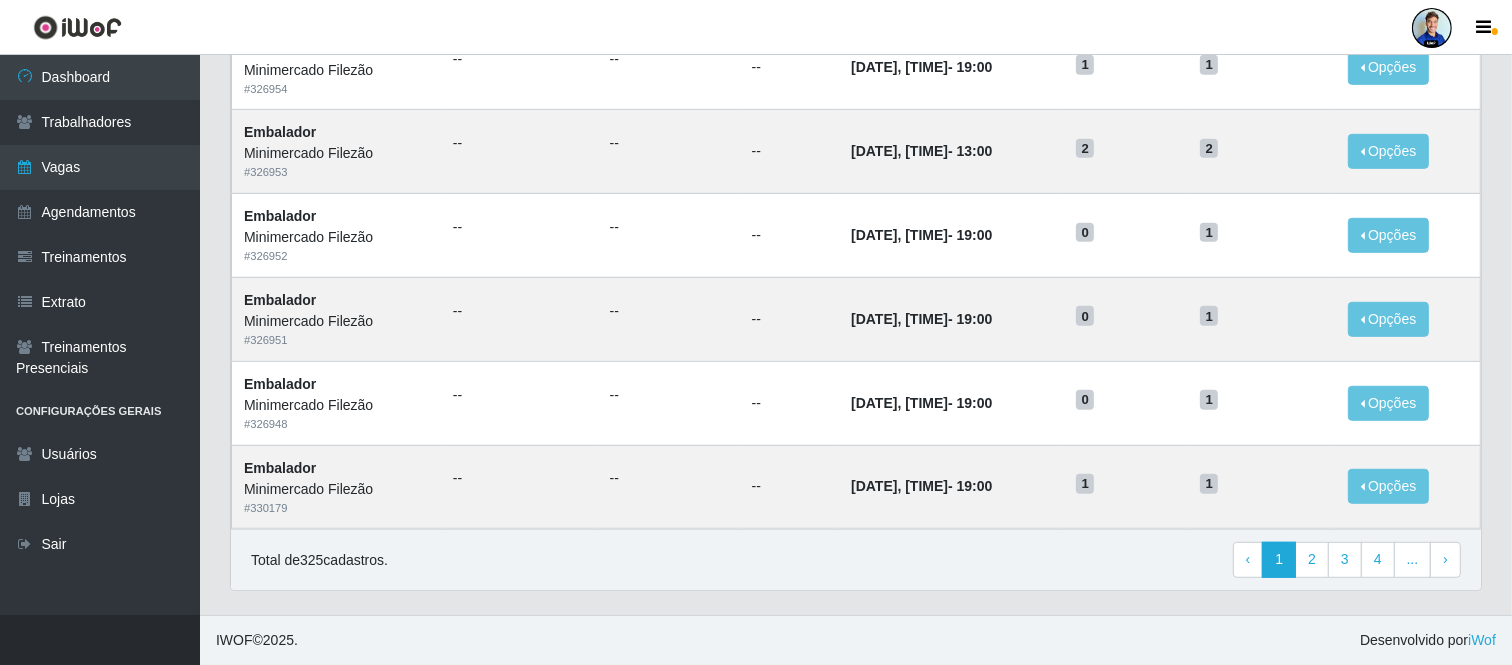 scroll, scrollTop: 1030, scrollLeft: 0, axis: vertical 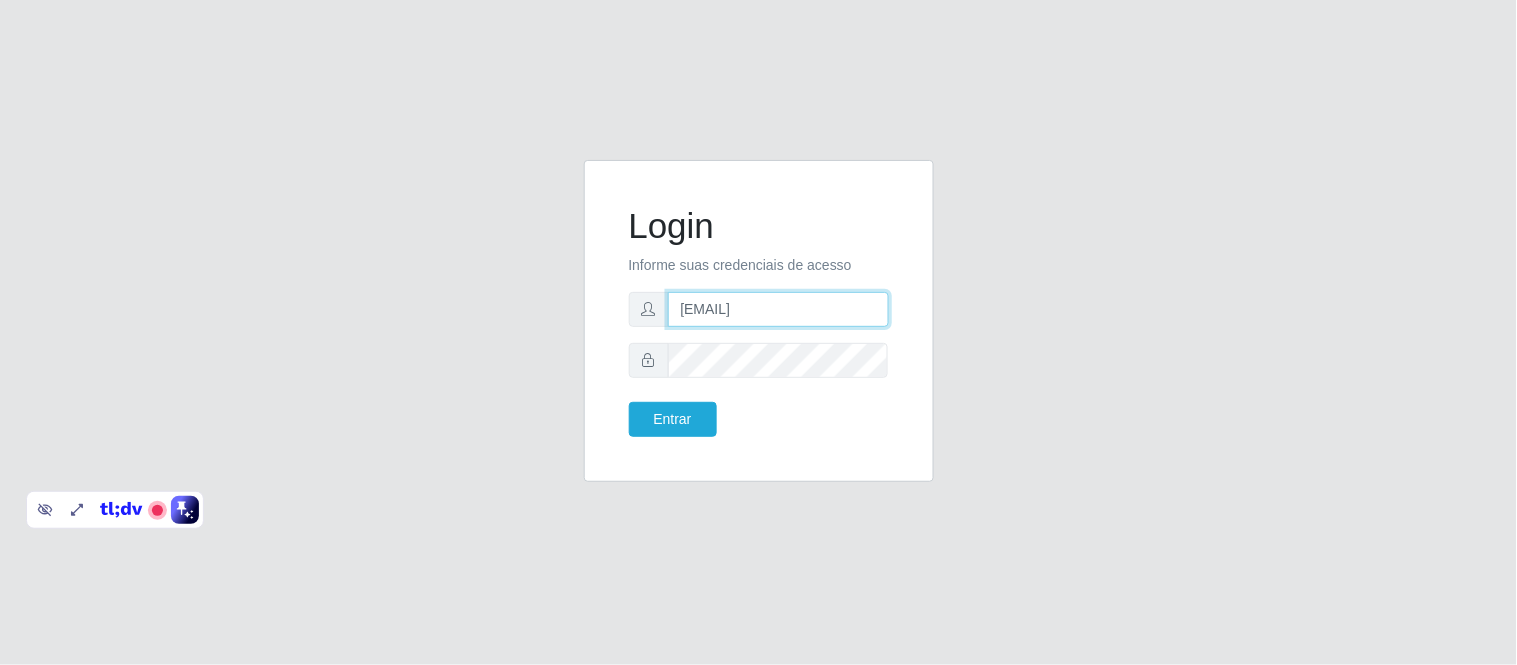 drag, startPoint x: 790, startPoint y: 307, endPoint x: 653, endPoint y: 265, distance: 143.29341 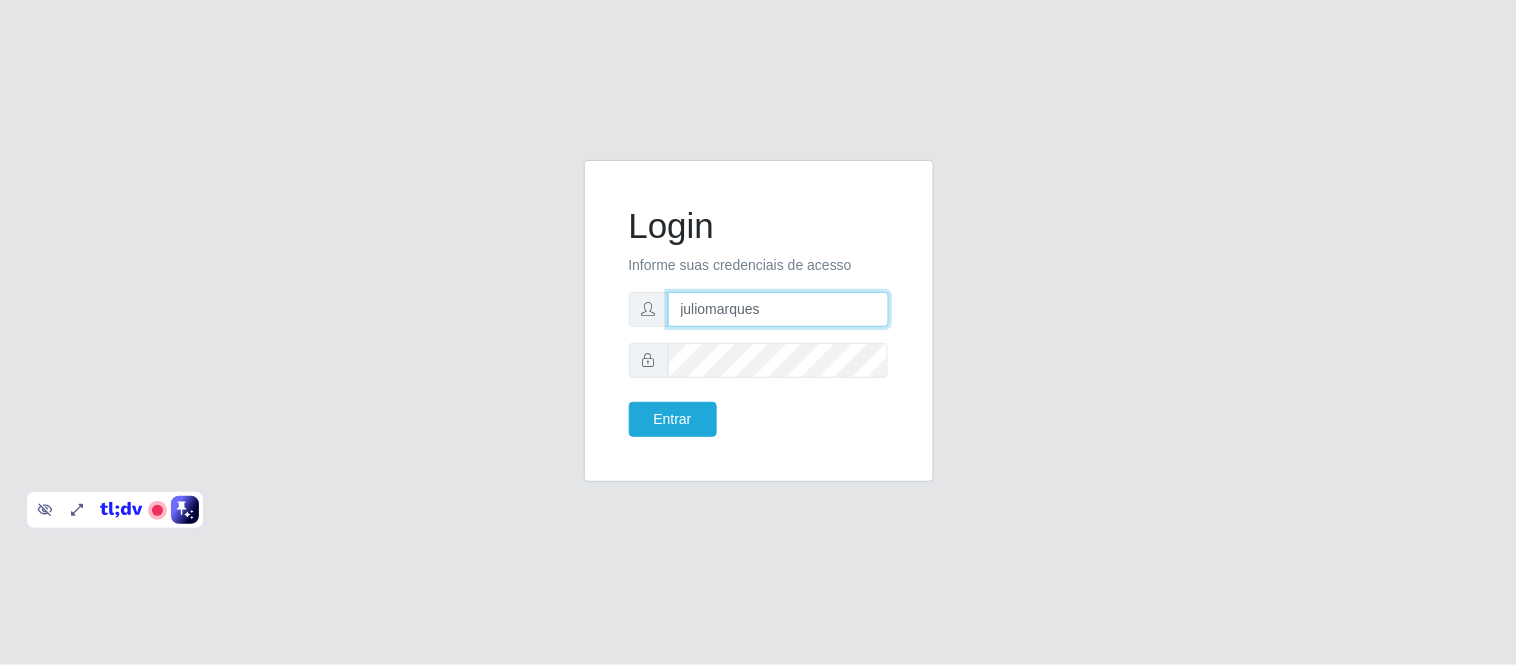 type on "juliomarques@supervilton" 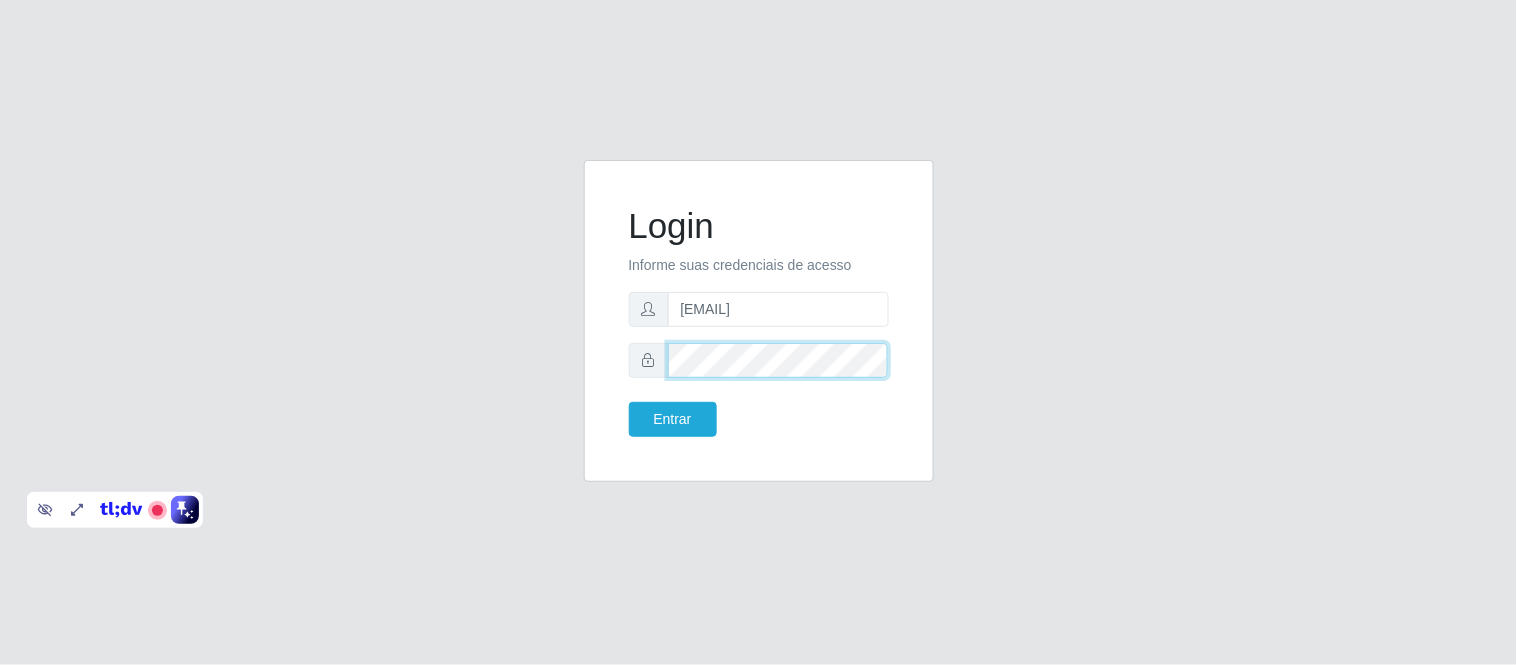click on "Login Informe suas credenciais de acesso juliomarques@supervilton Entrar" at bounding box center [759, 321] 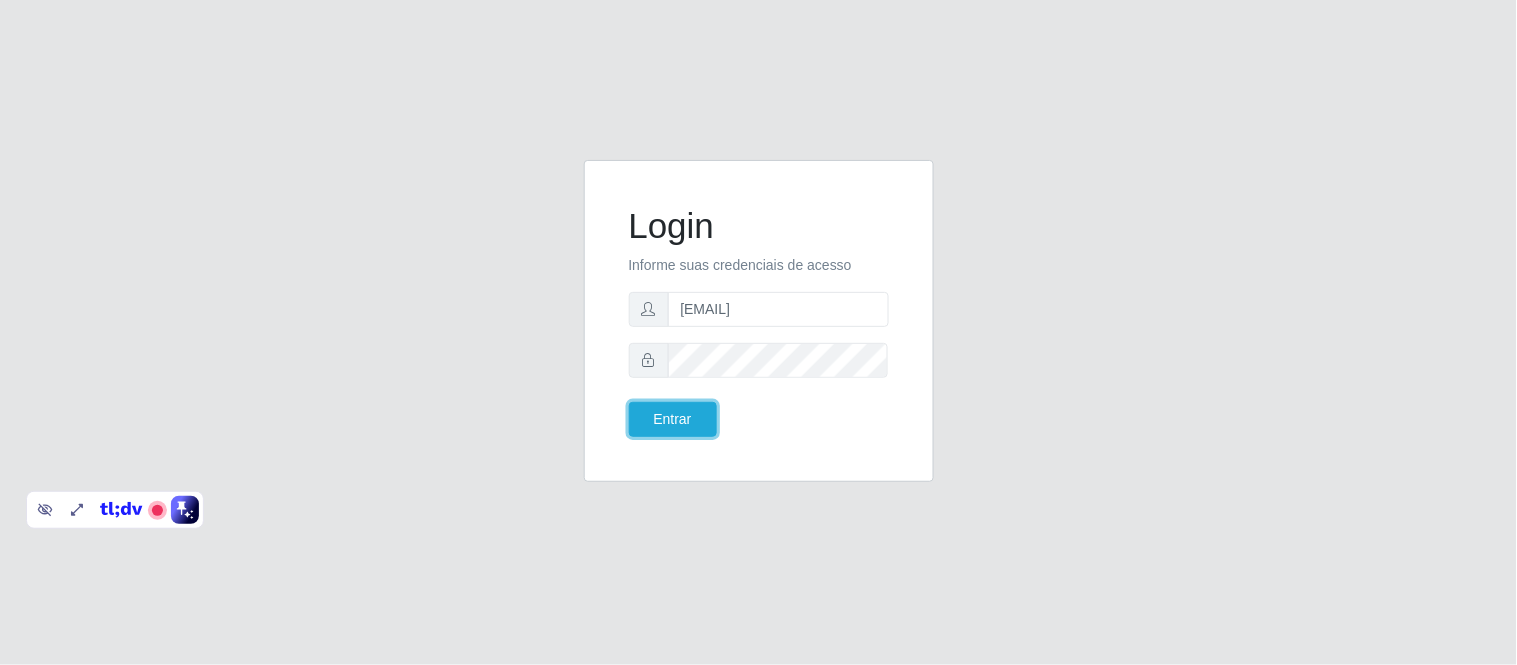 type 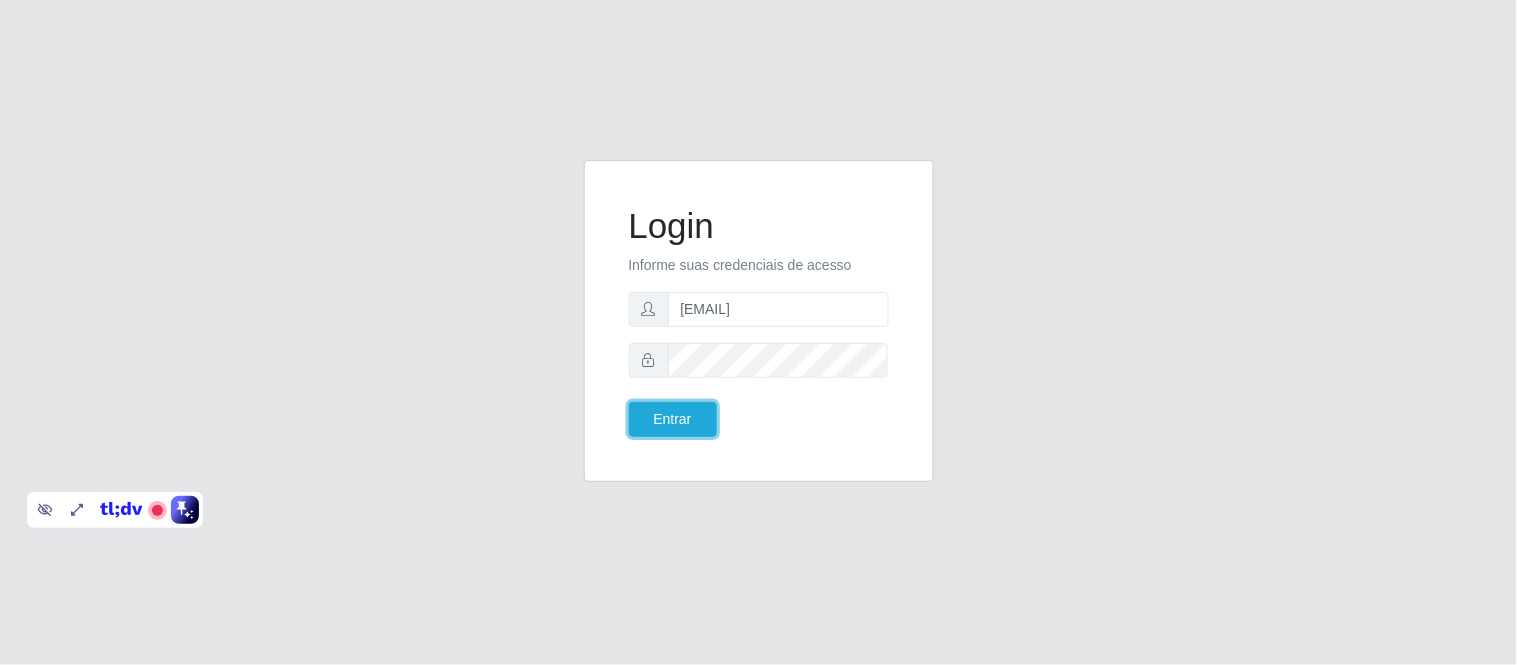 click on "Entrar" at bounding box center (673, 419) 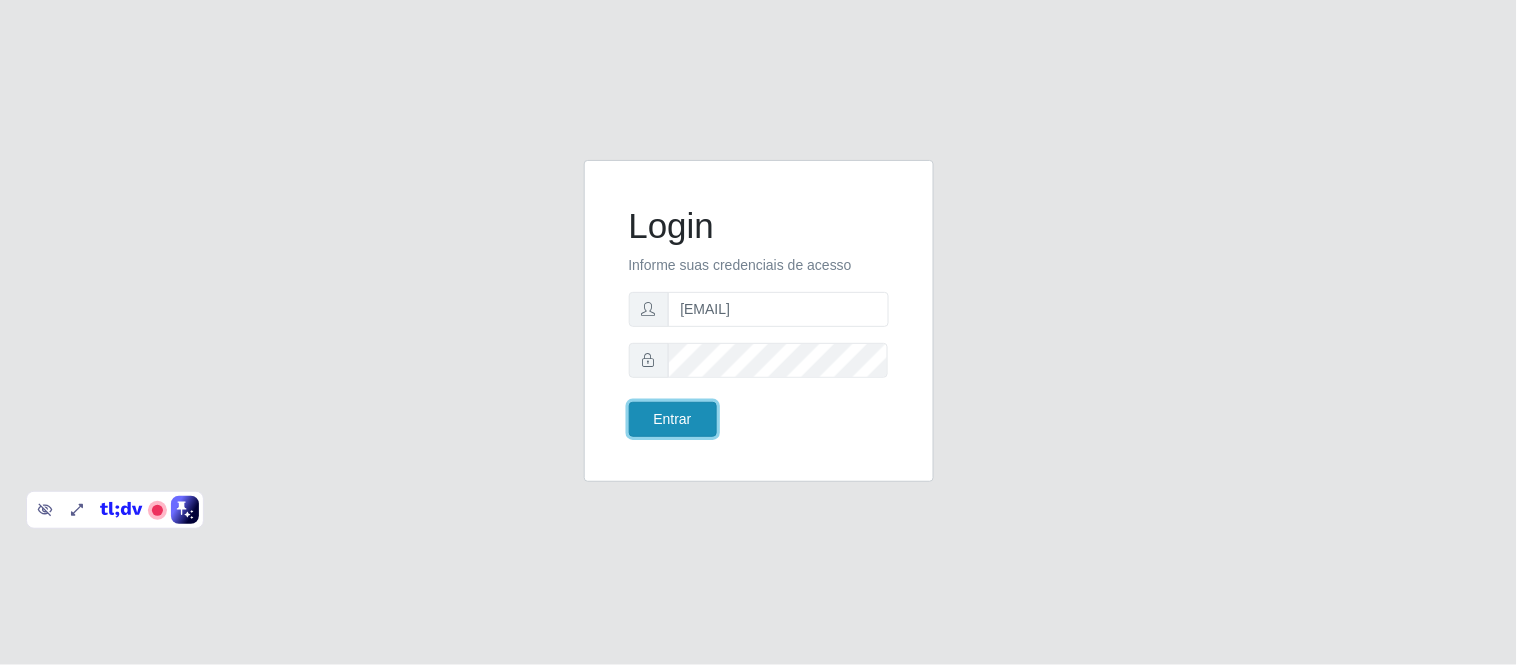 click on "Entrar" at bounding box center [673, 419] 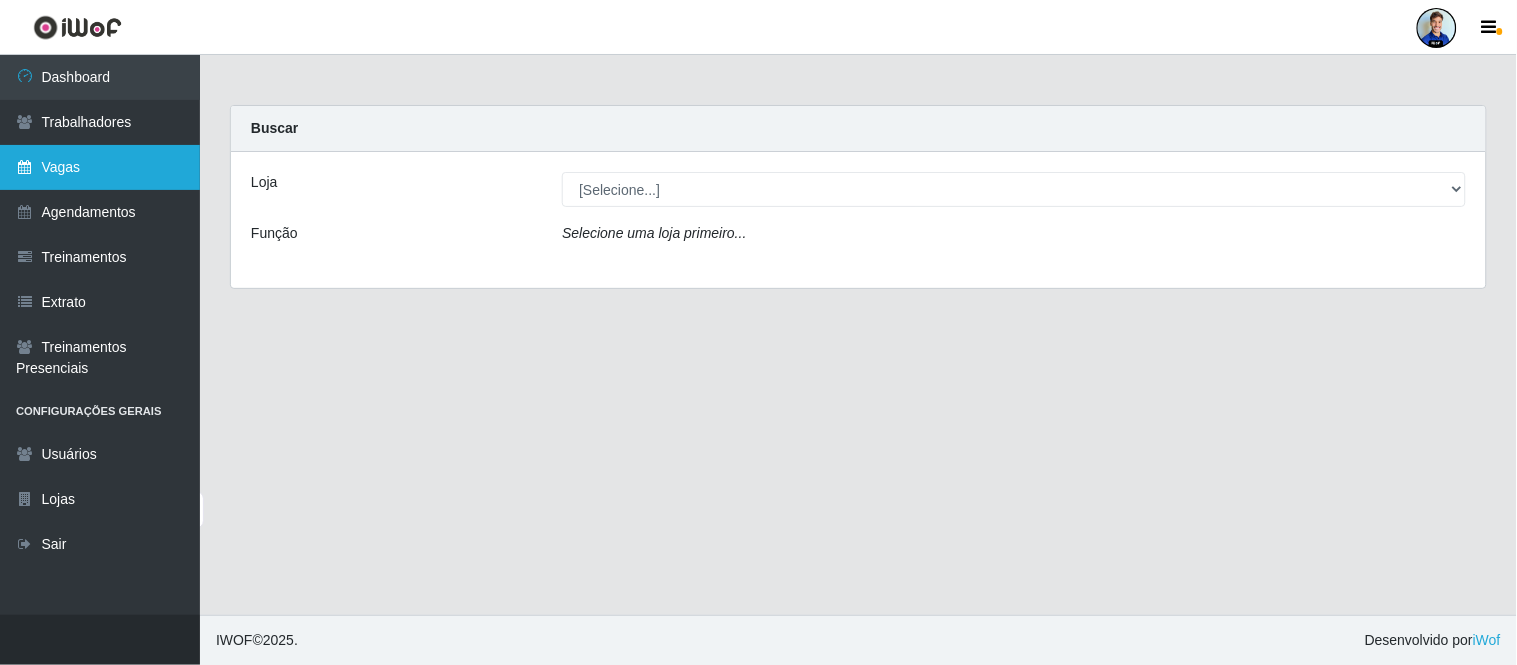 click on "Vagas" at bounding box center (100, 167) 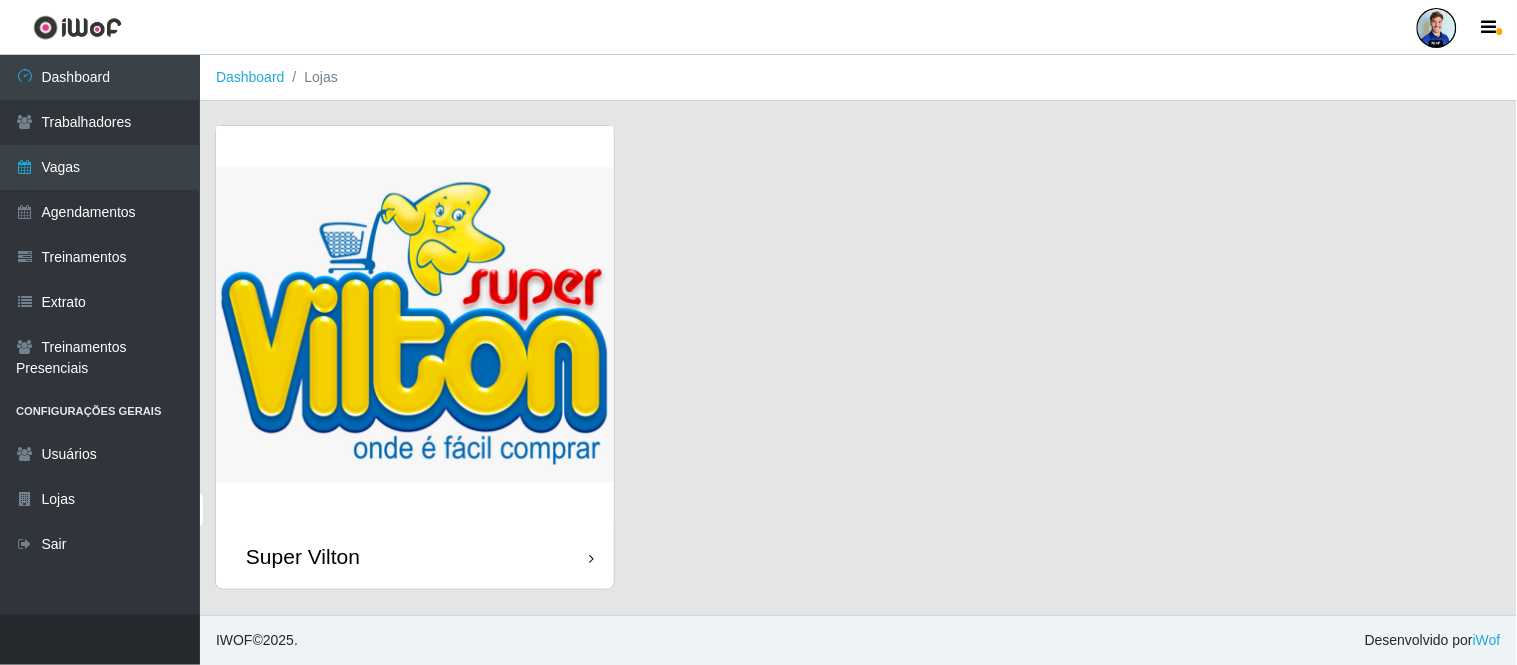 click at bounding box center [415, 325] 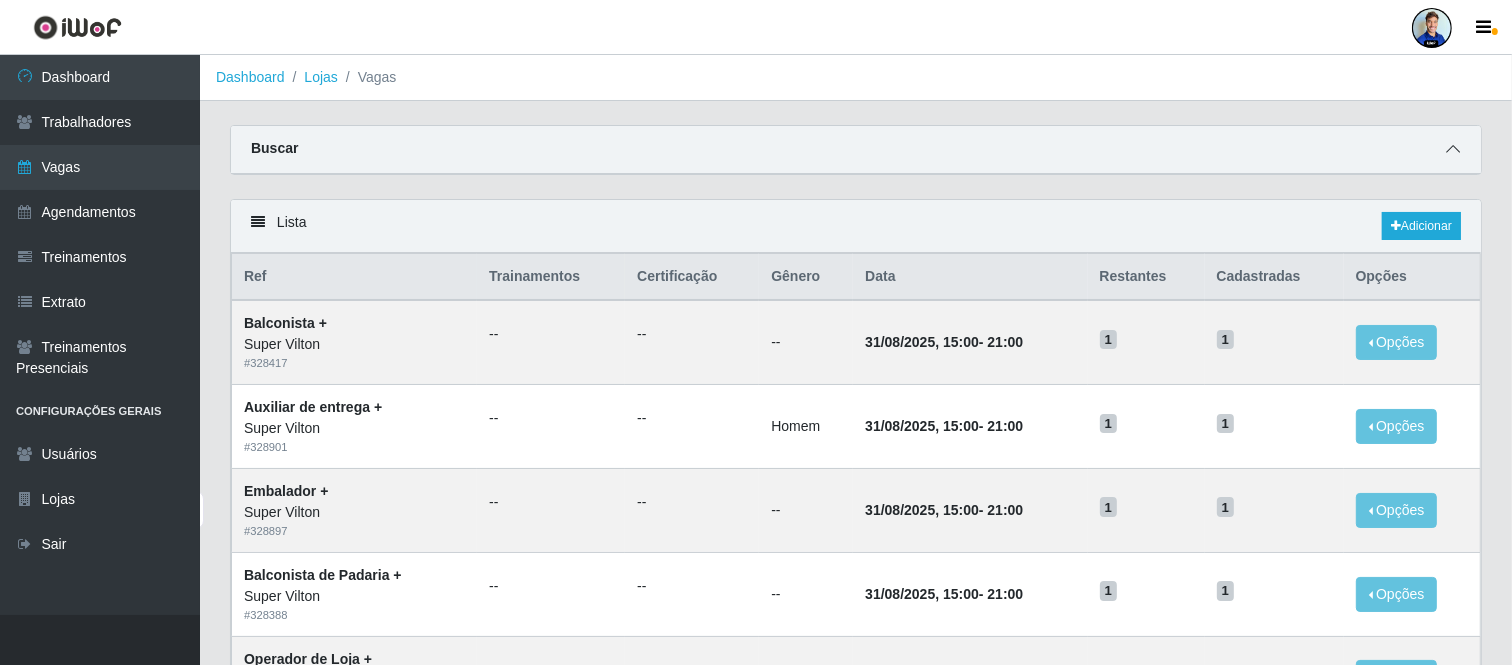 click at bounding box center (1453, 149) 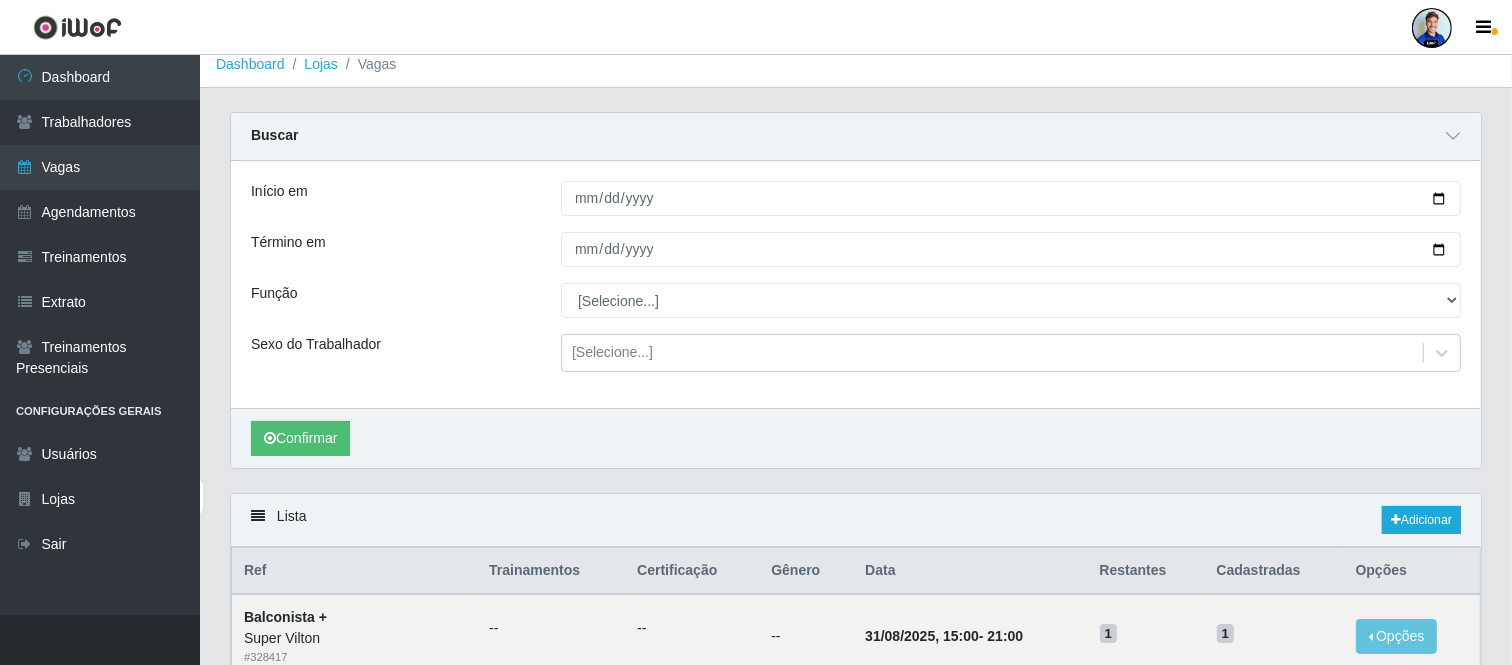 scroll, scrollTop: 0, scrollLeft: 0, axis: both 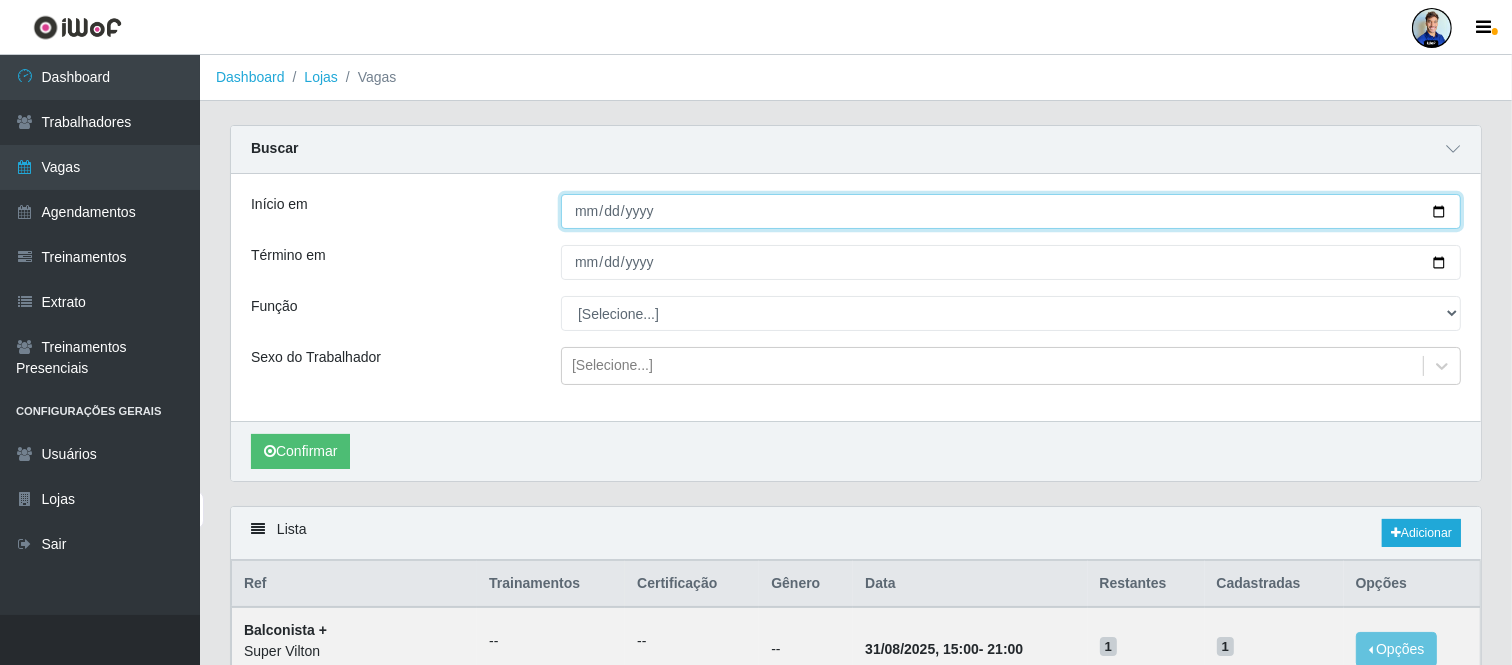 click on "Início em" at bounding box center [1011, 211] 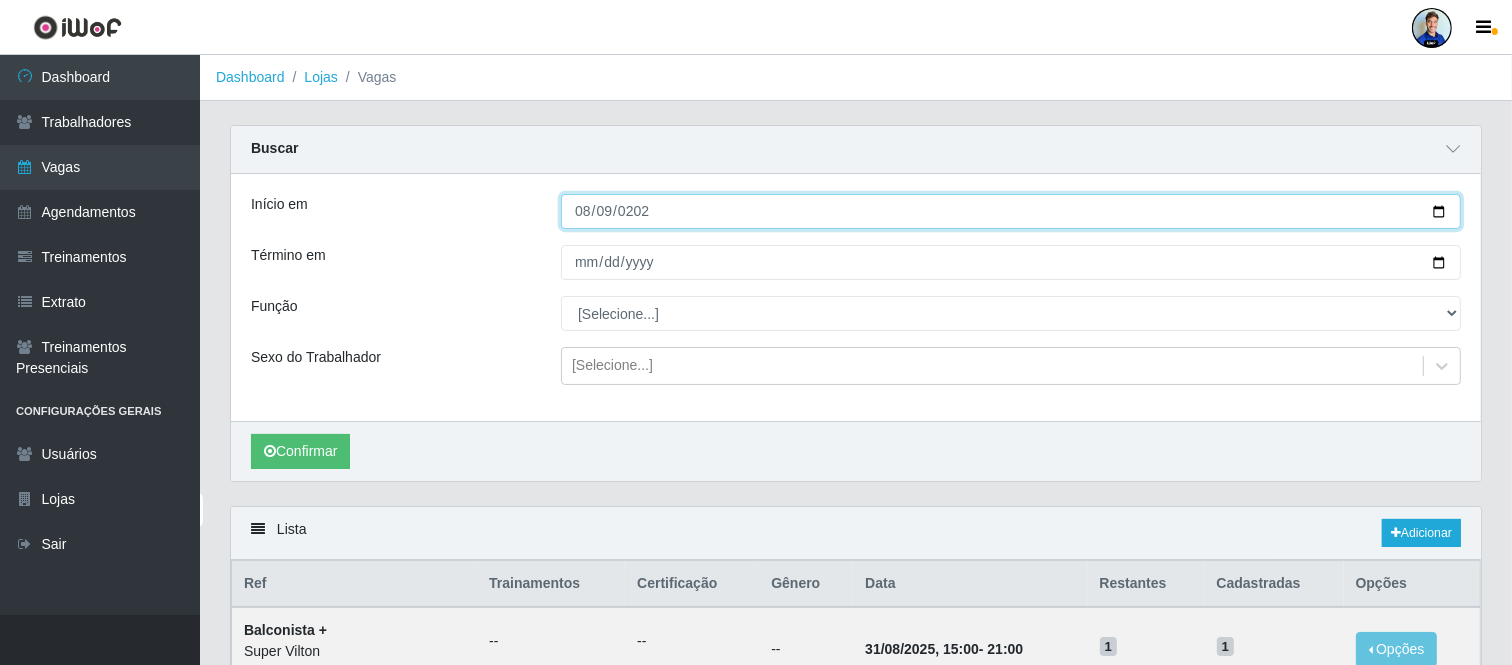 type on "2025-08-09" 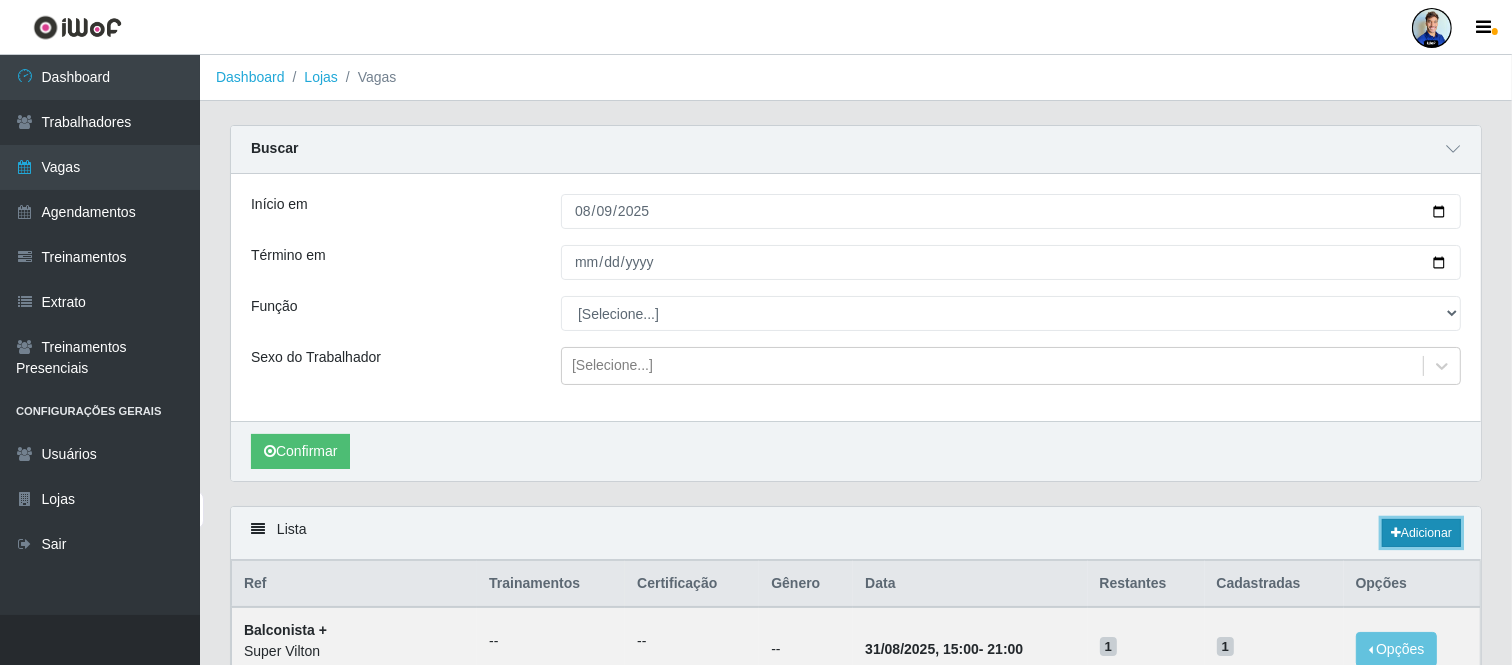 click on "Adicionar" at bounding box center [1421, 533] 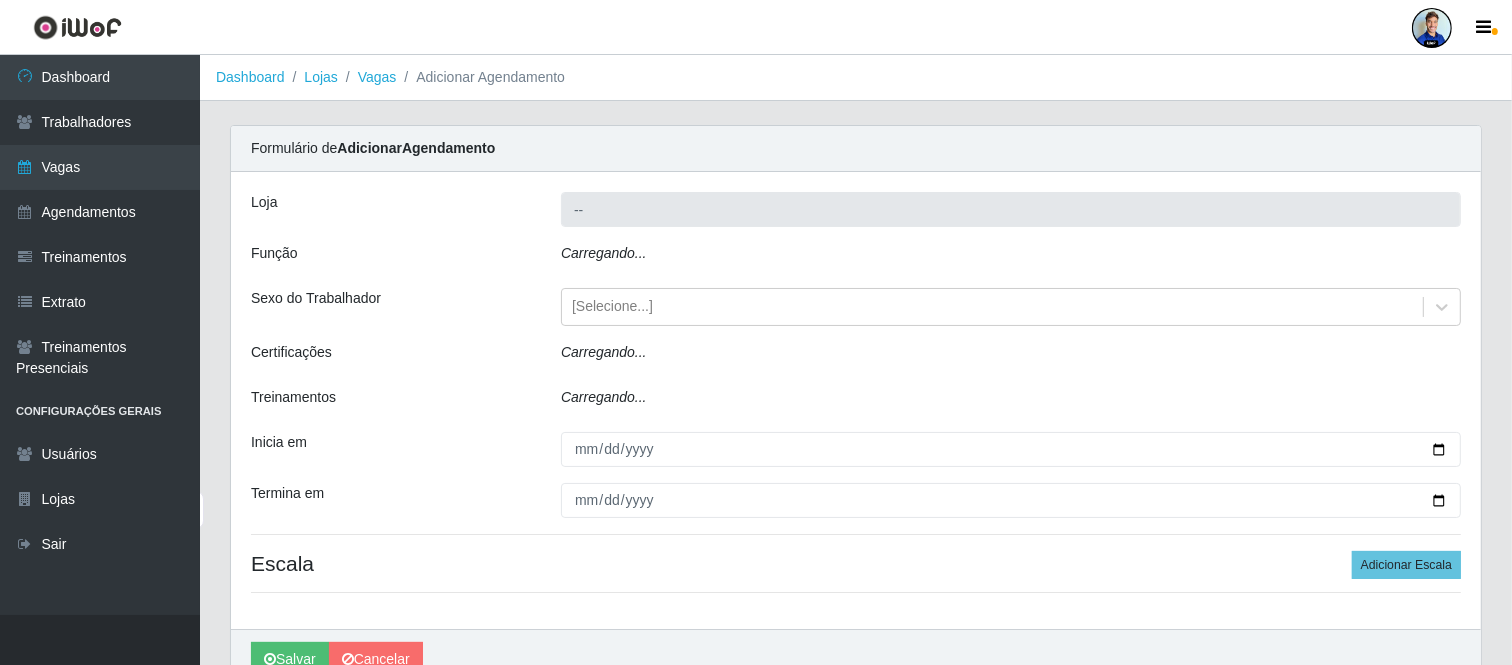 type on "Super Vilton" 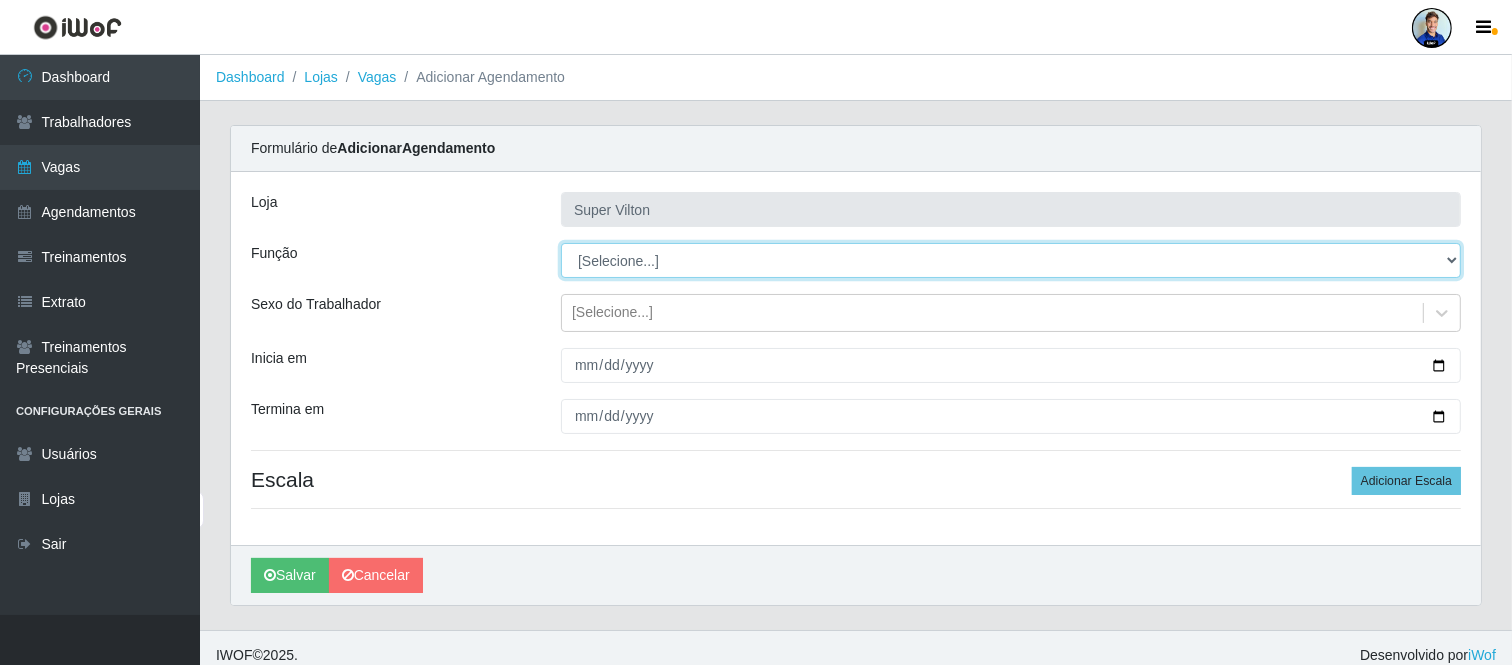 click on "[Selecione...] ASG ASG + ASG ++ Auxiliar de Depósito  Auxiliar de Depósito + Auxiliar de Depósito ++ Auxiliar de entrega Auxiliar de entrega + Auxiliar de entrega ++ Balconista Balconista + Balconista ++ Balconista de Açougue  Balconista de Açougue + Balconista de Açougue ++ Balconista de Frios Balconista de Frios + Balconista de Frios ++ Balconista de Padaria  Balconista de Padaria + Balconista de Padaria ++ Embalador Embalador + Embalador ++ Operador de Caixa Operador de Caixa + Operador de Caixa ++ Operador de Loja Operador de Loja + Operador de Loja ++ Repositor  Repositor + Repositor ++ Repositor de Frios Repositor de Frios + Repositor de Frios ++ Repositor de Hortifruti Repositor de Hortifruti + Repositor de Hortifruti ++" at bounding box center [1011, 260] 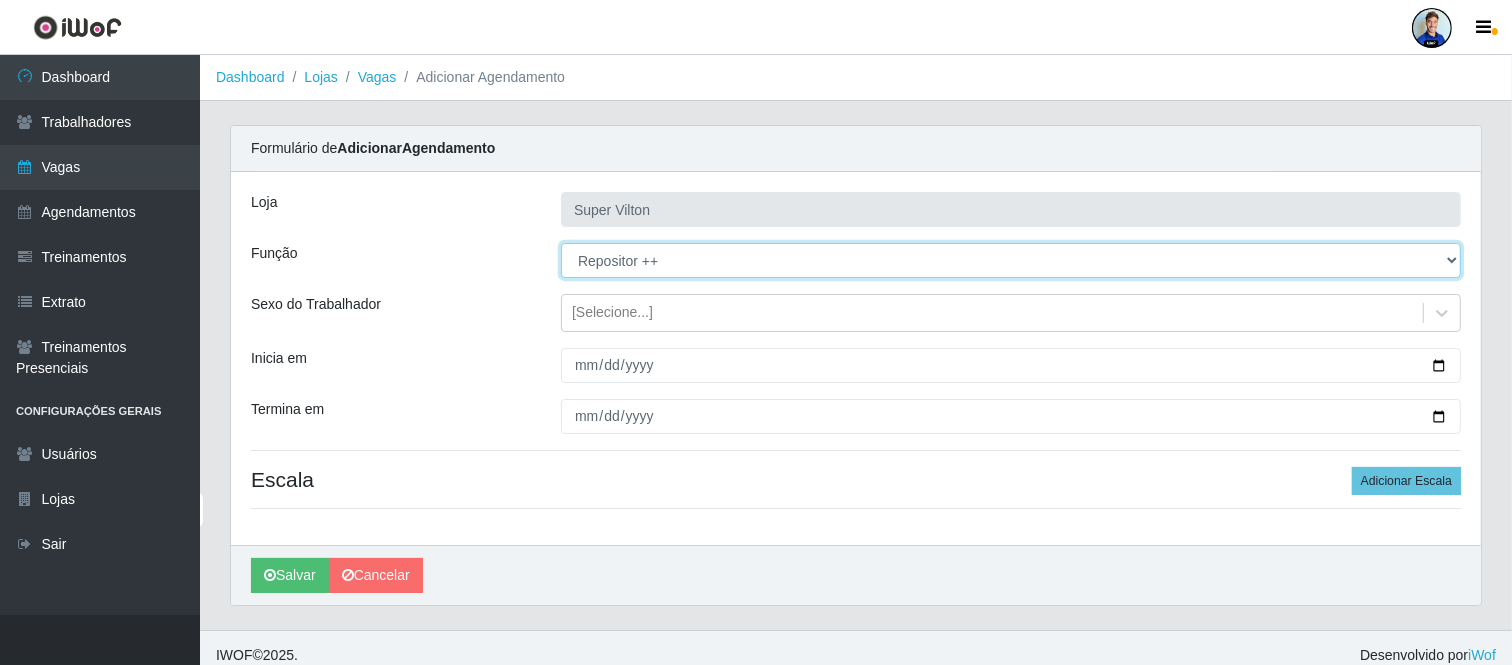 click on "[Selecione...] ASG ASG + ASG ++ Auxiliar de Depósito  Auxiliar de Depósito + Auxiliar de Depósito ++ Auxiliar de entrega Auxiliar de entrega + Auxiliar de entrega ++ Balconista Balconista + Balconista ++ Balconista de Açougue  Balconista de Açougue + Balconista de Açougue ++ Balconista de Frios Balconista de Frios + Balconista de Frios ++ Balconista de Padaria  Balconista de Padaria + Balconista de Padaria ++ Embalador Embalador + Embalador ++ Operador de Caixa Operador de Caixa + Operador de Caixa ++ Operador de Loja Operador de Loja + Operador de Loja ++ Repositor  Repositor + Repositor ++ Repositor de Frios Repositor de Frios + Repositor de Frios ++ Repositor de Hortifruti Repositor de Hortifruti + Repositor de Hortifruti ++" at bounding box center [1011, 260] 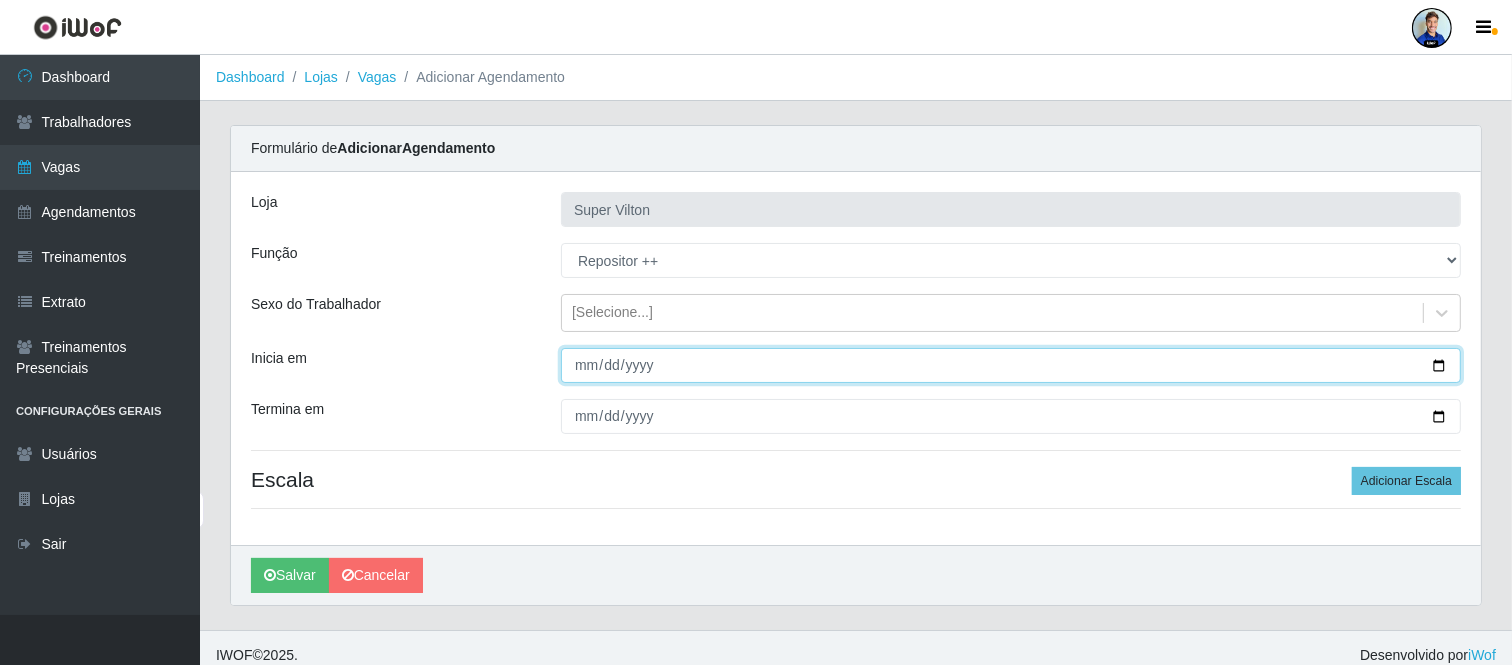 click on "Inicia em" at bounding box center (1011, 365) 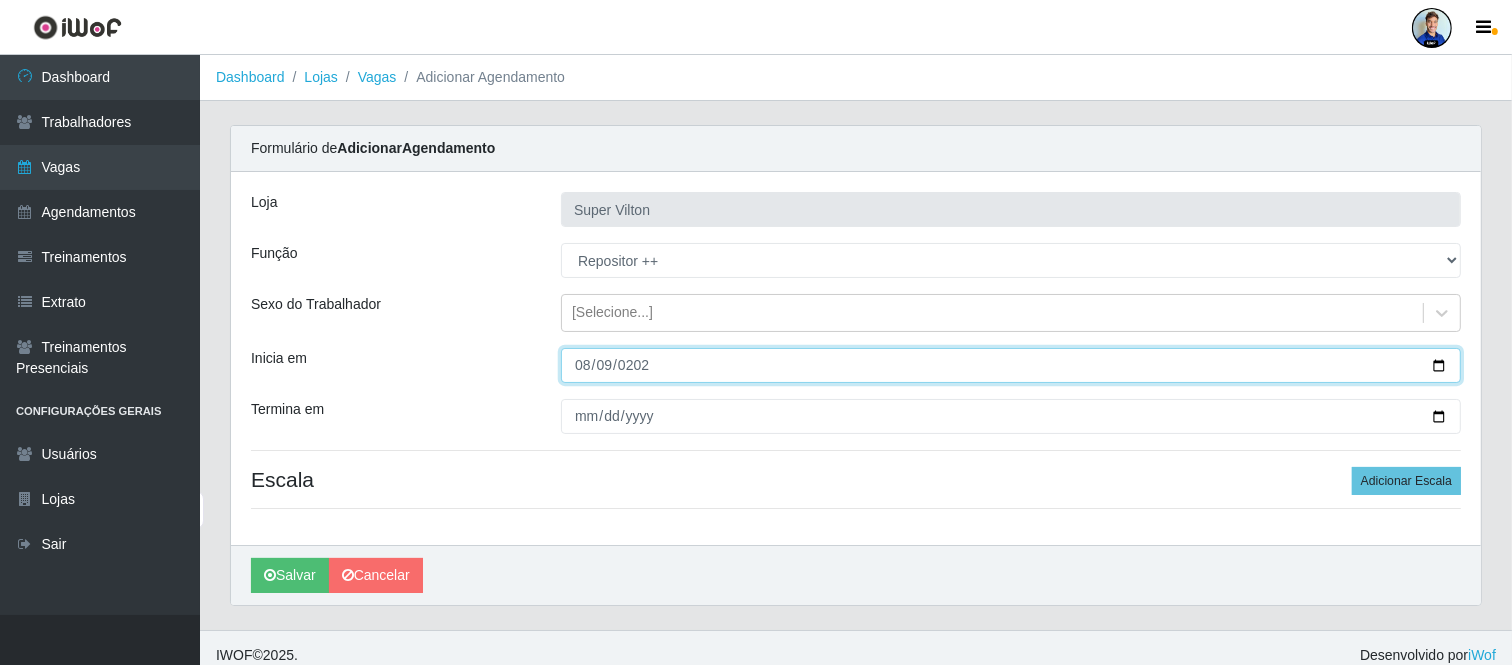 type on "2025-08-09" 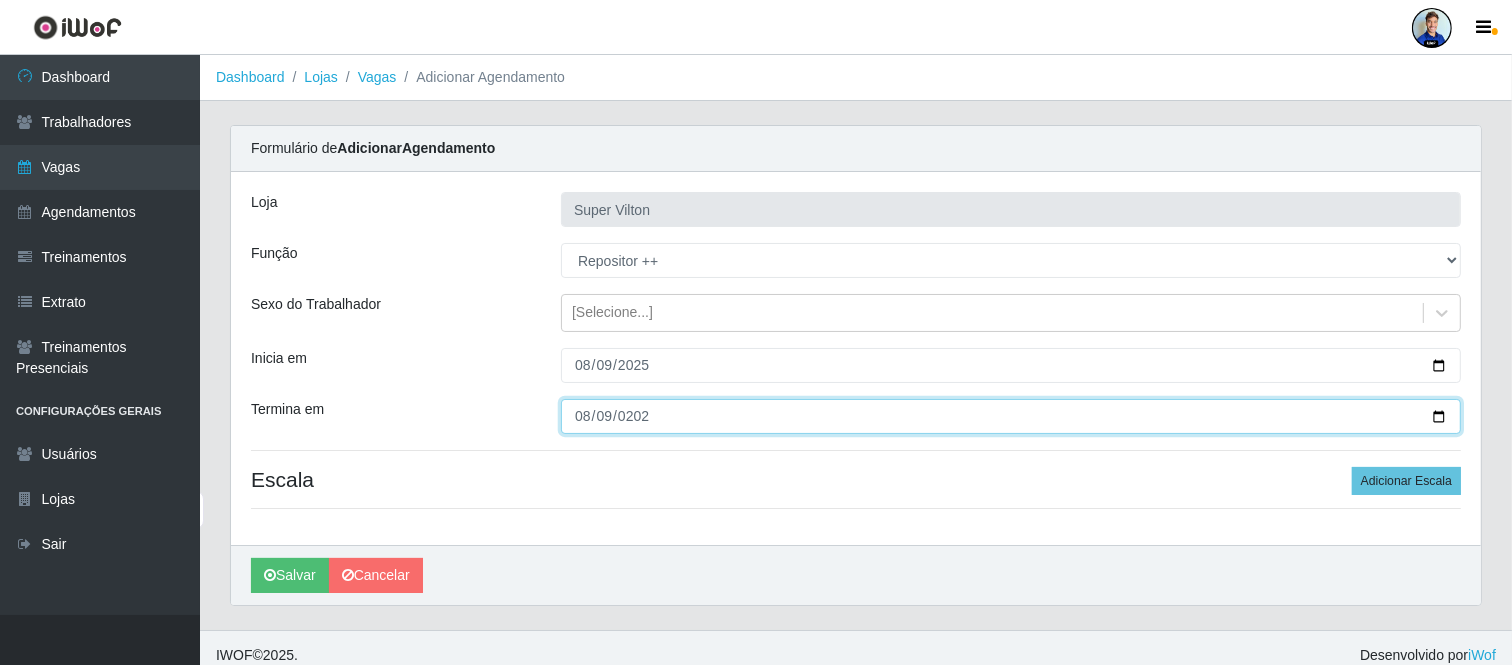 type on "2025-08-09" 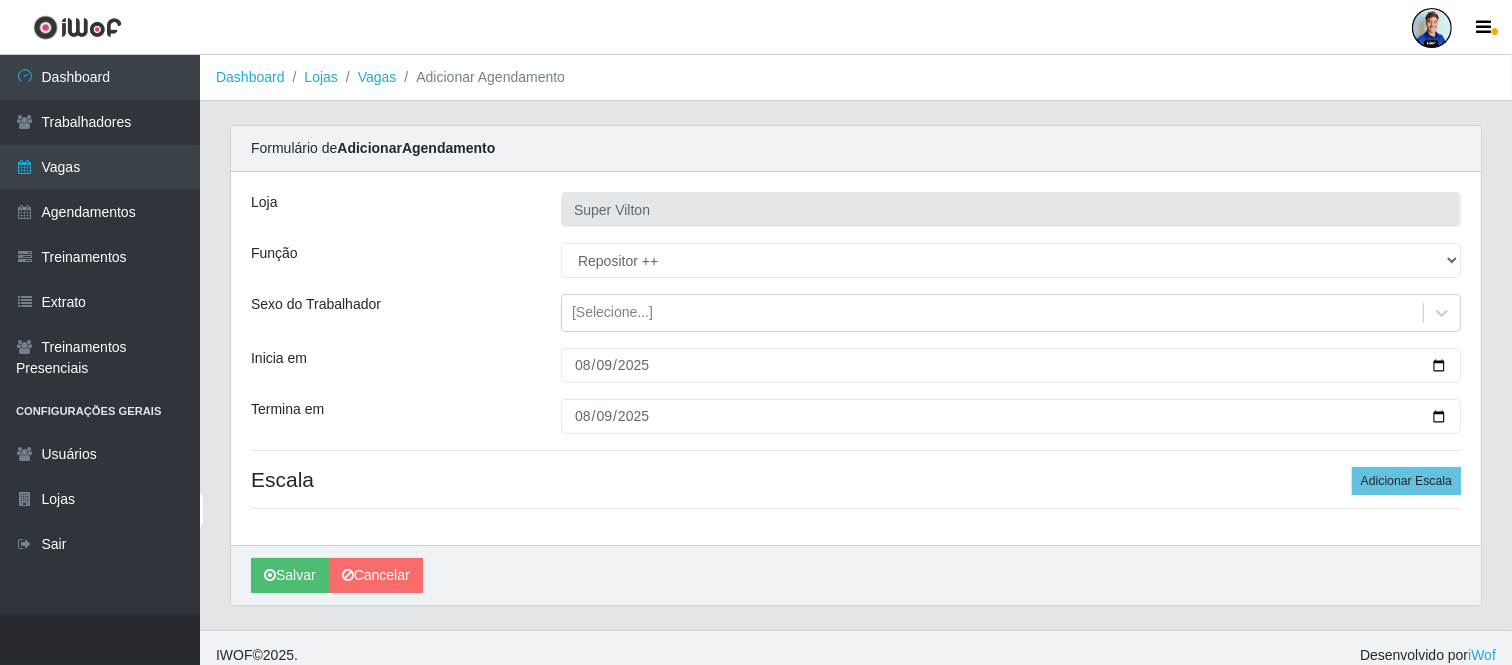 click on "Inicia em" at bounding box center (391, 365) 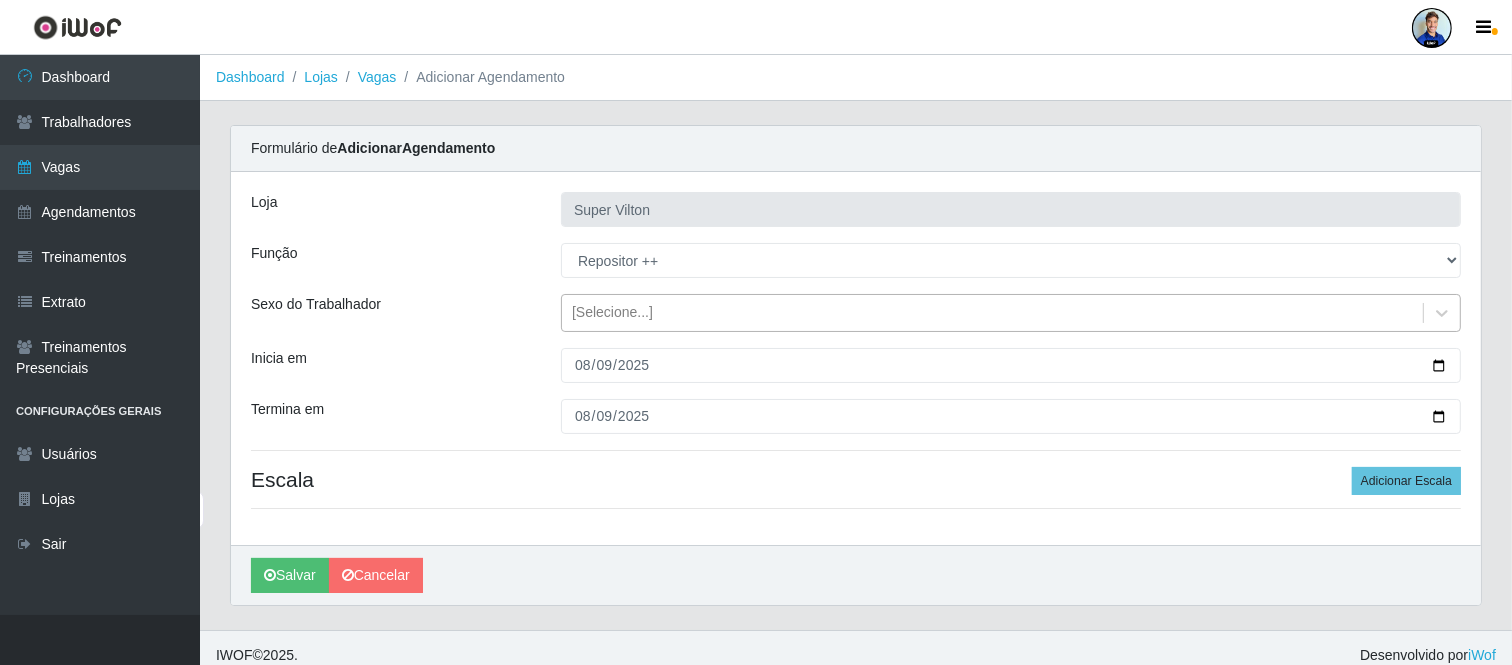 scroll, scrollTop: 15, scrollLeft: 0, axis: vertical 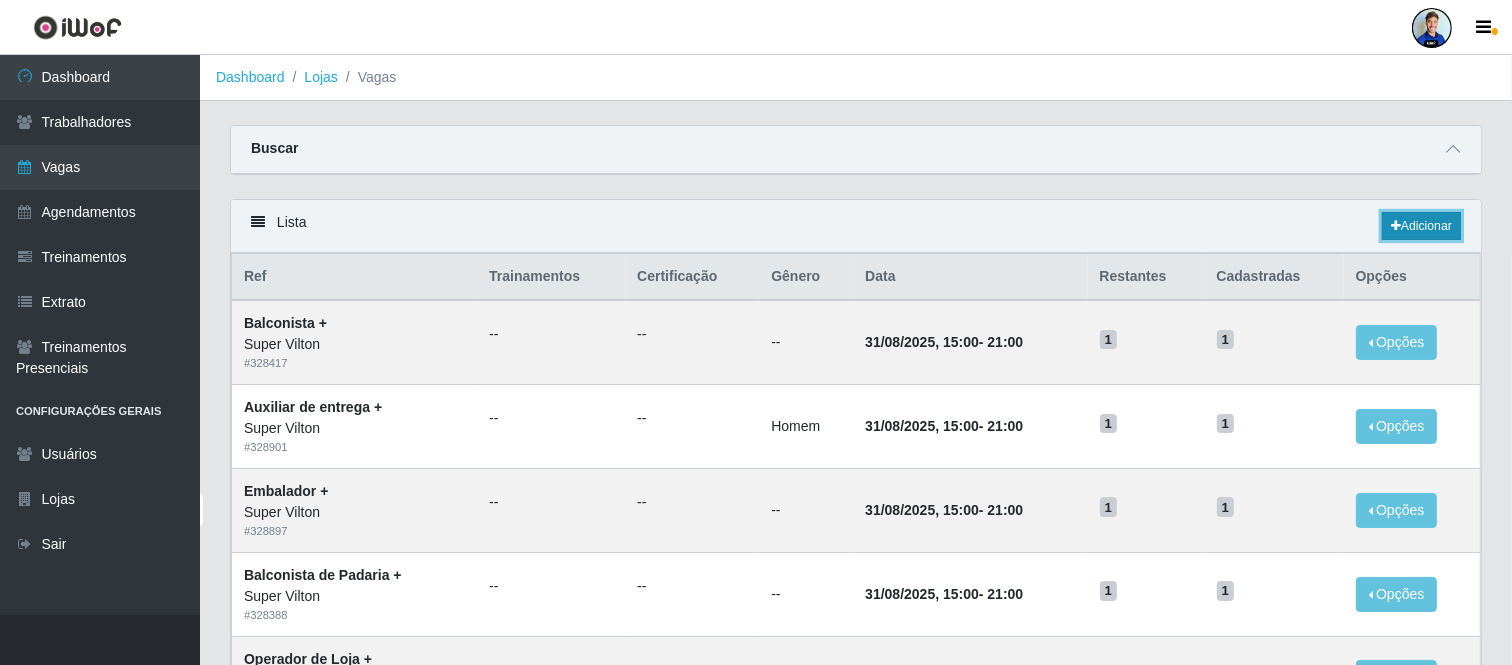 click on "Adicionar" at bounding box center [1421, 226] 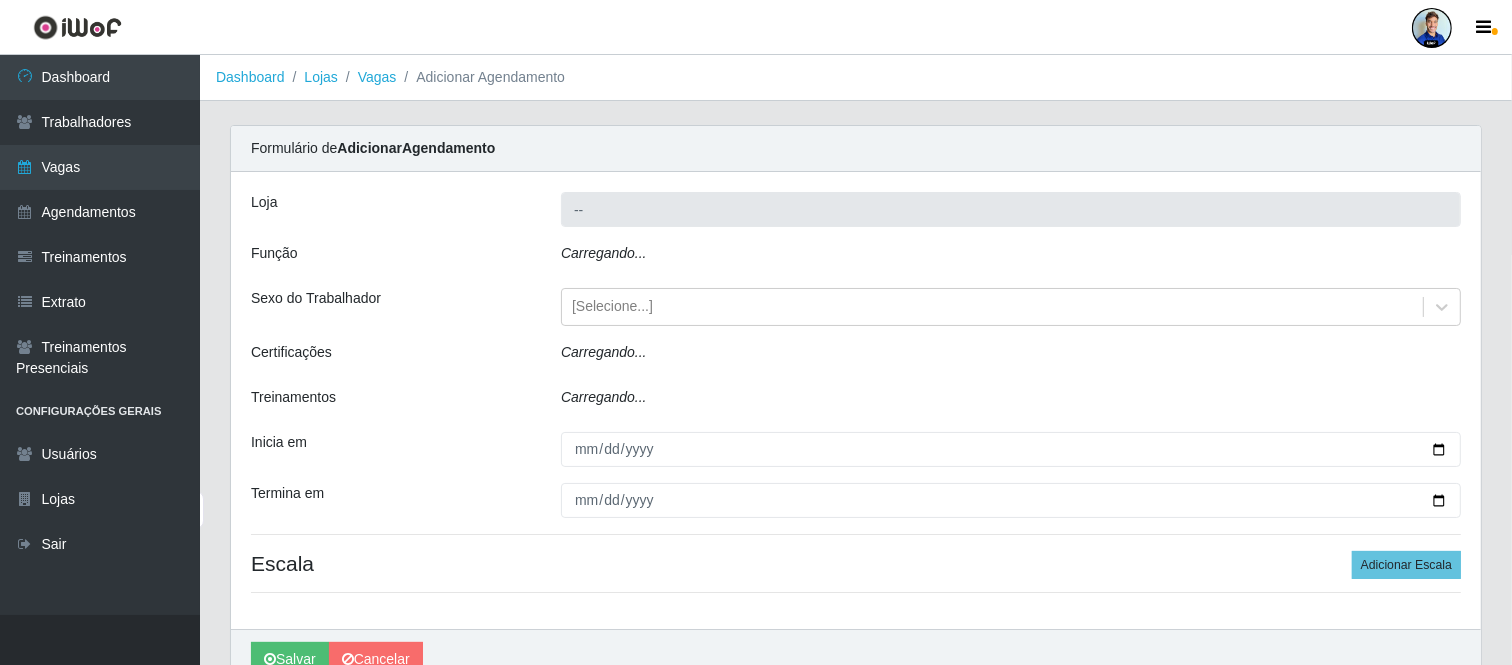 type on "Super Vilton" 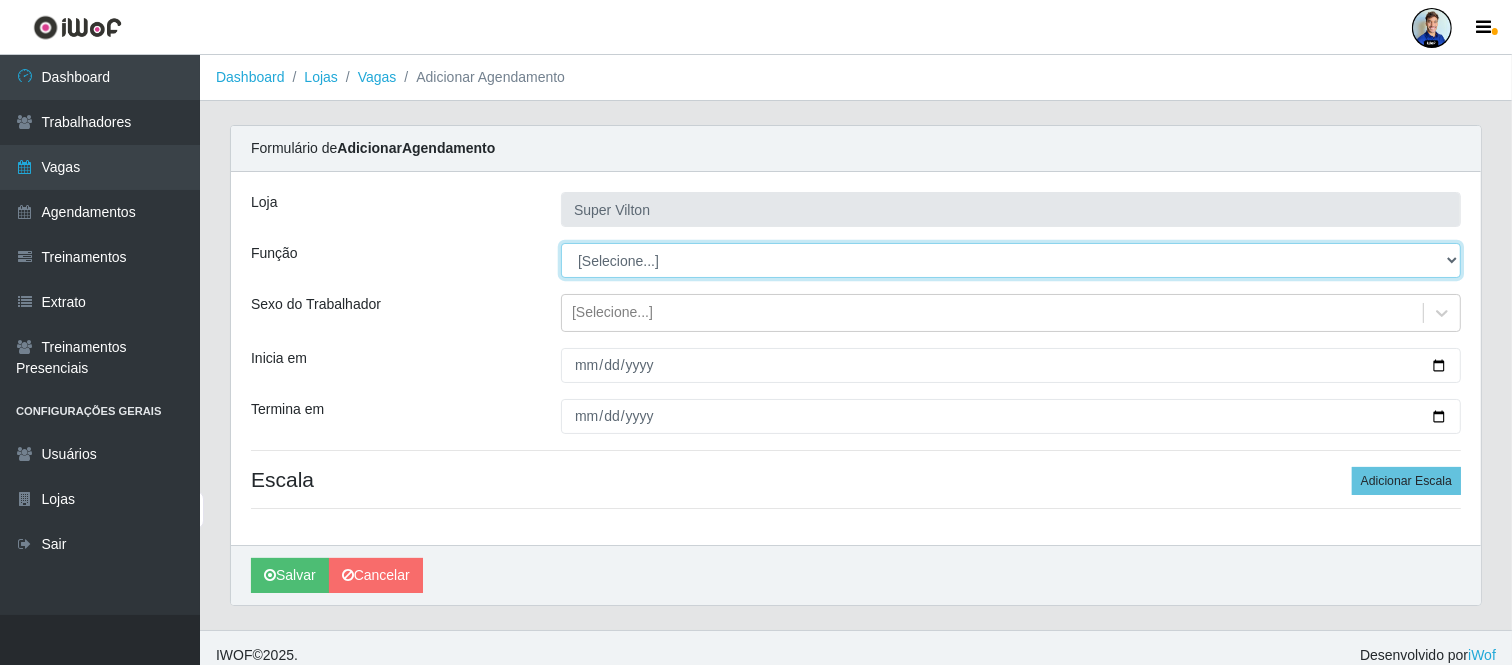 click on "[Selecione...] ASG ASG + ASG ++ Auxiliar de Depósito  Auxiliar de Depósito + Auxiliar de Depósito ++ Auxiliar de entrega Auxiliar de entrega + Auxiliar de entrega ++ Balconista Balconista + Balconista ++ Balconista de Açougue  Balconista de Açougue + Balconista de Açougue ++ Balconista de Frios Balconista de Frios + Balconista de Frios ++ Balconista de Padaria  Balconista de Padaria + Balconista de Padaria ++ Embalador Embalador + Embalador ++ Operador de Caixa Operador de Caixa + Operador de Caixa ++ Operador de Loja Operador de Loja + Operador de Loja ++ Repositor  Repositor + Repositor ++ Repositor de Frios Repositor de Frios + Repositor de Frios ++ Repositor de Hortifruti Repositor de Hortifruti + Repositor de Hortifruti ++" at bounding box center (1011, 260) 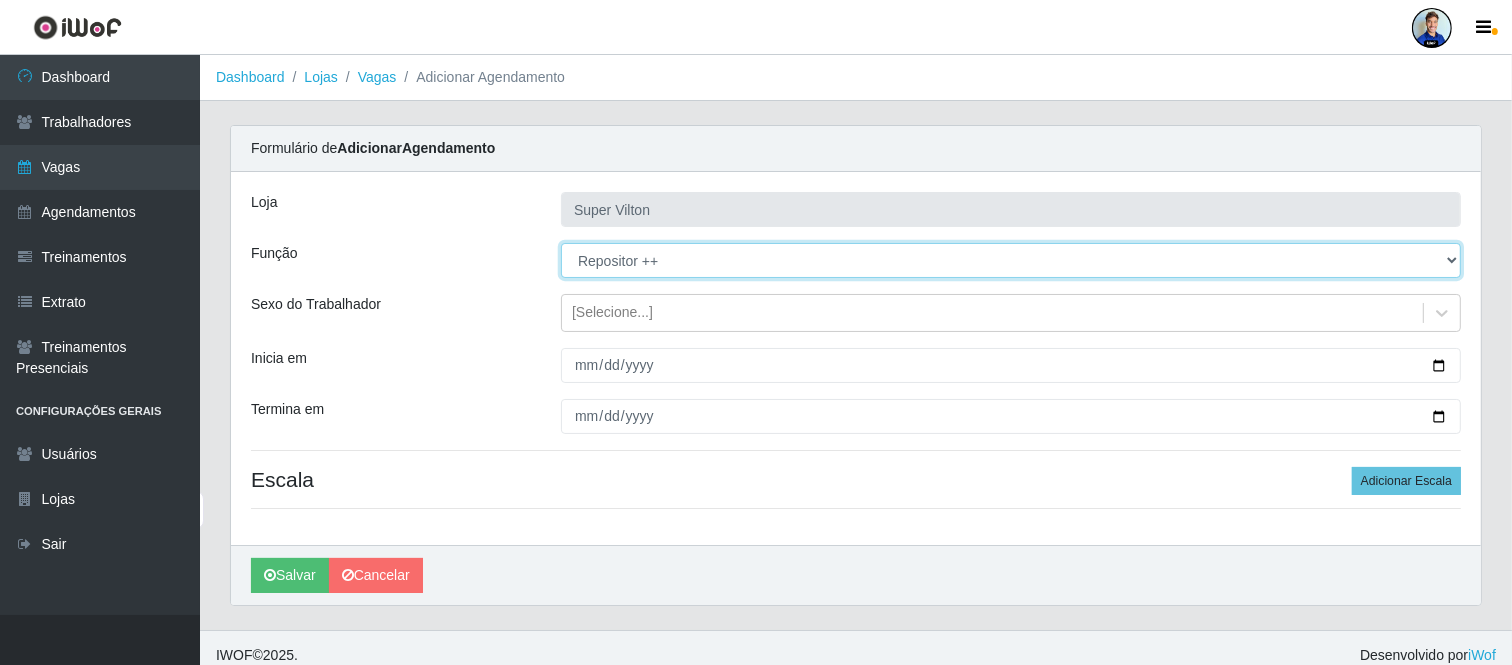 click on "[Selecione...] ASG ASG + ASG ++ Auxiliar de Depósito  Auxiliar de Depósito + Auxiliar de Depósito ++ Auxiliar de entrega Auxiliar de entrega + Auxiliar de entrega ++ Balconista Balconista + Balconista ++ Balconista de Açougue  Balconista de Açougue + Balconista de Açougue ++ Balconista de Frios Balconista de Frios + Balconista de Frios ++ Balconista de Padaria  Balconista de Padaria + Balconista de Padaria ++ Embalador Embalador + Embalador ++ Operador de Caixa Operador de Caixa + Operador de Caixa ++ Operador de Loja Operador de Loja + Operador de Loja ++ Repositor  Repositor + Repositor ++ Repositor de Frios Repositor de Frios + Repositor de Frios ++ Repositor de Hortifruti Repositor de Hortifruti + Repositor de Hortifruti ++" at bounding box center (1011, 260) 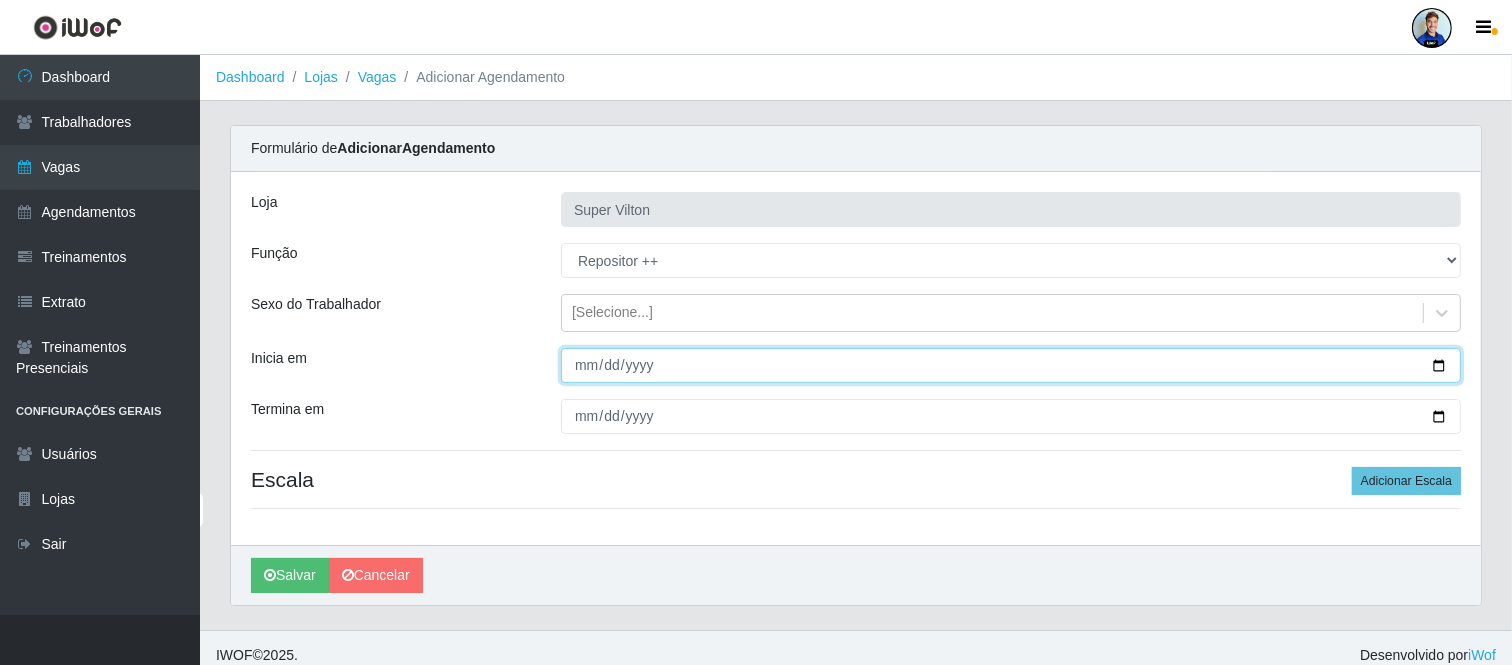 click on "Inicia em" at bounding box center [1011, 365] 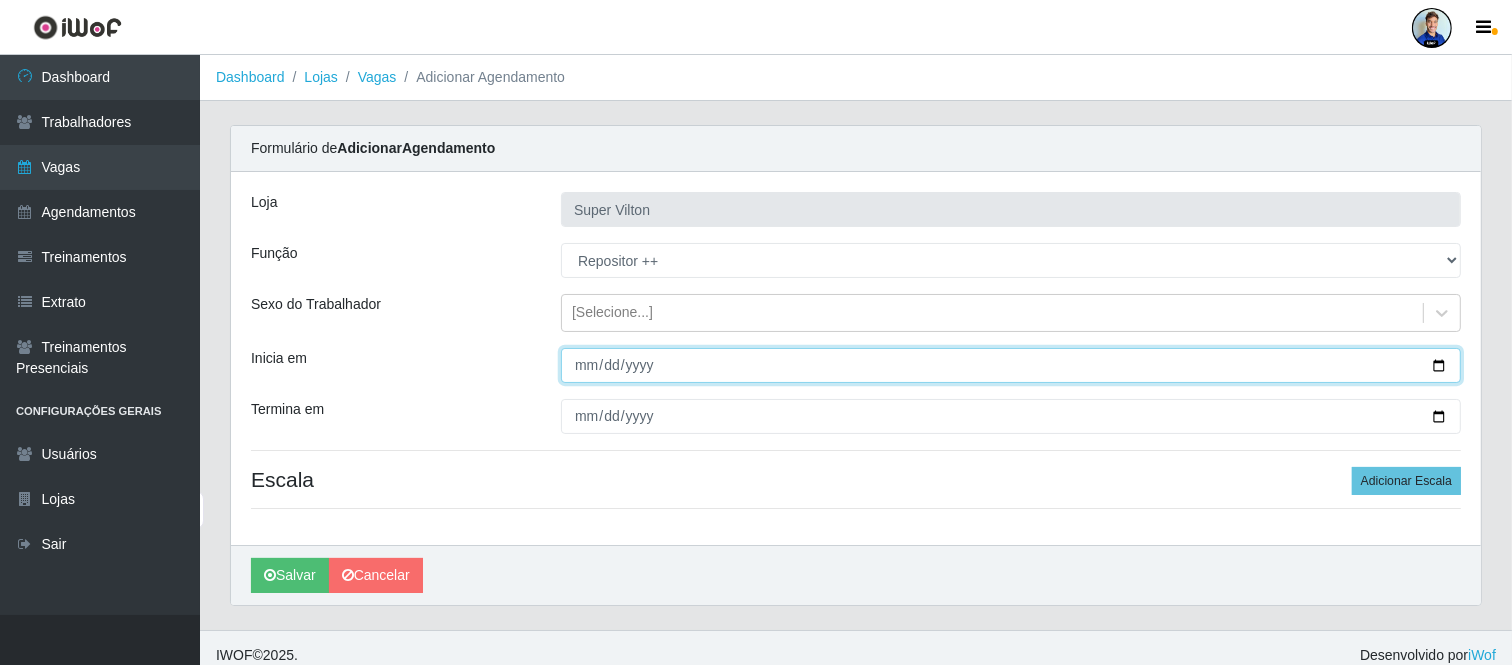 click on "Inicia em" at bounding box center (1011, 365) 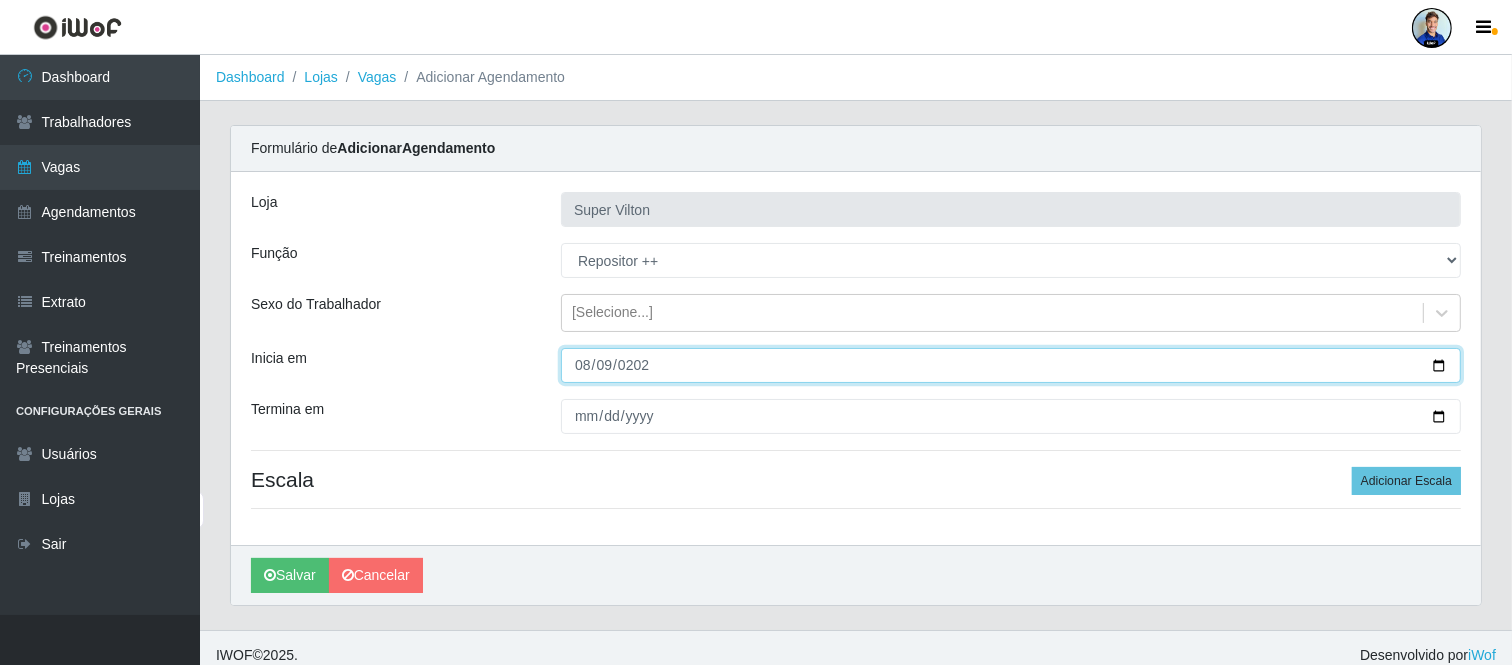 type on "2025-08-09" 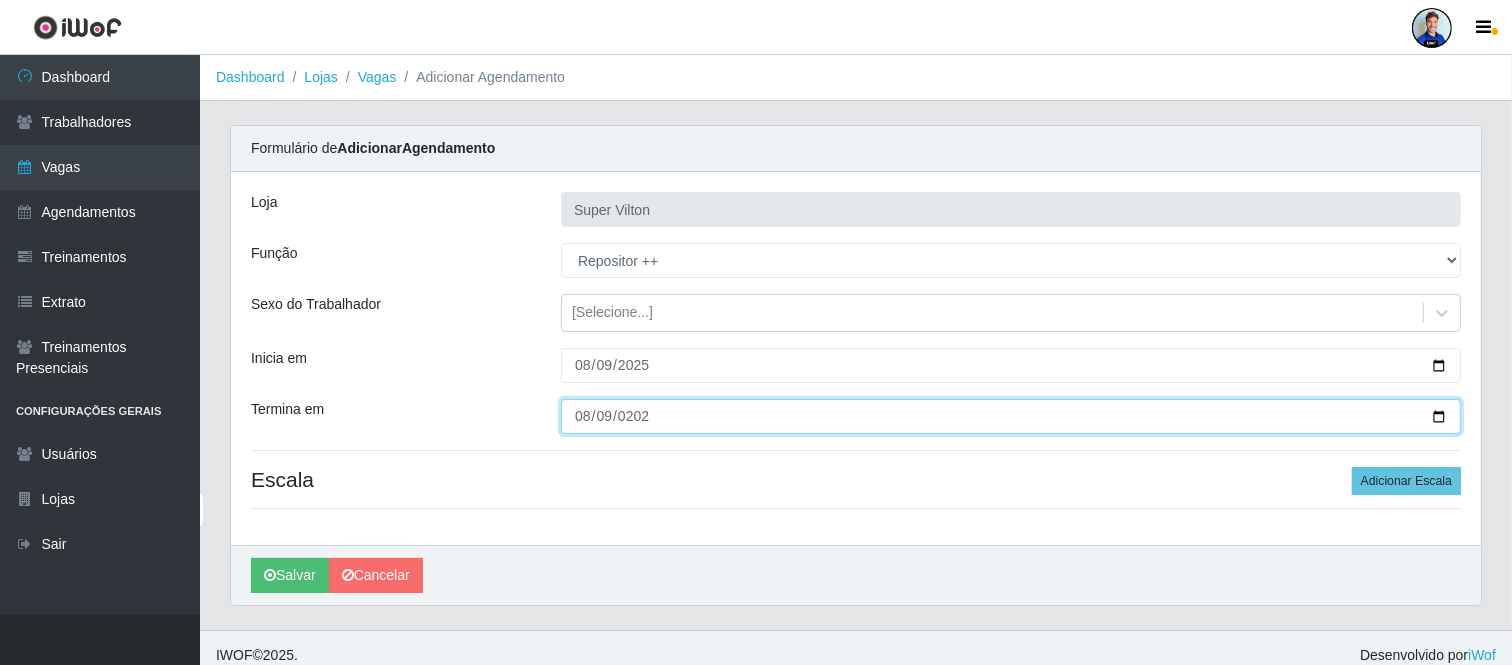 type on "2025-08-09" 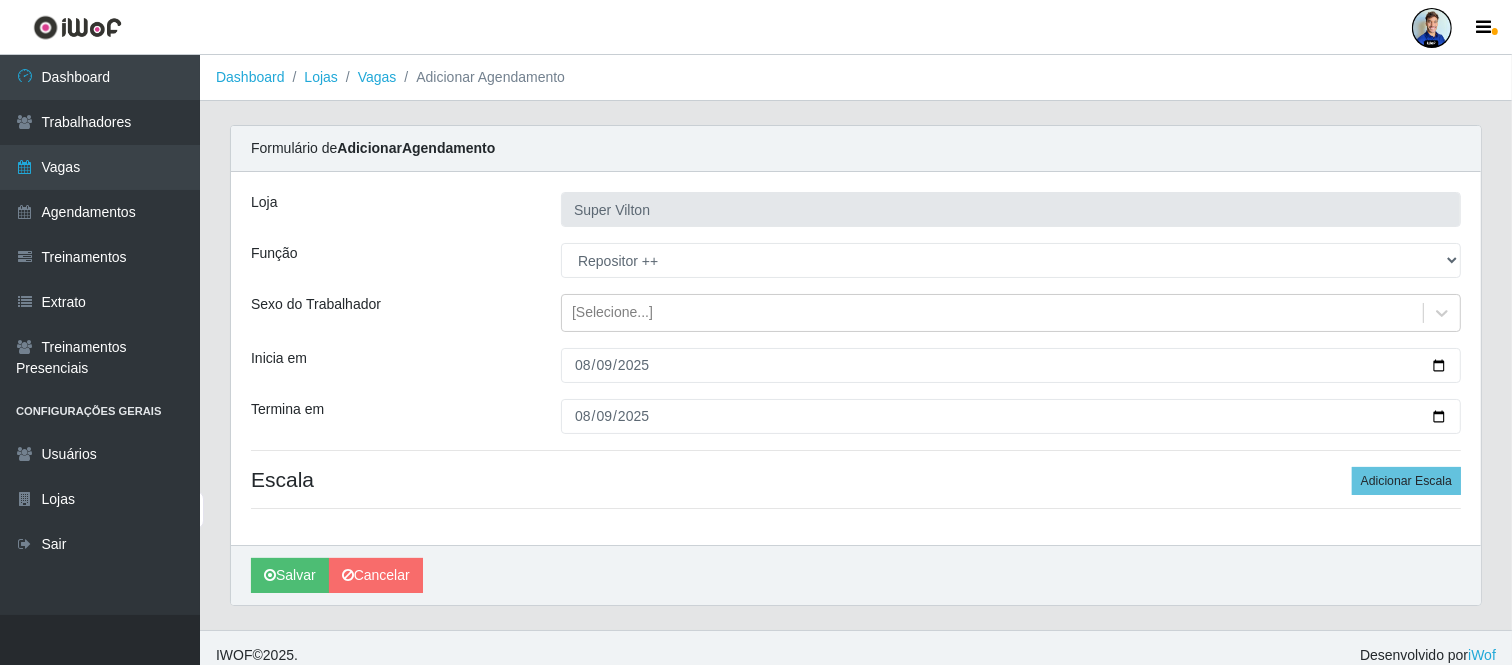 click on "Loja Super Vilton Função [Selecione...] ASG ASG + ASG ++ Auxiliar de Depósito  Auxiliar de Depósito + Auxiliar de Depósito ++ Auxiliar de entrega Auxiliar de entrega + Auxiliar de entrega ++ Balconista Balconista + Balconista ++ Balconista de Açougue  Balconista de Açougue + Balconista de Açougue ++ Balconista de Frios Balconista de Frios + Balconista de Frios ++ Balconista de Padaria  Balconista de Padaria + Balconista de Padaria ++ Embalador Embalador + Embalador ++ Operador de Caixa Operador de Caixa + Operador de Caixa ++ Operador de Loja Operador de Loja + Operador de Loja ++ Repositor  Repositor + Repositor ++ Repositor de Frios Repositor de Frios + Repositor de Frios ++ Repositor de Hortifruti Repositor de Hortifruti + Repositor de Hortifruti ++ Sexo do Trabalhador [Selecione...] Inicia em 2025-08-09 Termina em 2025-08-09 Escala Adicionar Escala" at bounding box center (856, 358) 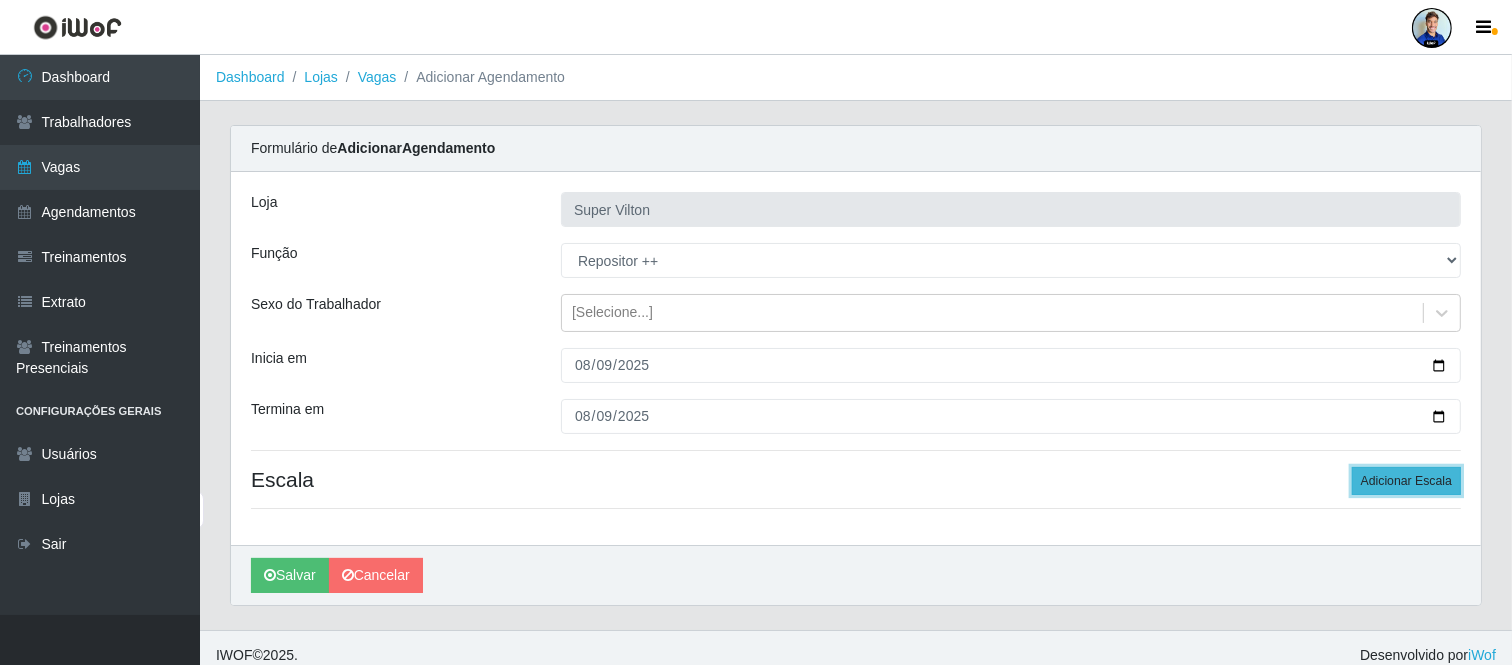 click on "Adicionar Escala" at bounding box center (1406, 481) 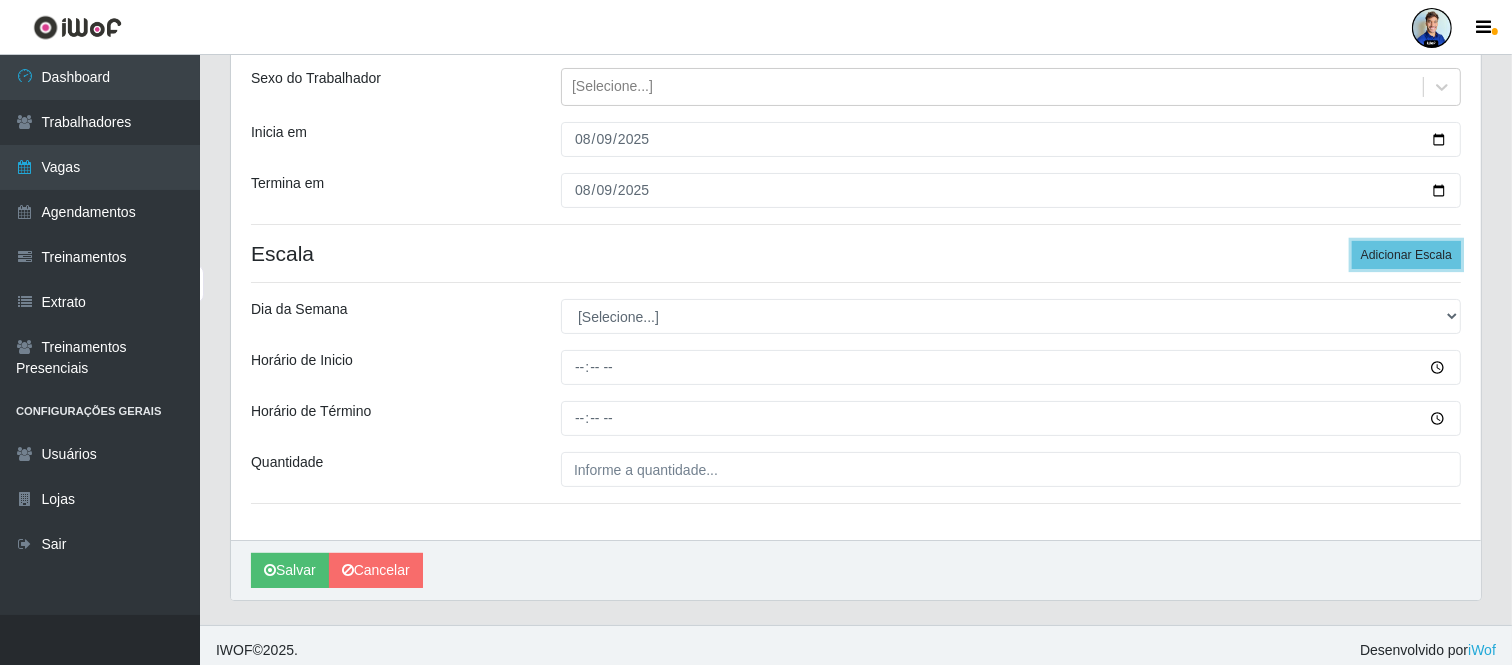 scroll, scrollTop: 236, scrollLeft: 0, axis: vertical 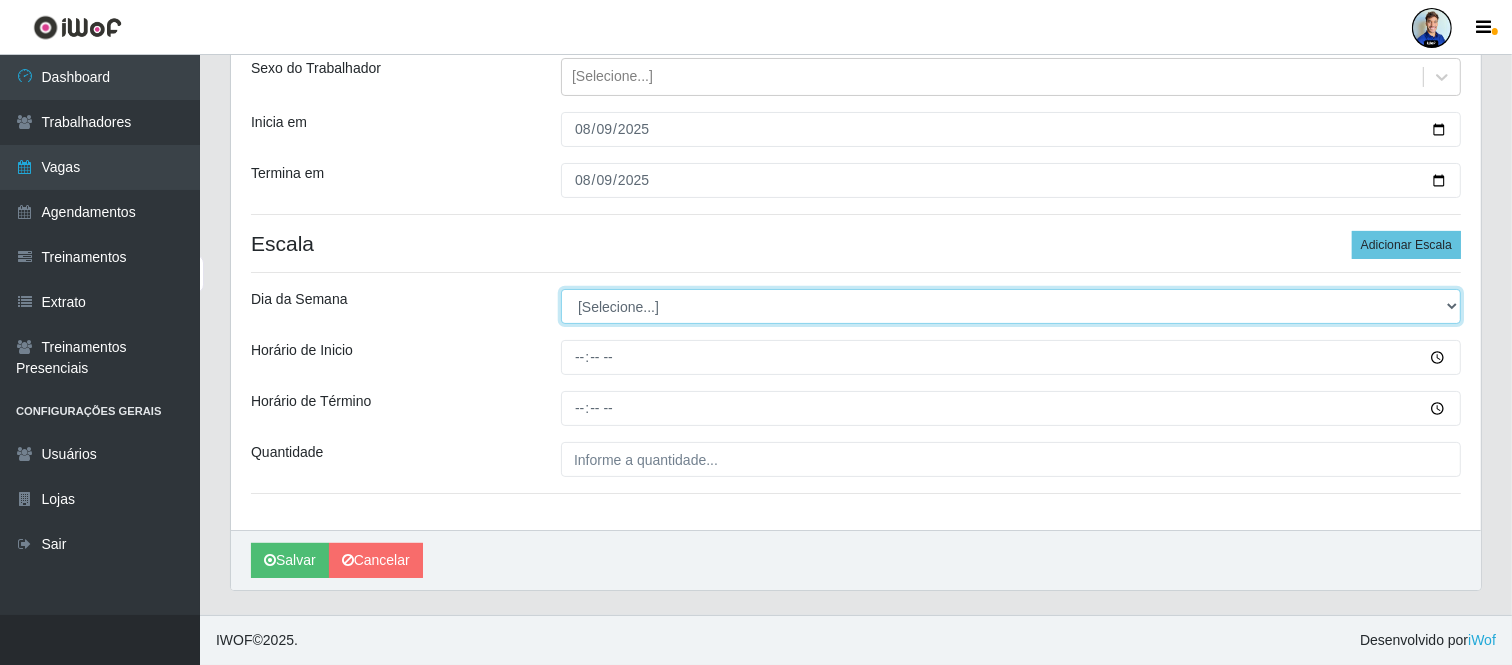 click on "[Selecione...] Segunda Terça Quarta Quinta Sexta Sábado Domingo" at bounding box center (1011, 306) 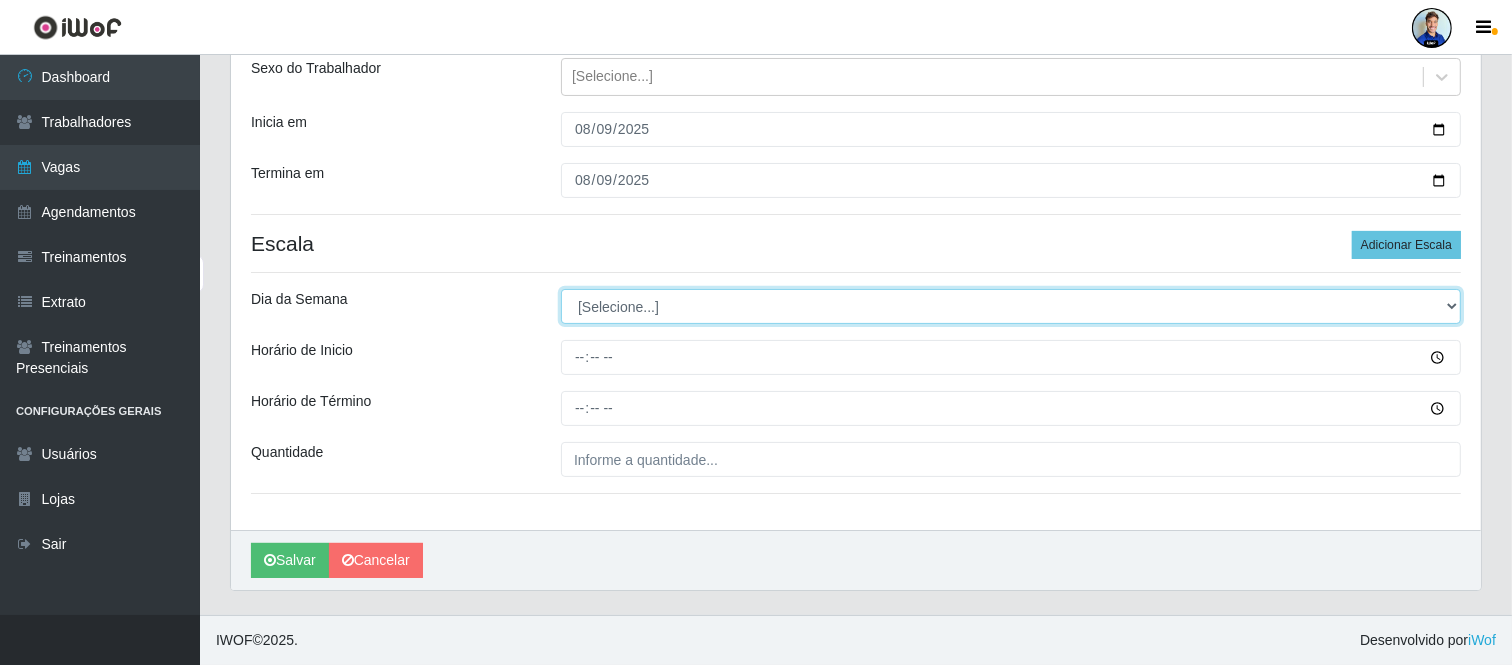 select on "6" 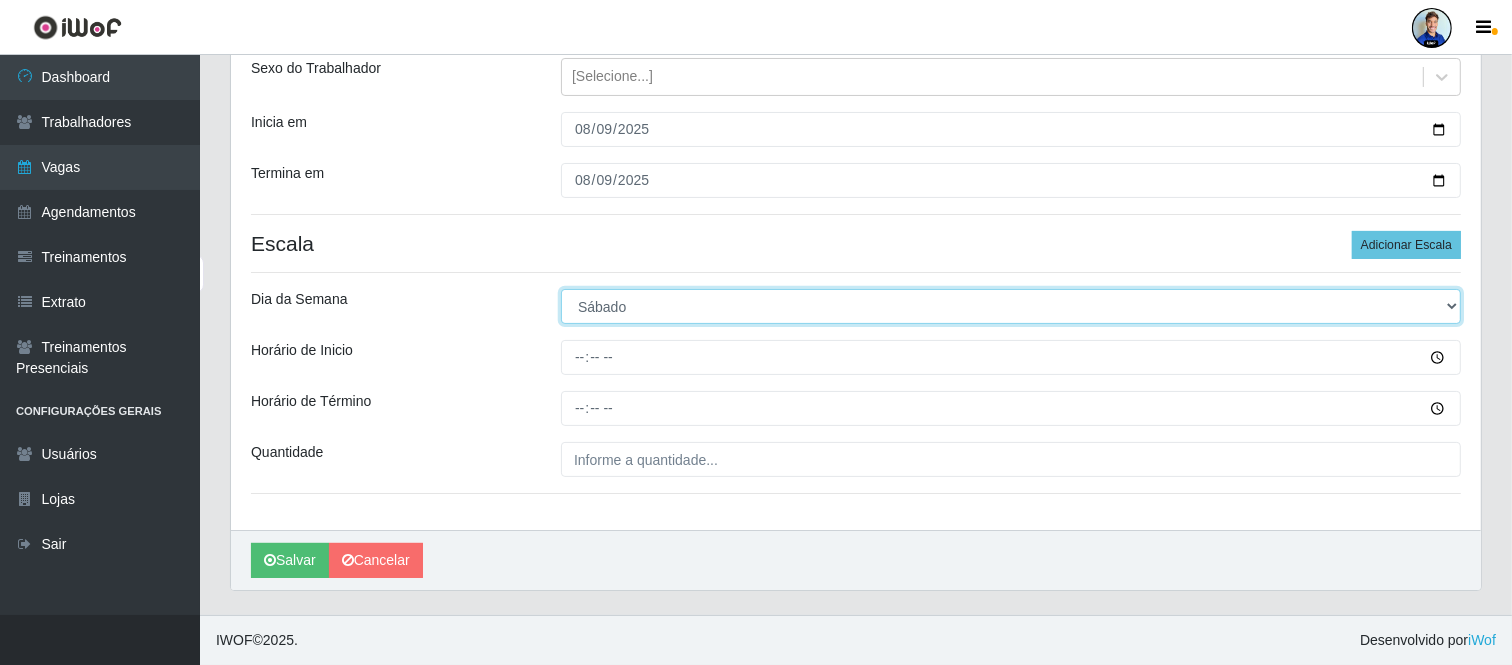 click on "[Selecione...] Segunda Terça Quarta Quinta Sexta Sábado Domingo" at bounding box center [1011, 306] 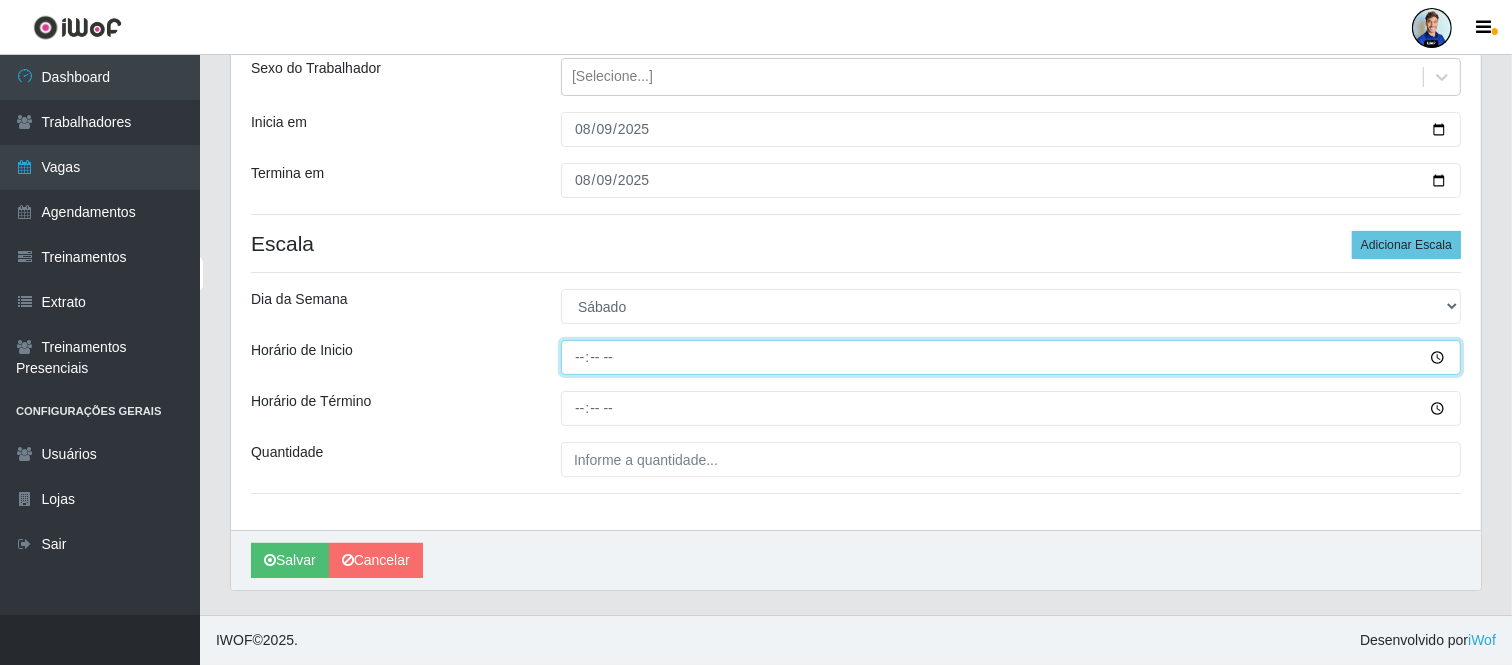click on "Horário de Inicio" at bounding box center [1011, 357] 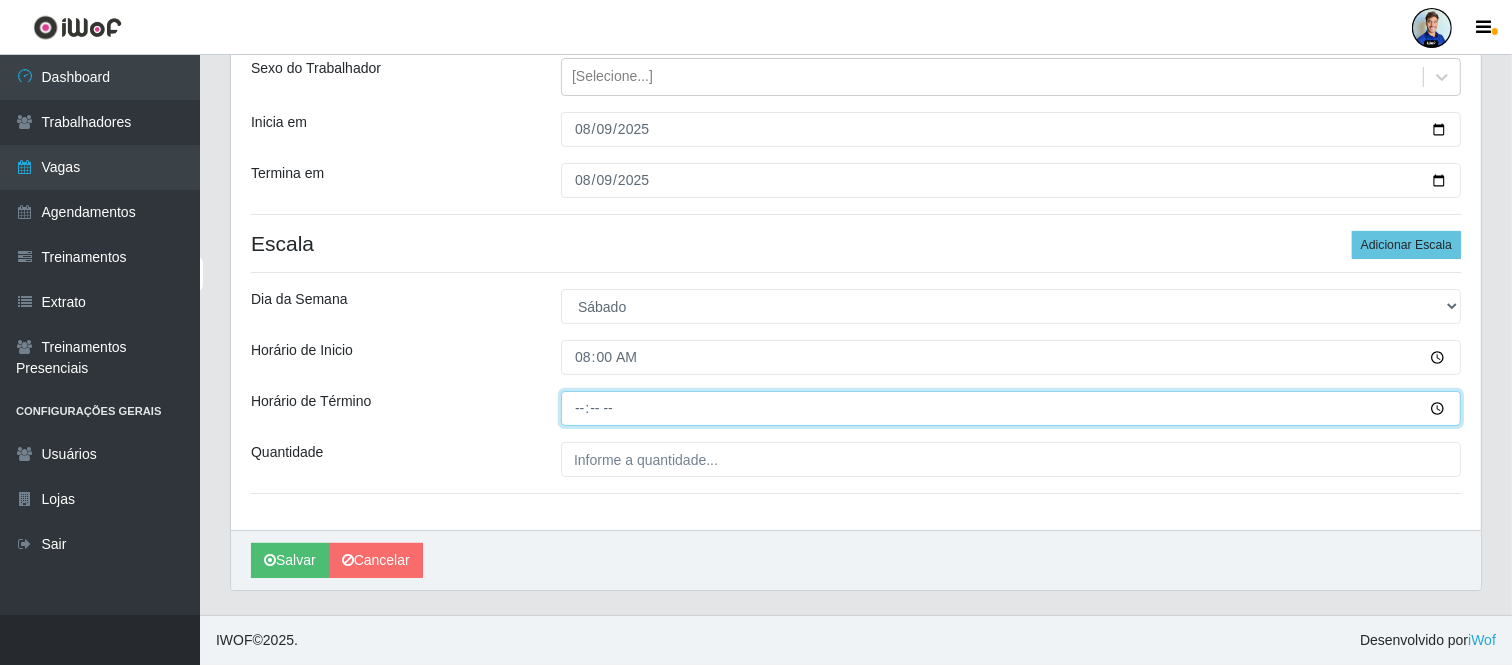 type on "14:00" 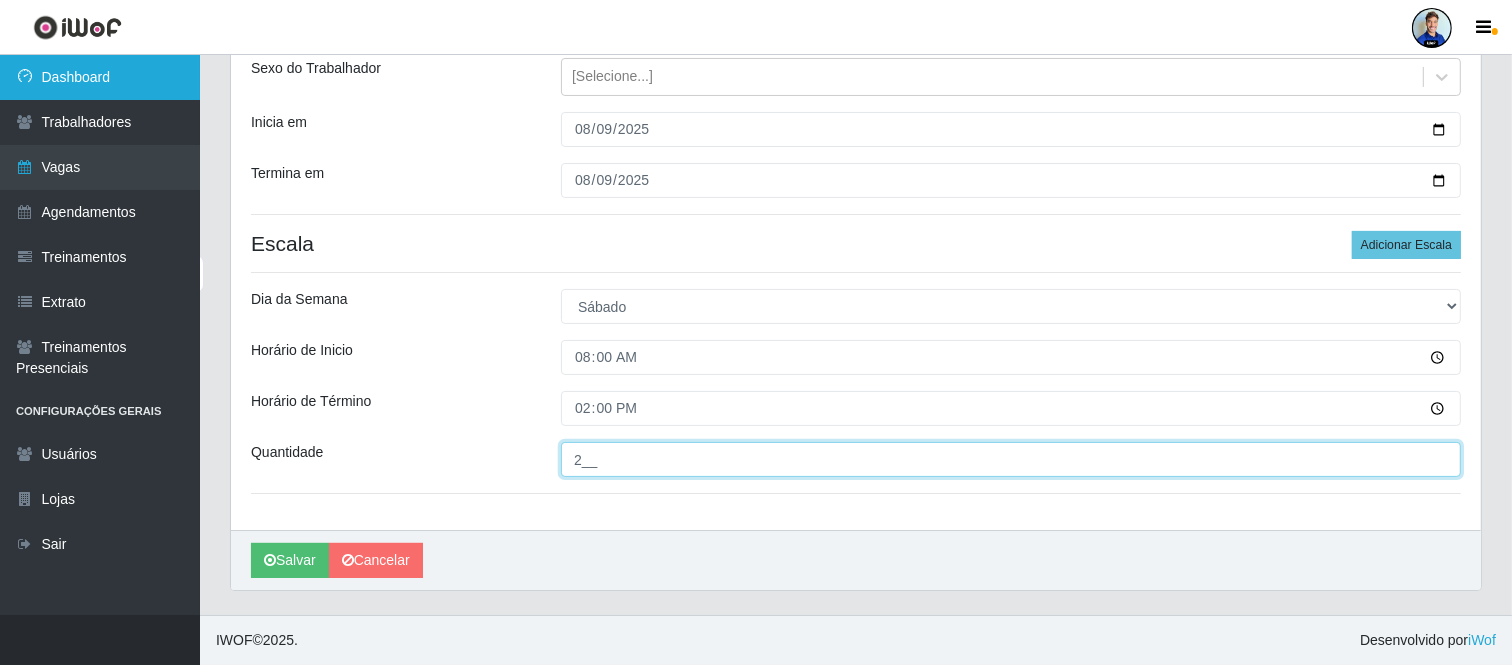 type on "2__" 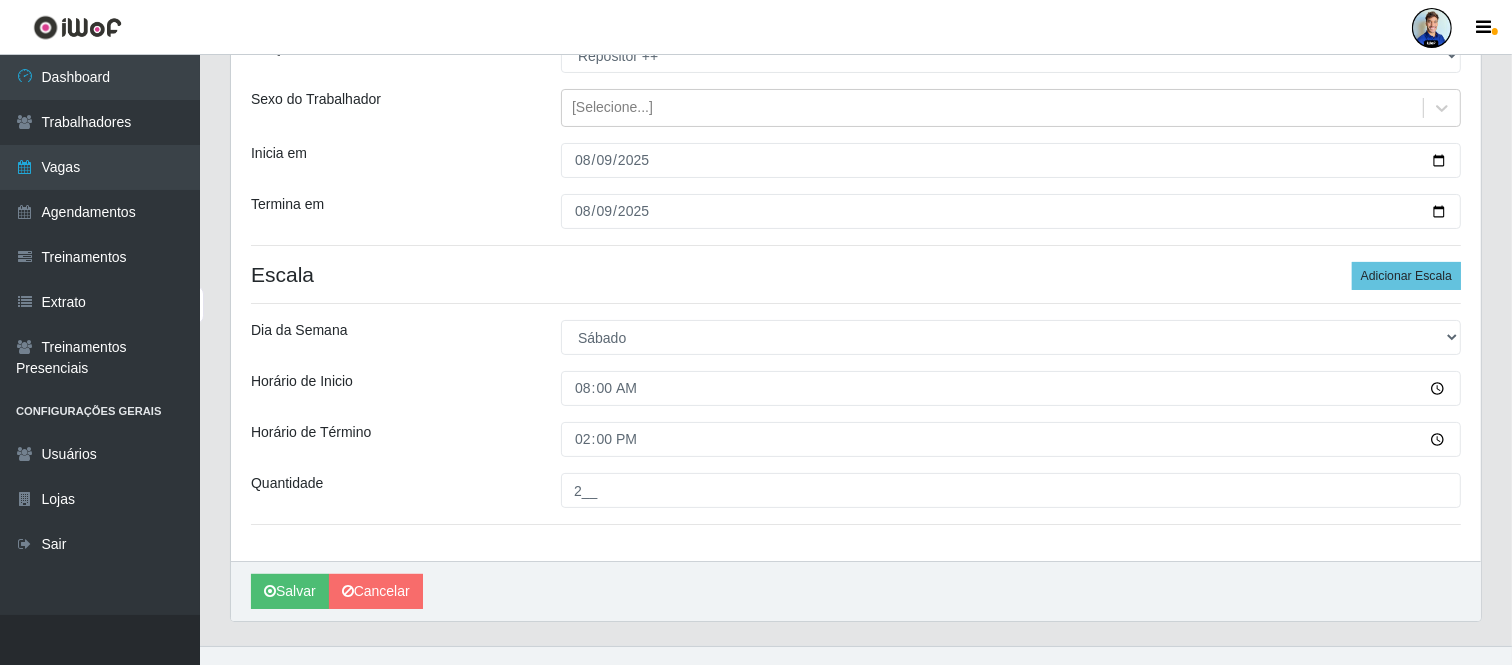 scroll, scrollTop: 236, scrollLeft: 0, axis: vertical 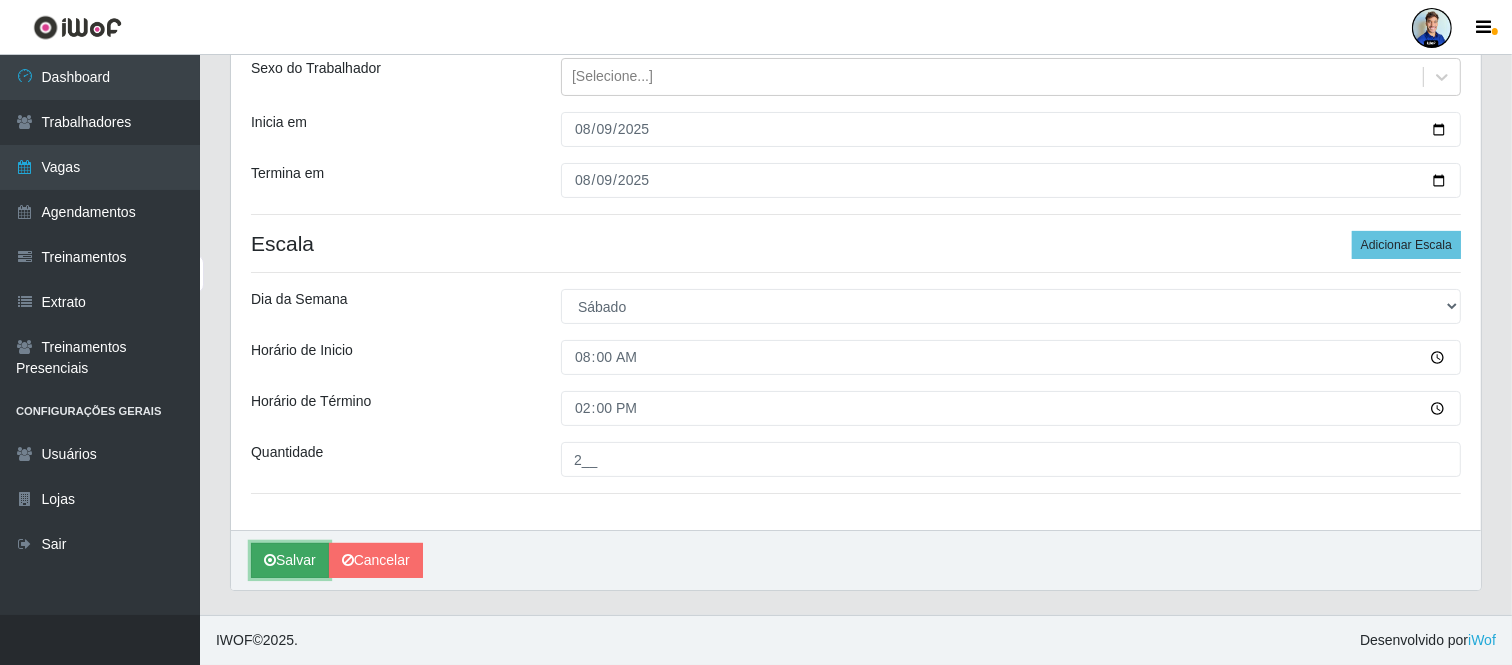 click on "Salvar" at bounding box center (290, 560) 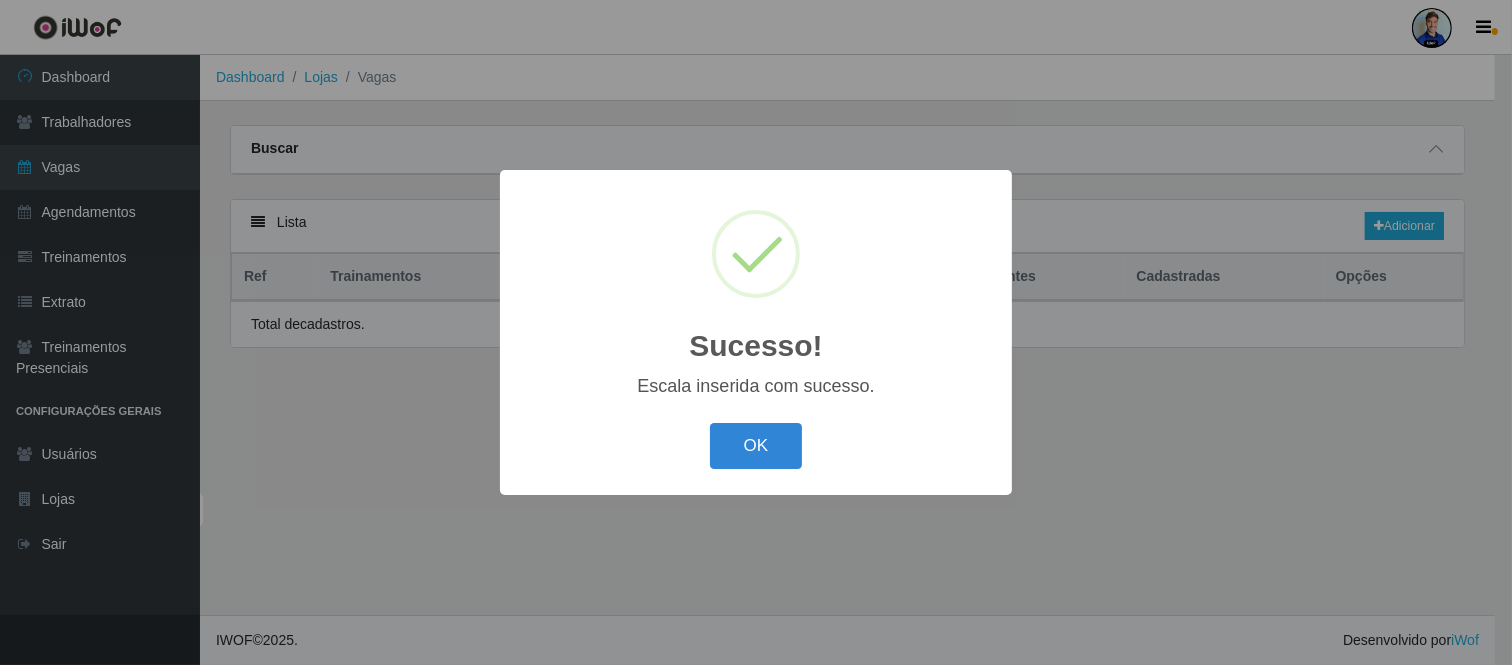 scroll, scrollTop: 0, scrollLeft: 0, axis: both 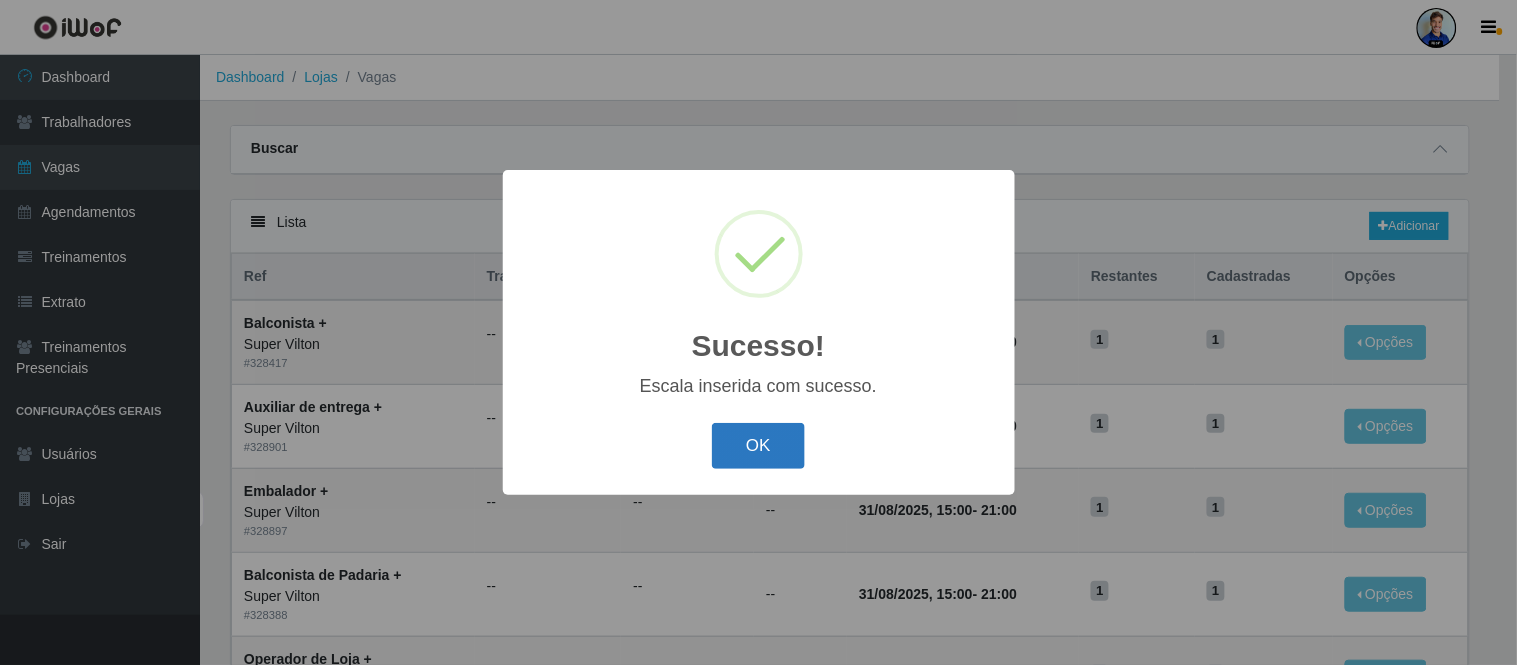 click on "OK" at bounding box center [758, 446] 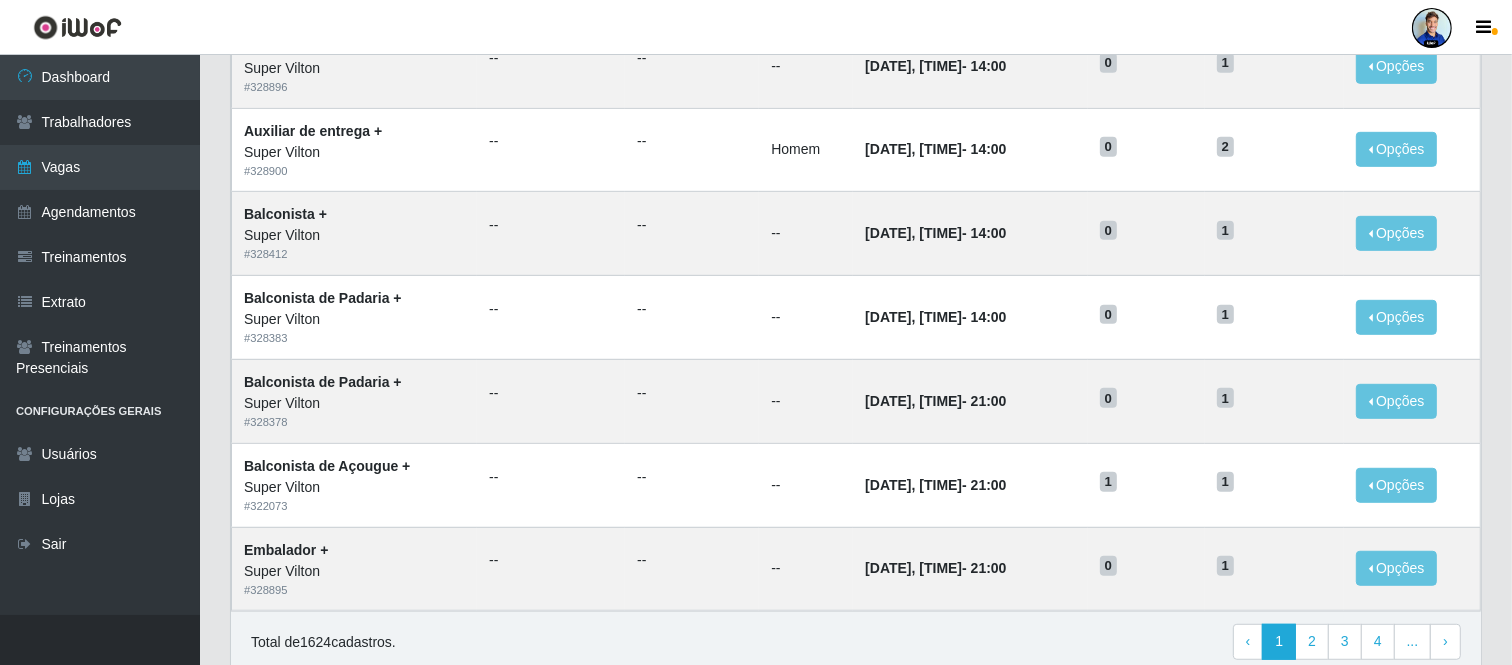 scroll, scrollTop: 1030, scrollLeft: 0, axis: vertical 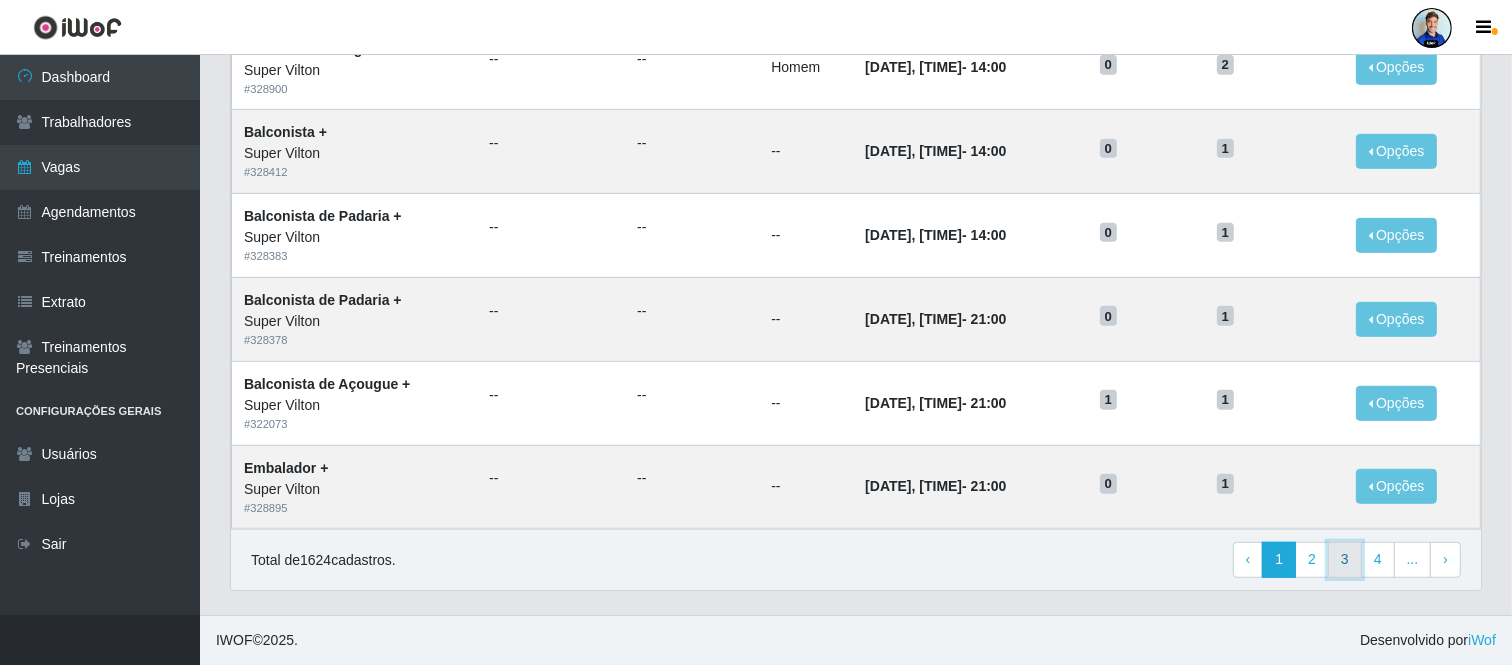 click on "3" at bounding box center (1345, 560) 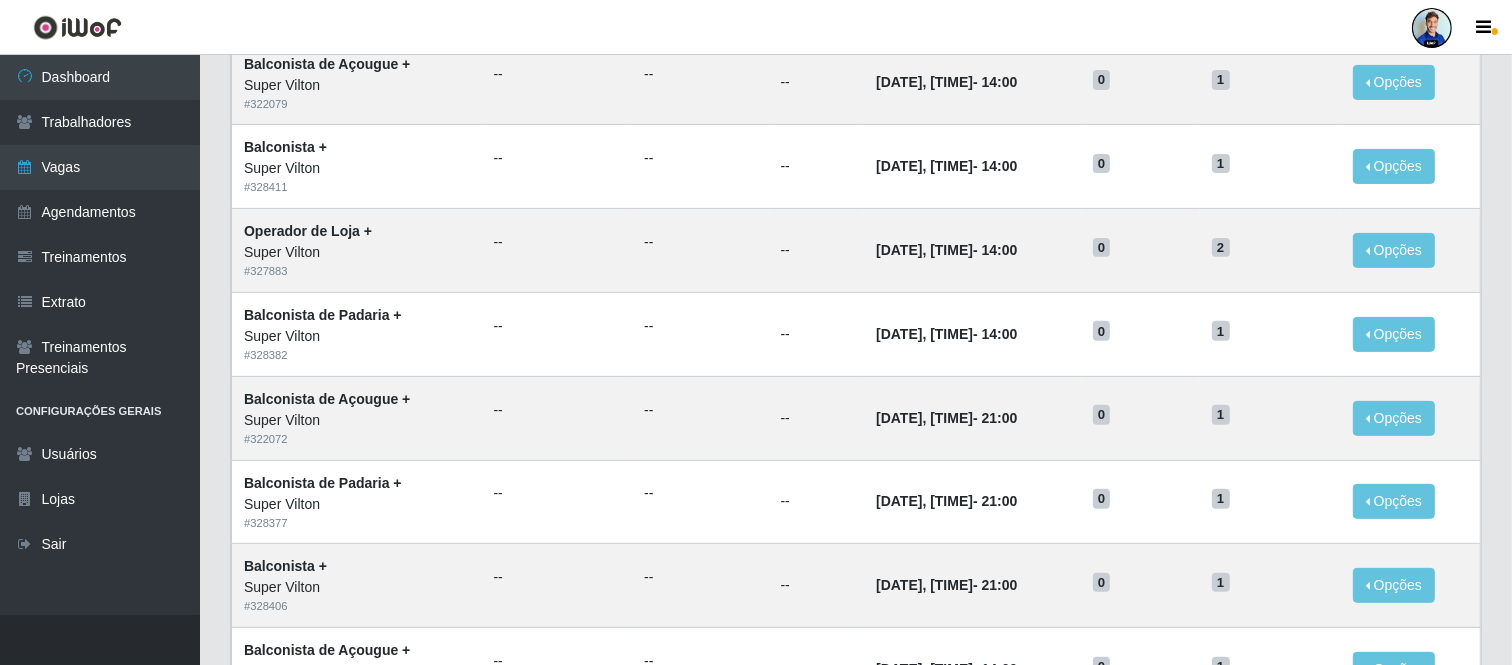 scroll, scrollTop: 1030, scrollLeft: 0, axis: vertical 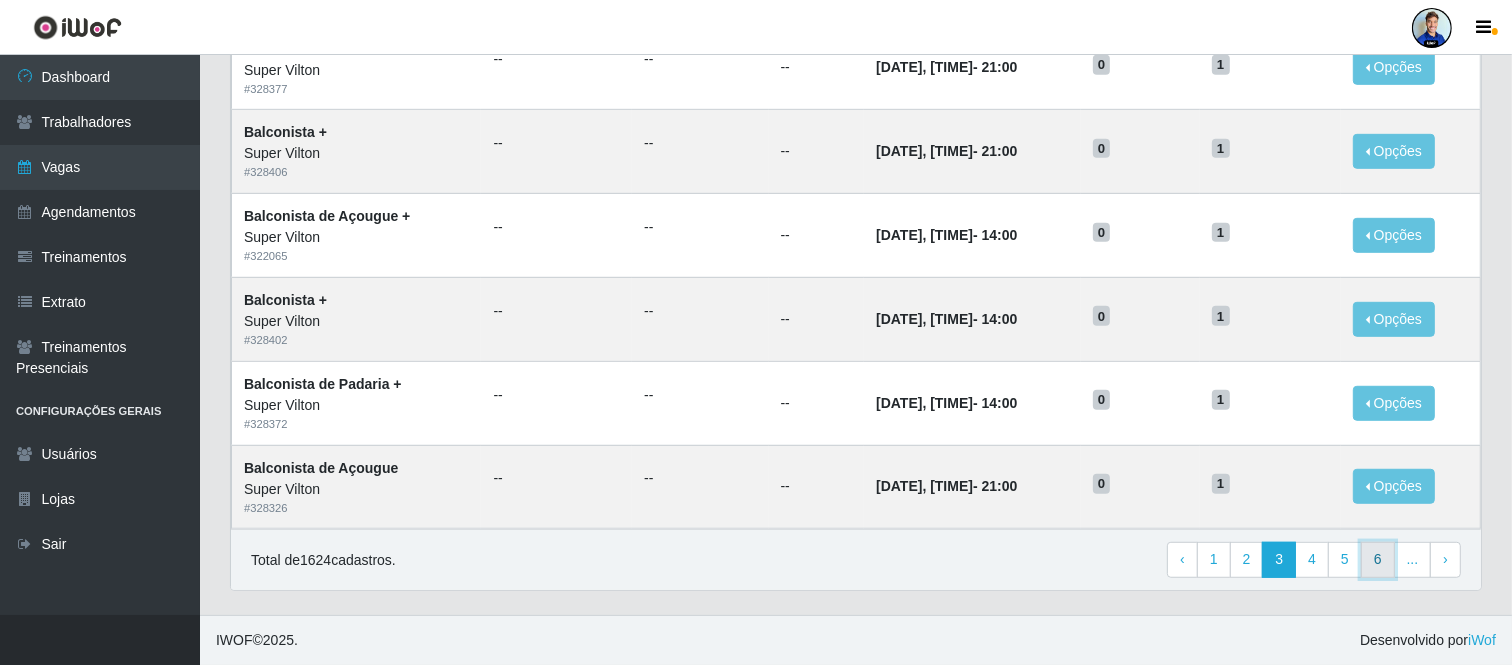 click on "6" at bounding box center (1378, 560) 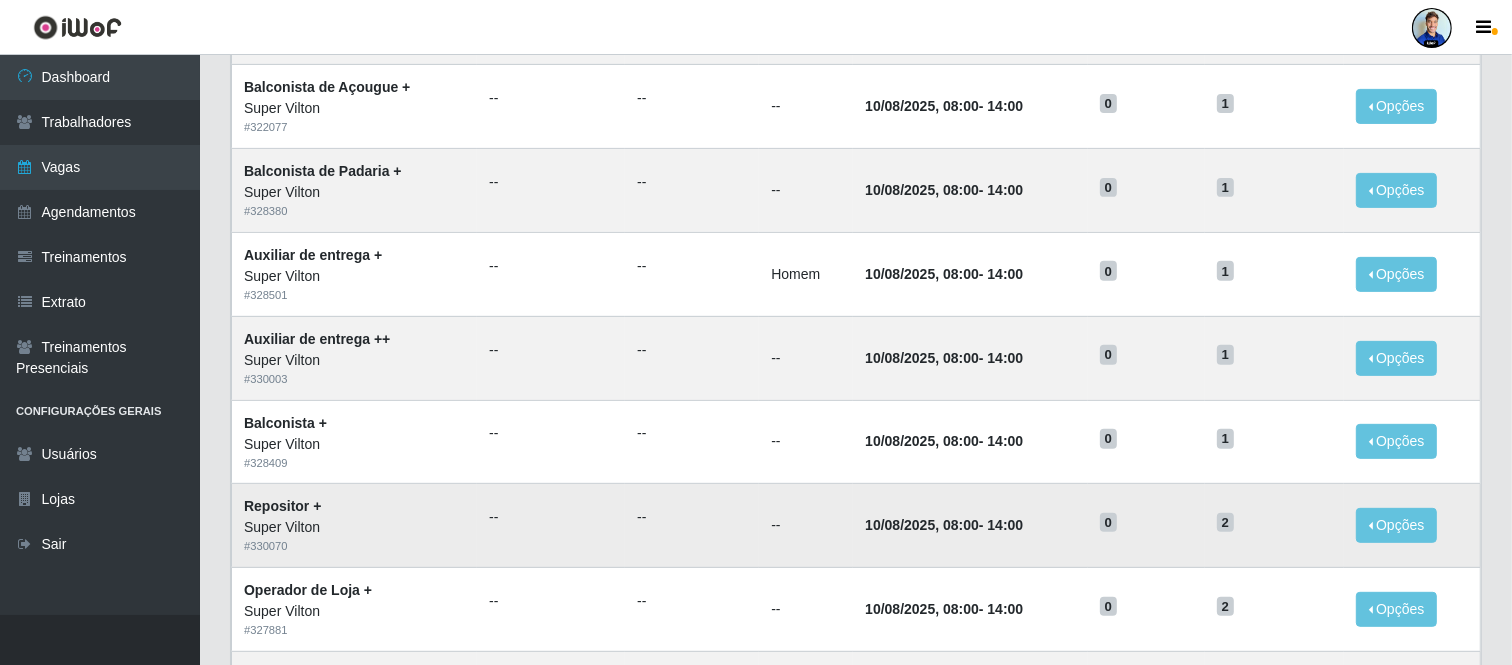 scroll, scrollTop: 1030, scrollLeft: 0, axis: vertical 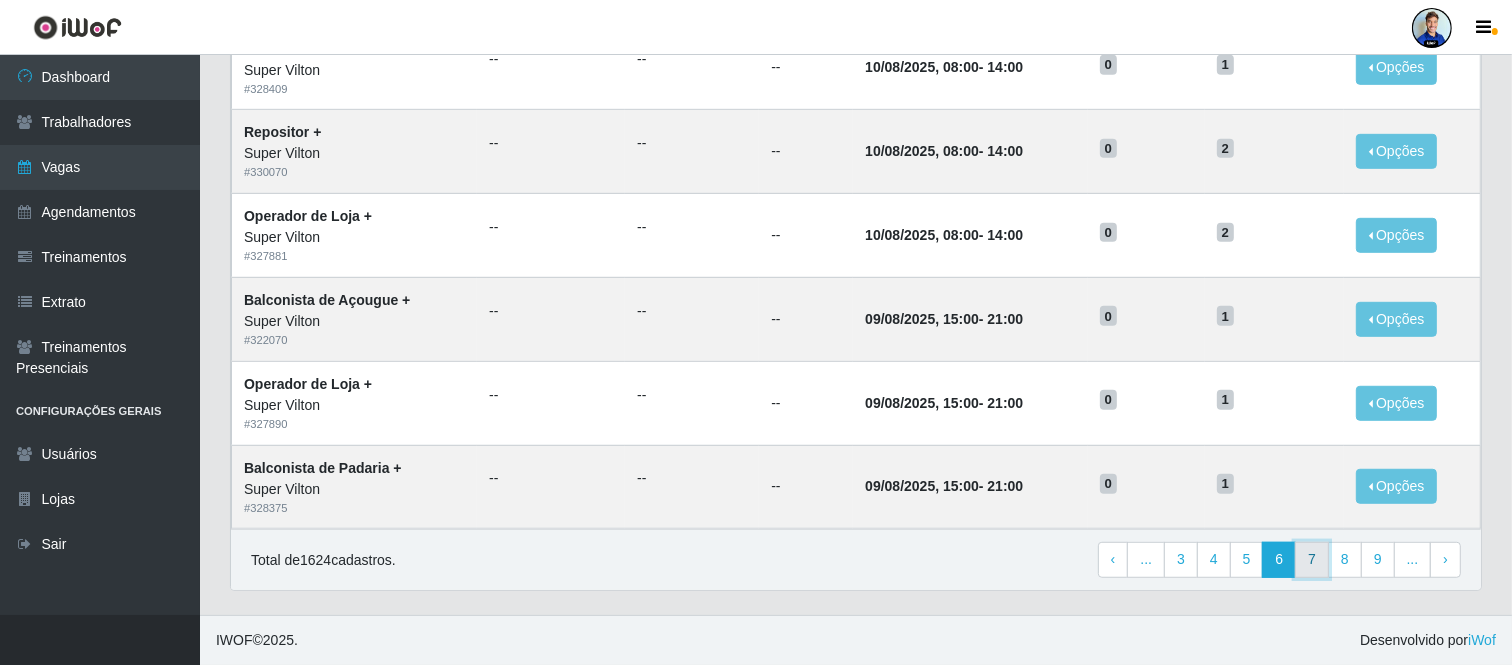 click on "7" at bounding box center [1312, 560] 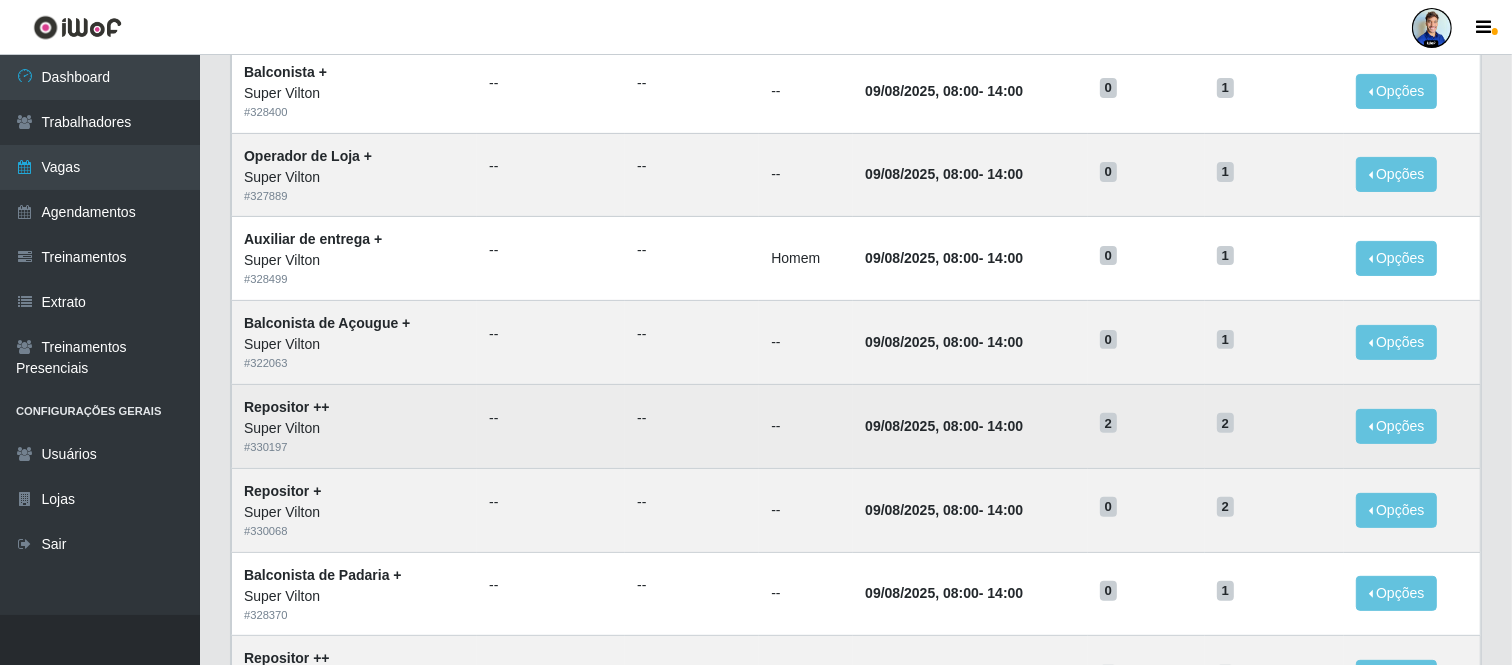 scroll, scrollTop: 0, scrollLeft: 0, axis: both 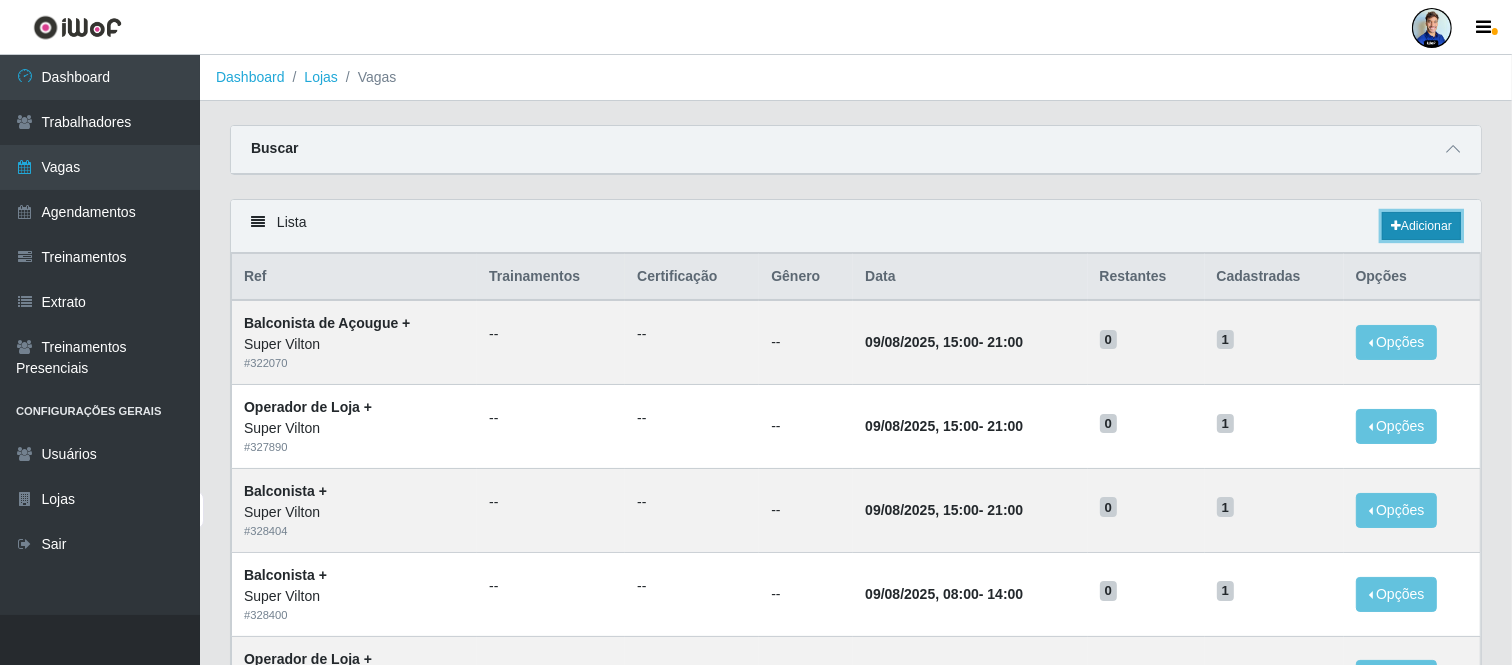 click on "Adicionar" at bounding box center [1421, 226] 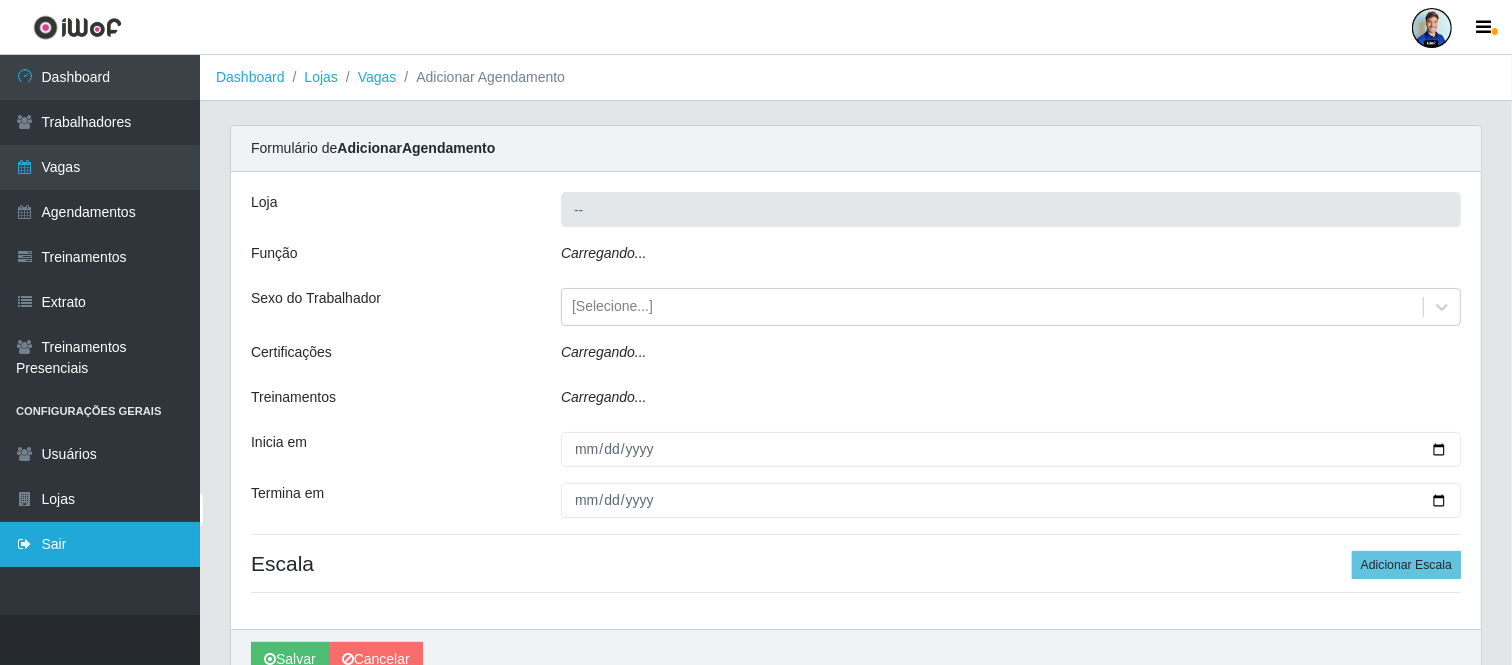 type on "Super Vilton" 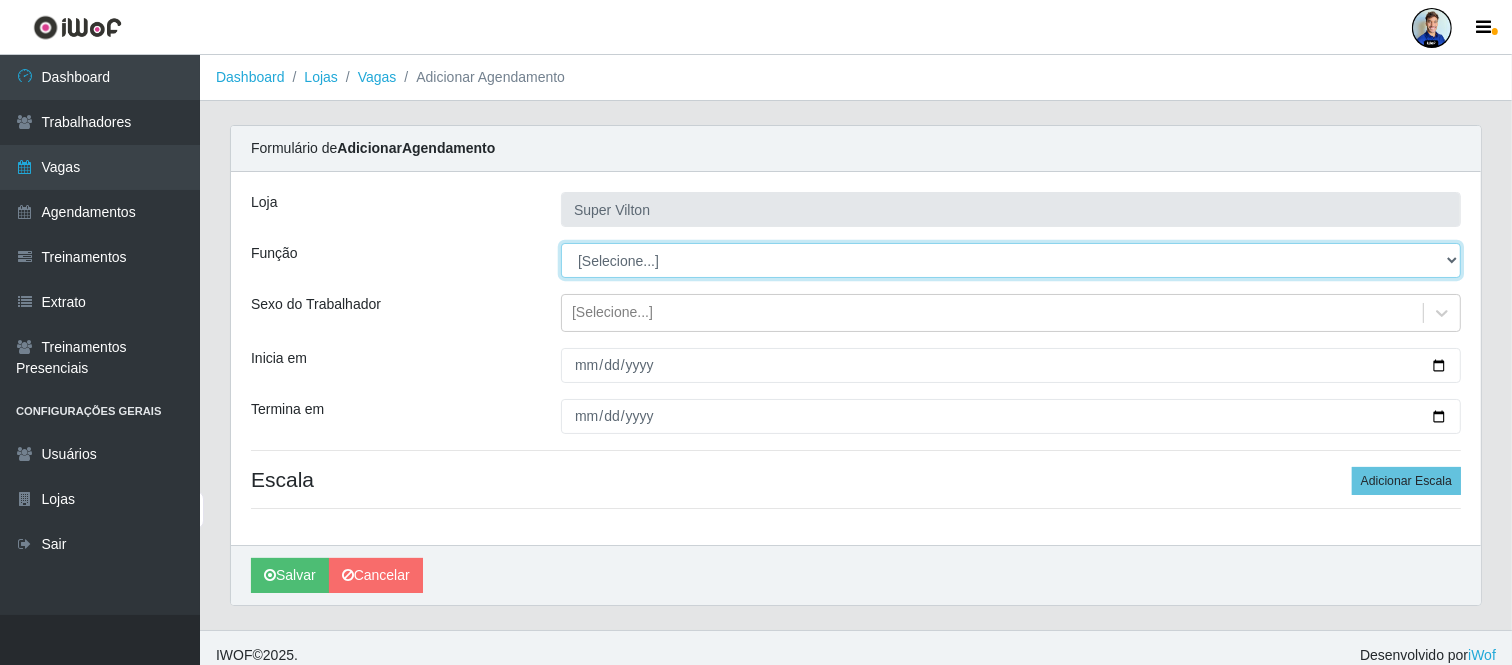click on "[Selecione...] ASG ASG + ASG ++ Auxiliar de Depósito  Auxiliar de Depósito + Auxiliar de Depósito ++ Auxiliar de entrega Auxiliar de entrega + Auxiliar de entrega ++ Balconista Balconista + Balconista ++ Balconista de Açougue  Balconista de Açougue + Balconista de Açougue ++ Balconista de Frios Balconista de Frios + Balconista de Frios ++ Balconista de Padaria  Balconista de Padaria + Balconista de Padaria ++ Embalador Embalador + Embalador ++ Operador de Caixa Operador de Caixa + Operador de Caixa ++ Operador de Loja Operador de Loja + Operador de Loja ++ Repositor  Repositor + Repositor ++ Repositor de Frios Repositor de Frios + Repositor de Frios ++ Repositor de Hortifruti Repositor de Hortifruti + Repositor de Hortifruti ++" at bounding box center [1011, 260] 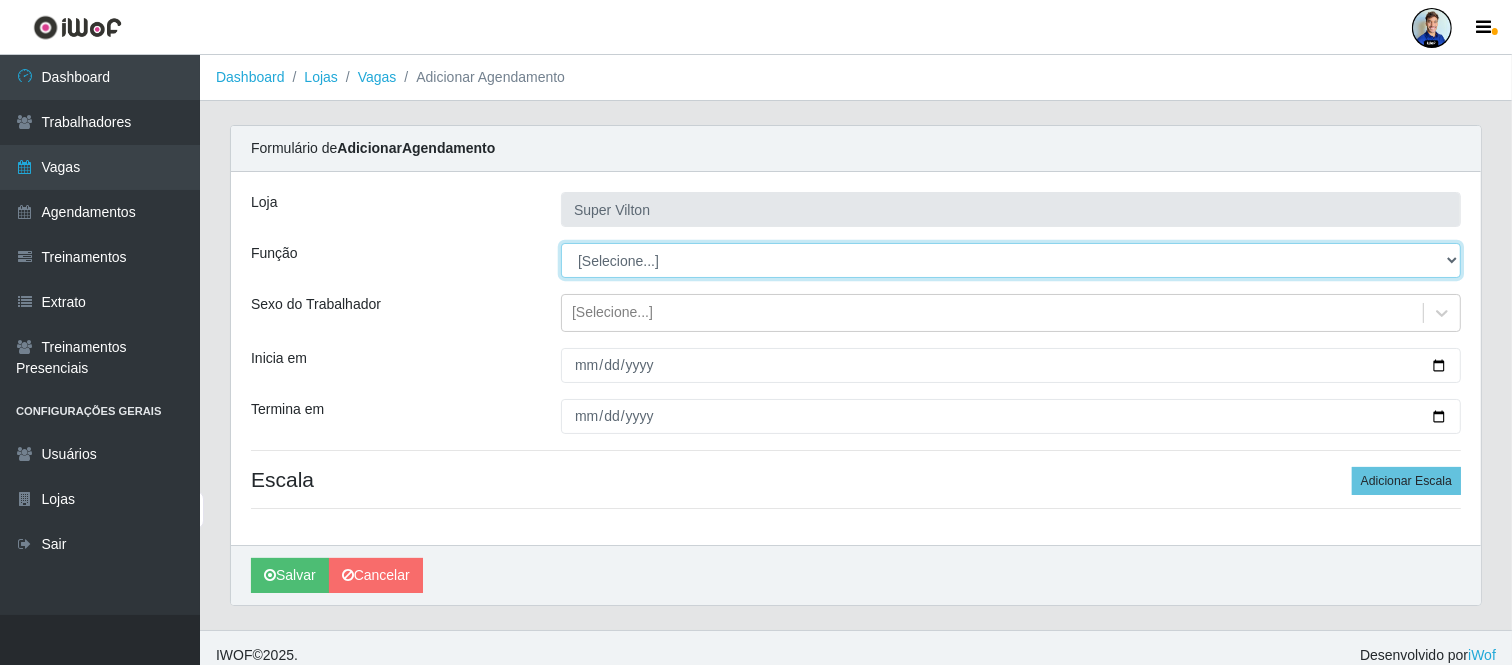 select on "86" 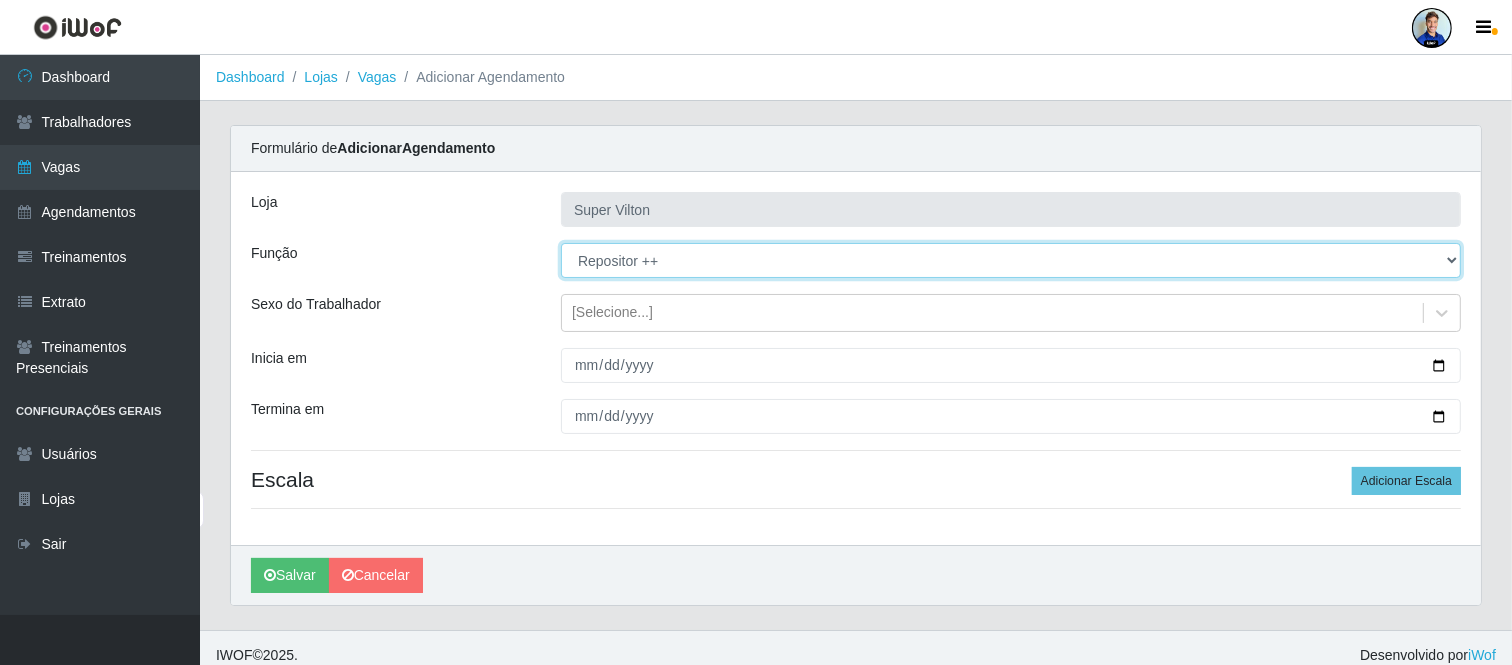 click on "[Selecione...] ASG ASG + ASG ++ Auxiliar de Depósito  Auxiliar de Depósito + Auxiliar de Depósito ++ Auxiliar de entrega Auxiliar de entrega + Auxiliar de entrega ++ Balconista Balconista + Balconista ++ Balconista de Açougue  Balconista de Açougue + Balconista de Açougue ++ Balconista de Frios Balconista de Frios + Balconista de Frios ++ Balconista de Padaria  Balconista de Padaria + Balconista de Padaria ++ Embalador Embalador + Embalador ++ Operador de Caixa Operador de Caixa + Operador de Caixa ++ Operador de Loja Operador de Loja + Operador de Loja ++ Repositor  Repositor + Repositor ++ Repositor de Frios Repositor de Frios + Repositor de Frios ++ Repositor de Hortifruti Repositor de Hortifruti + Repositor de Hortifruti ++" at bounding box center [1011, 260] 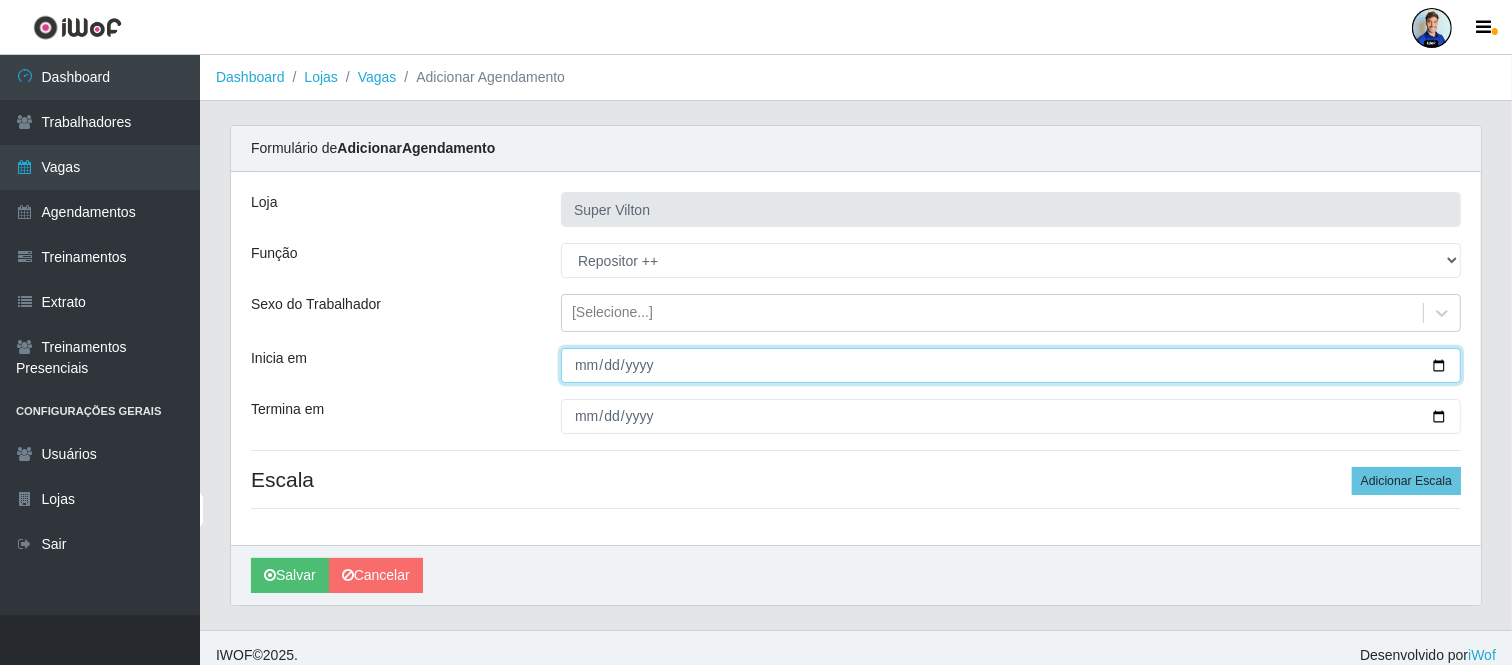 click on "Inicia em" at bounding box center [1011, 365] 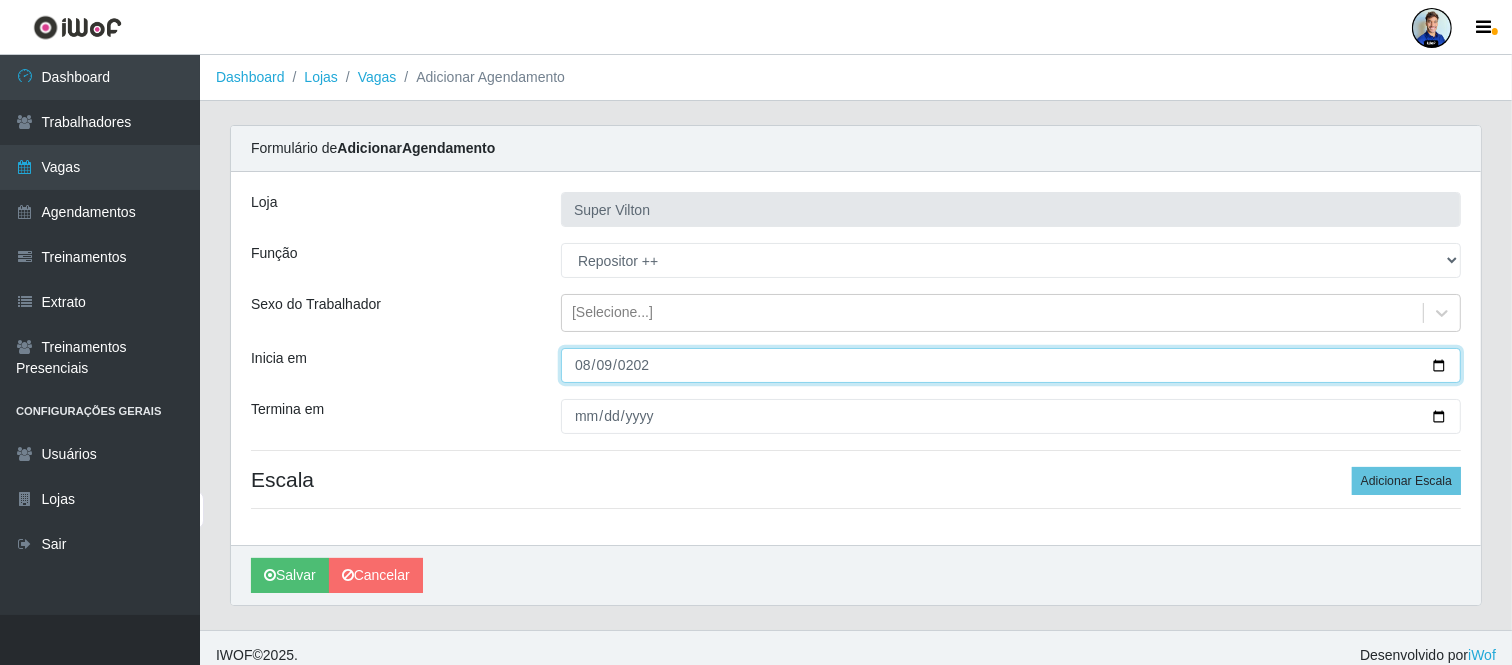 type on "2025-08-09" 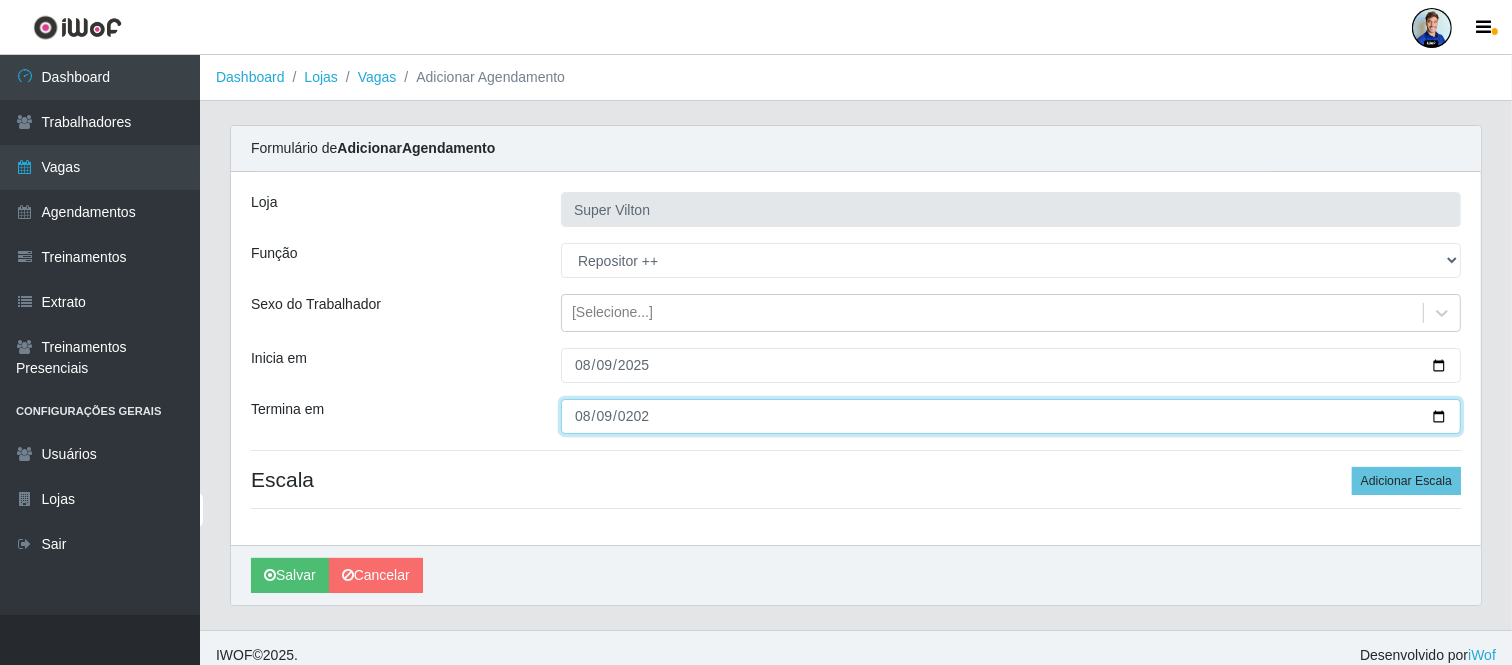 type on "2025-08-09" 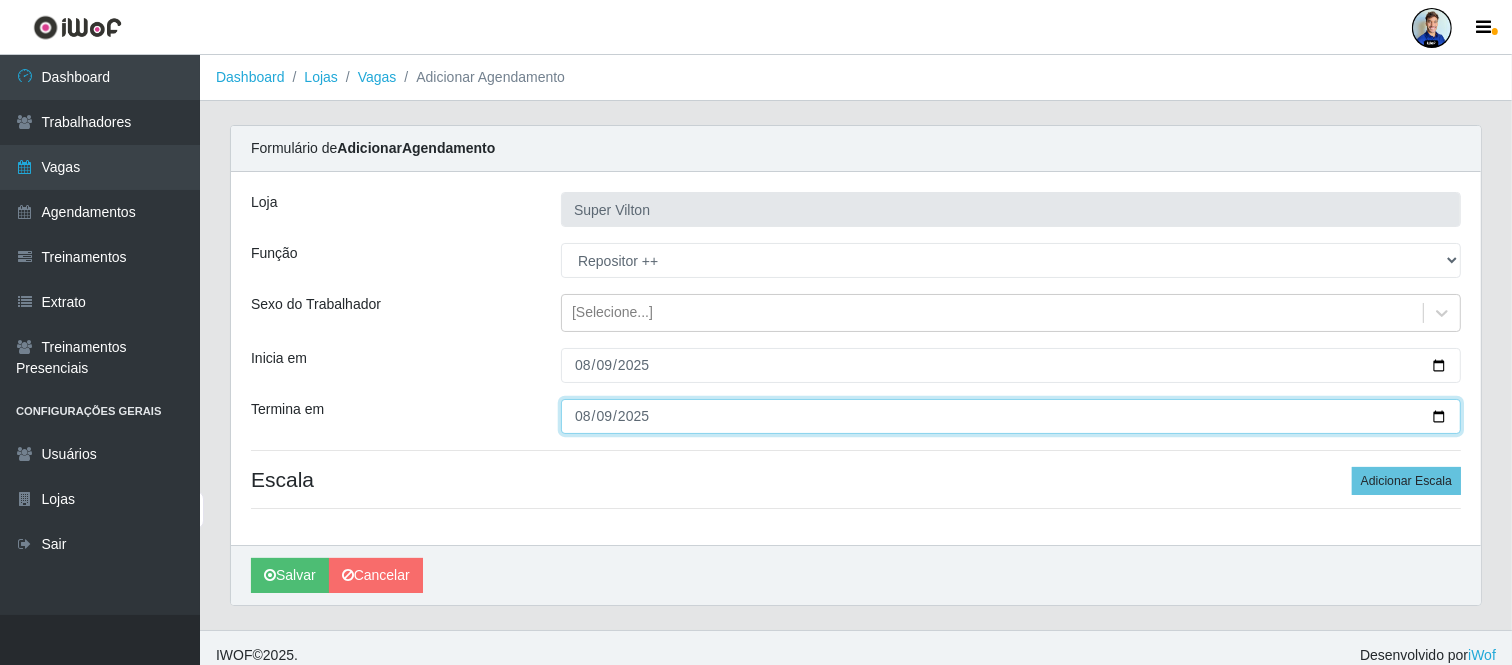 scroll, scrollTop: 15, scrollLeft: 0, axis: vertical 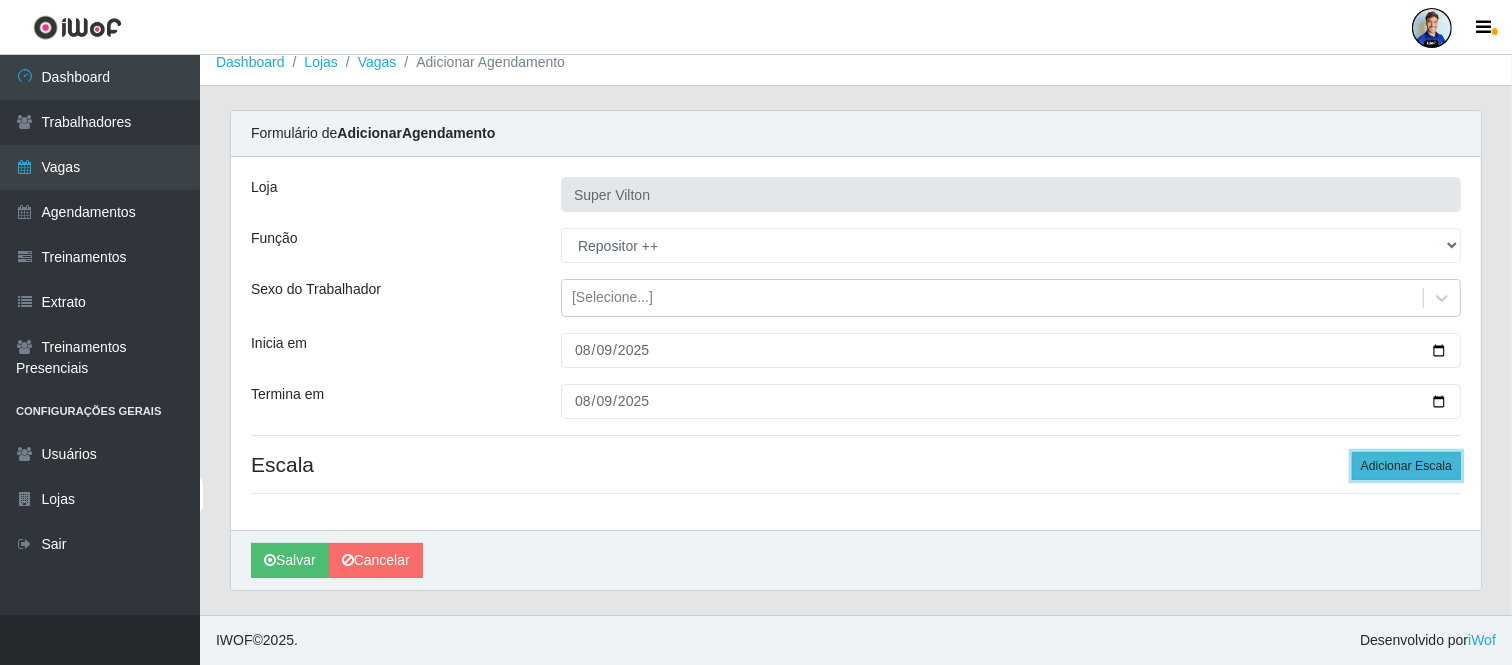 click on "Adicionar Escala" at bounding box center (1406, 466) 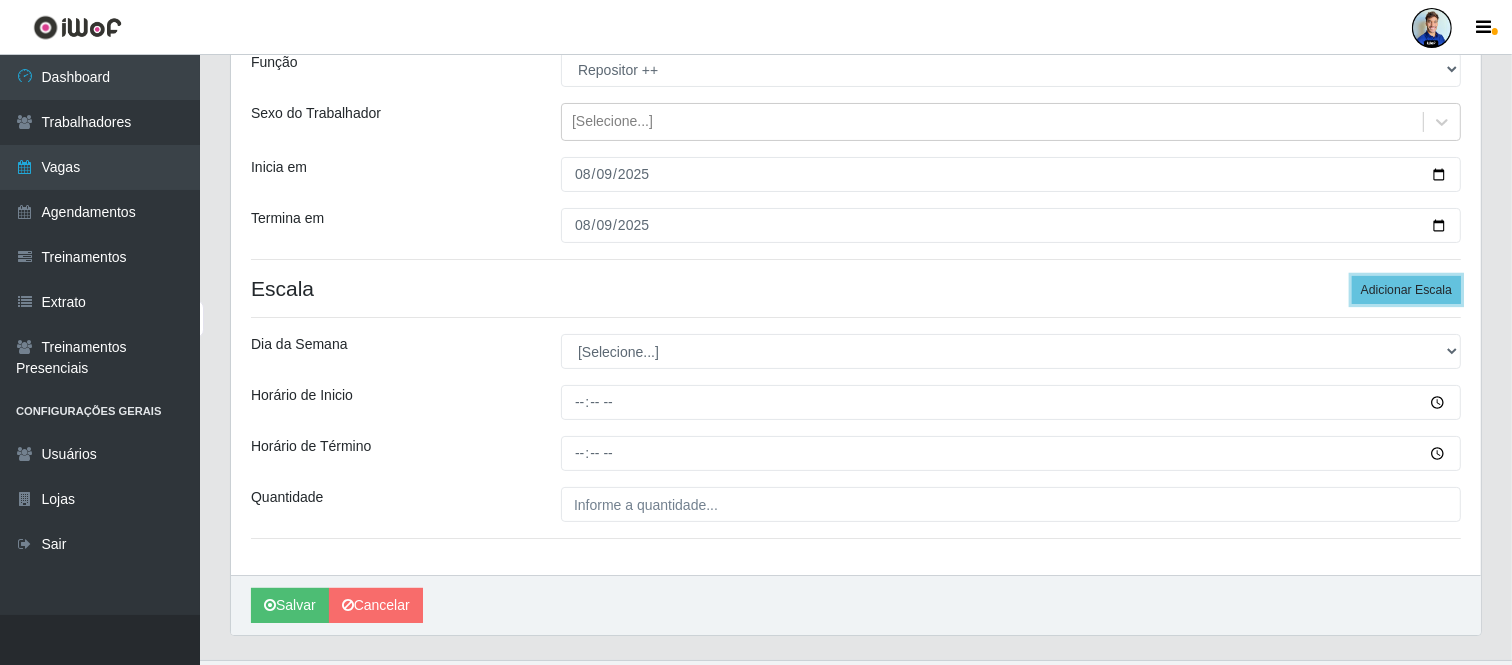 scroll, scrollTop: 193, scrollLeft: 0, axis: vertical 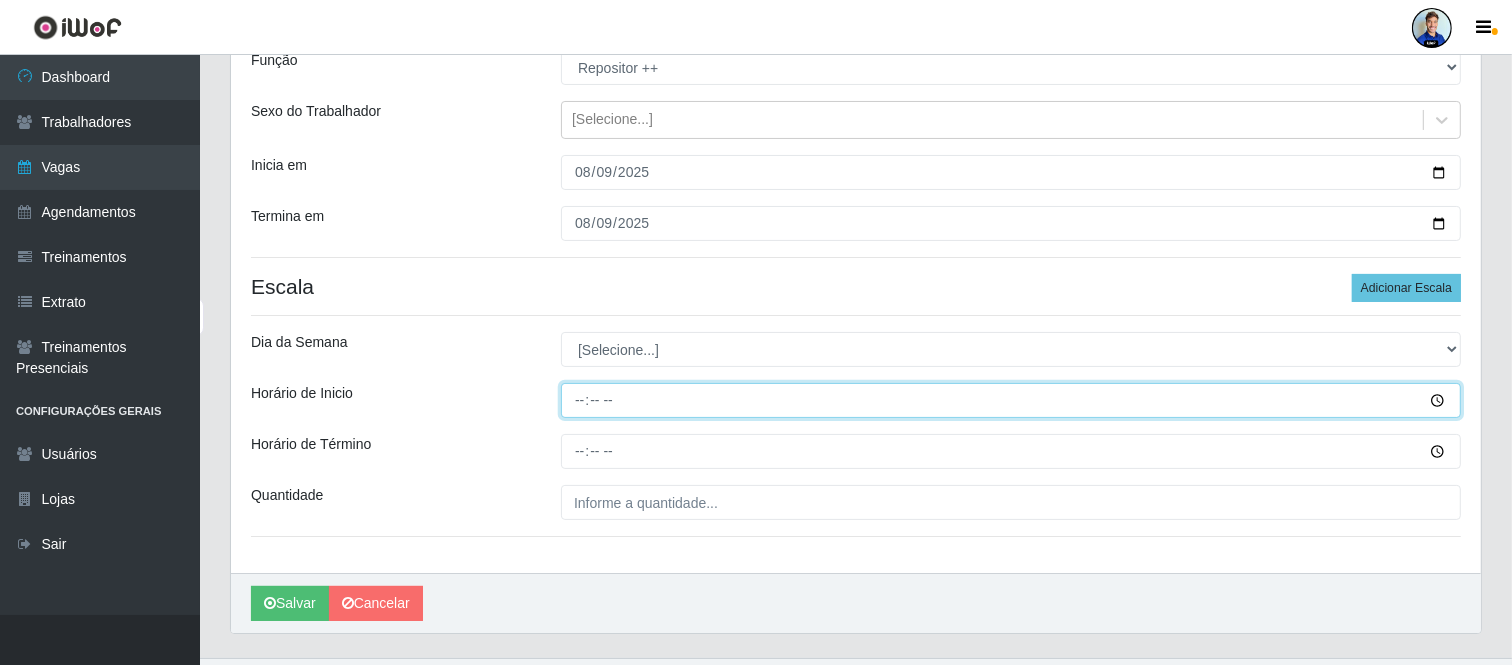 click on "Horário de Inicio" at bounding box center (1011, 400) 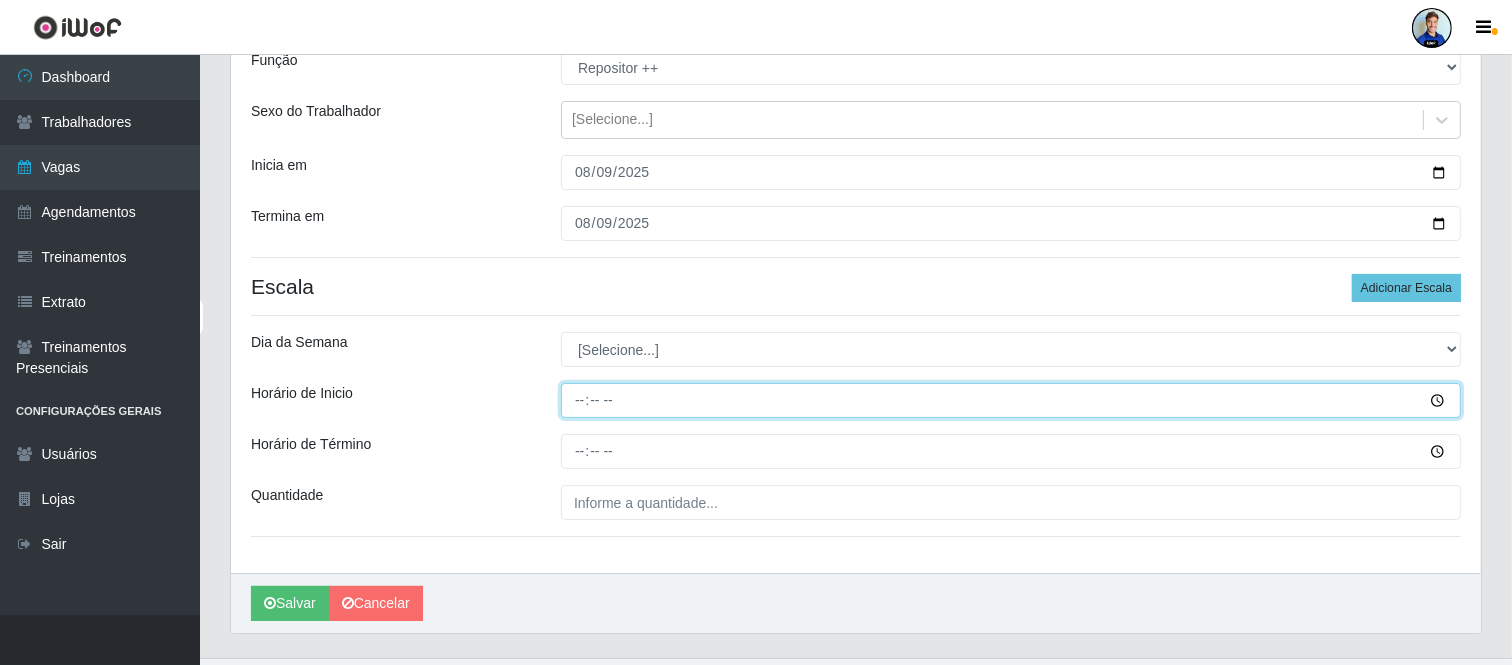 type on "15:00" 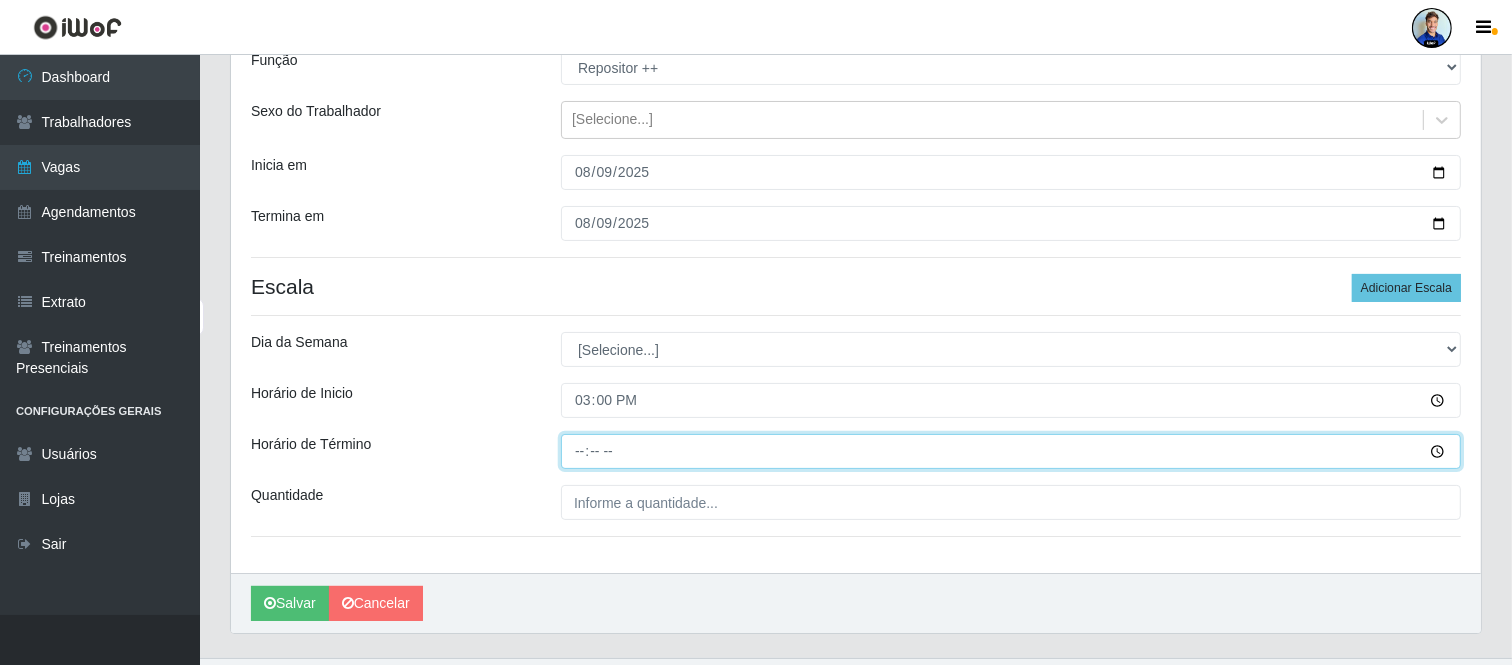 type on "21:00" 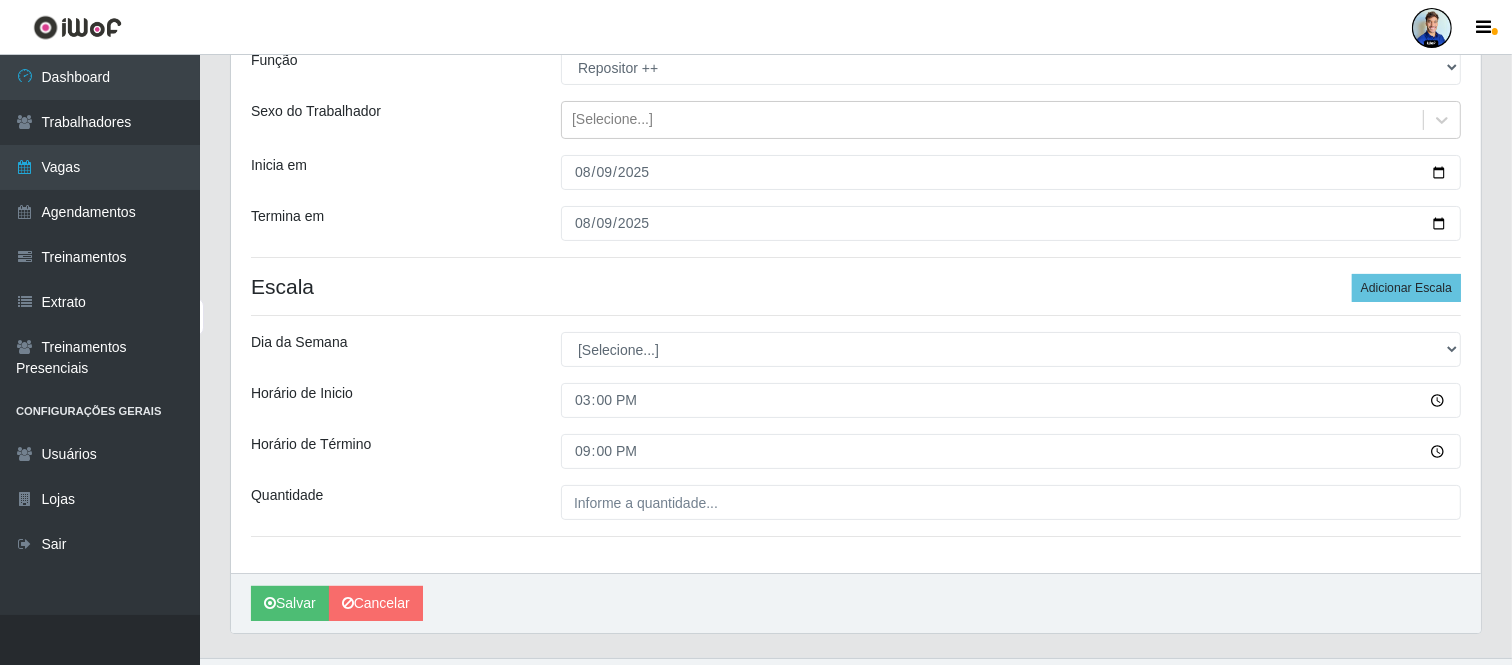 click on "Horário de Inicio" at bounding box center [391, 400] 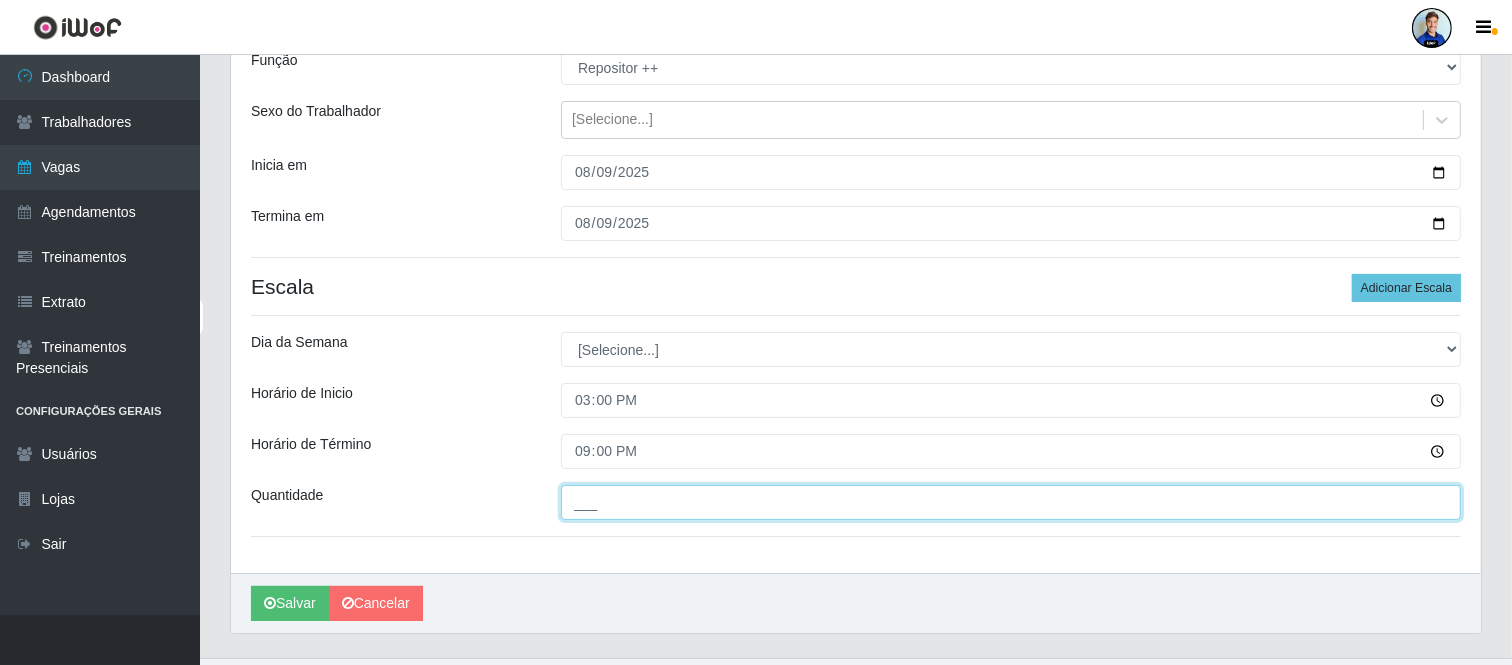 click on "___" at bounding box center [1011, 502] 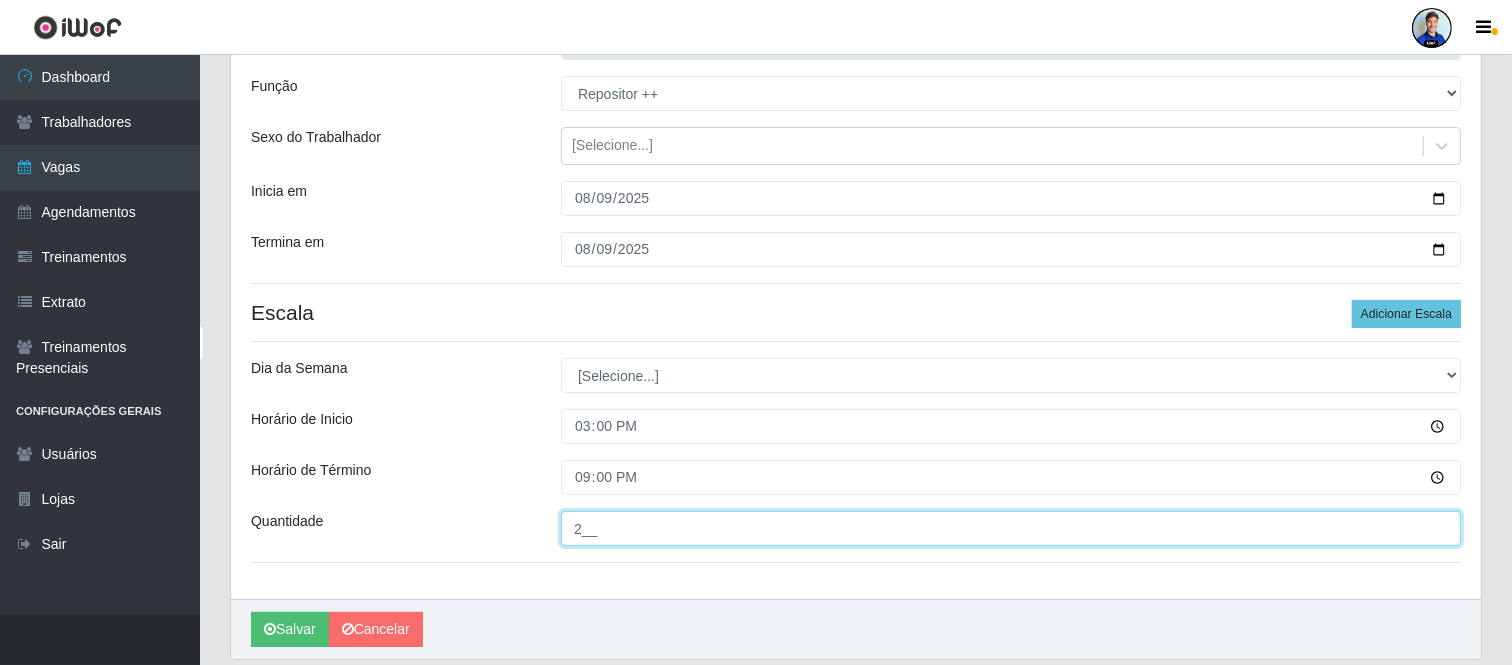 scroll, scrollTop: 160, scrollLeft: 0, axis: vertical 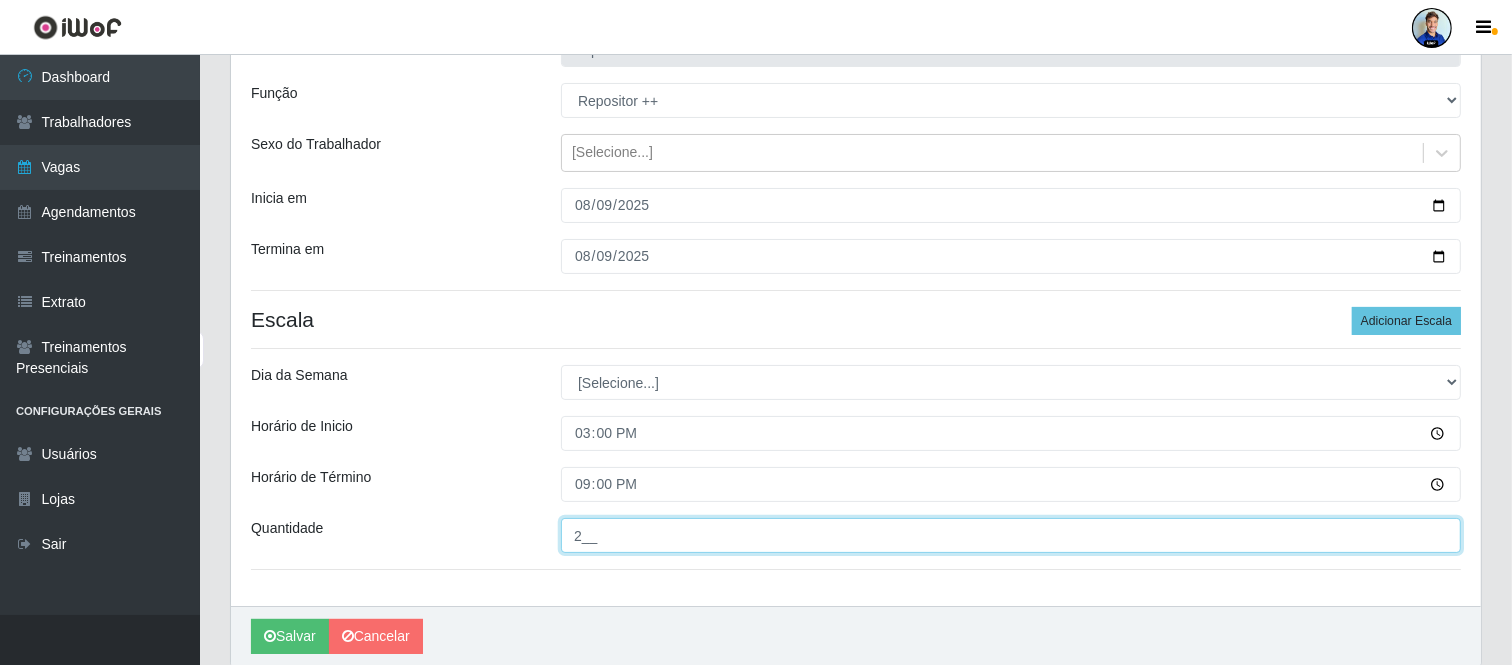 type on "2__" 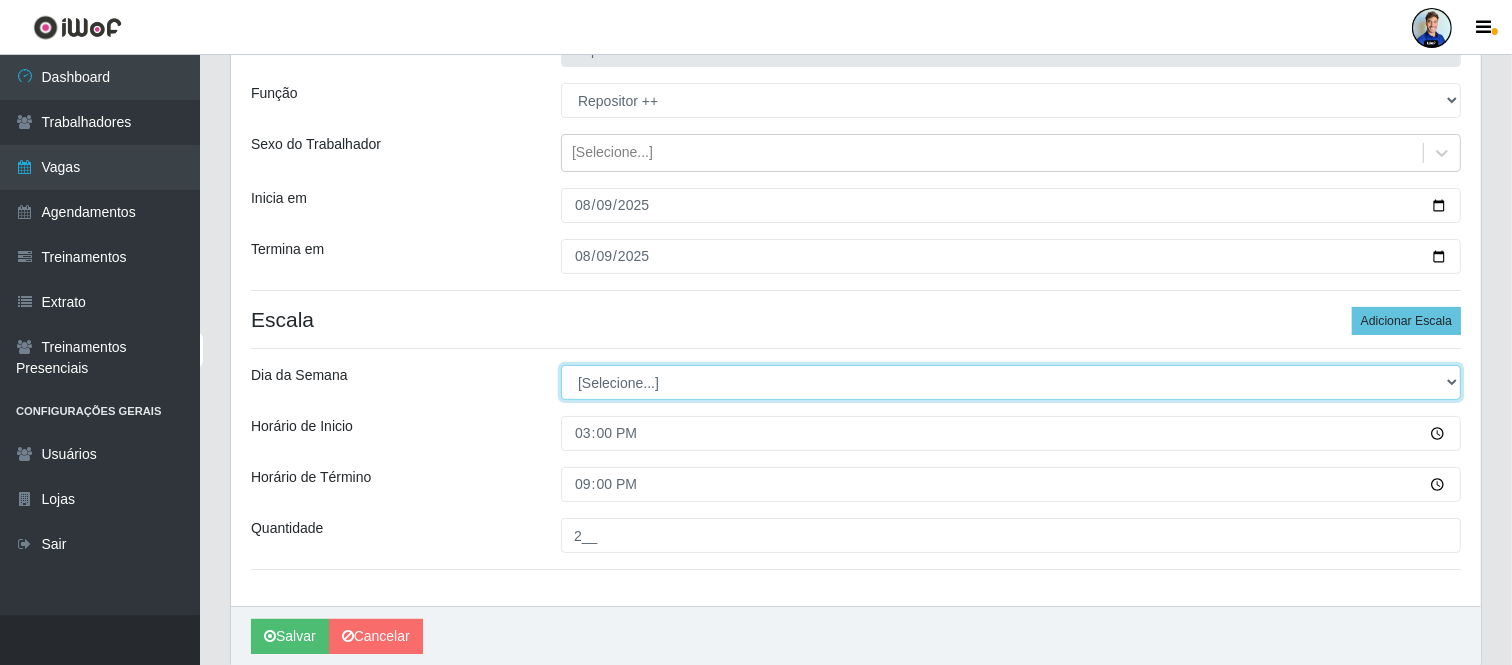 click on "[Selecione...] Segunda Terça Quarta Quinta Sexta Sábado Domingo" at bounding box center [1011, 382] 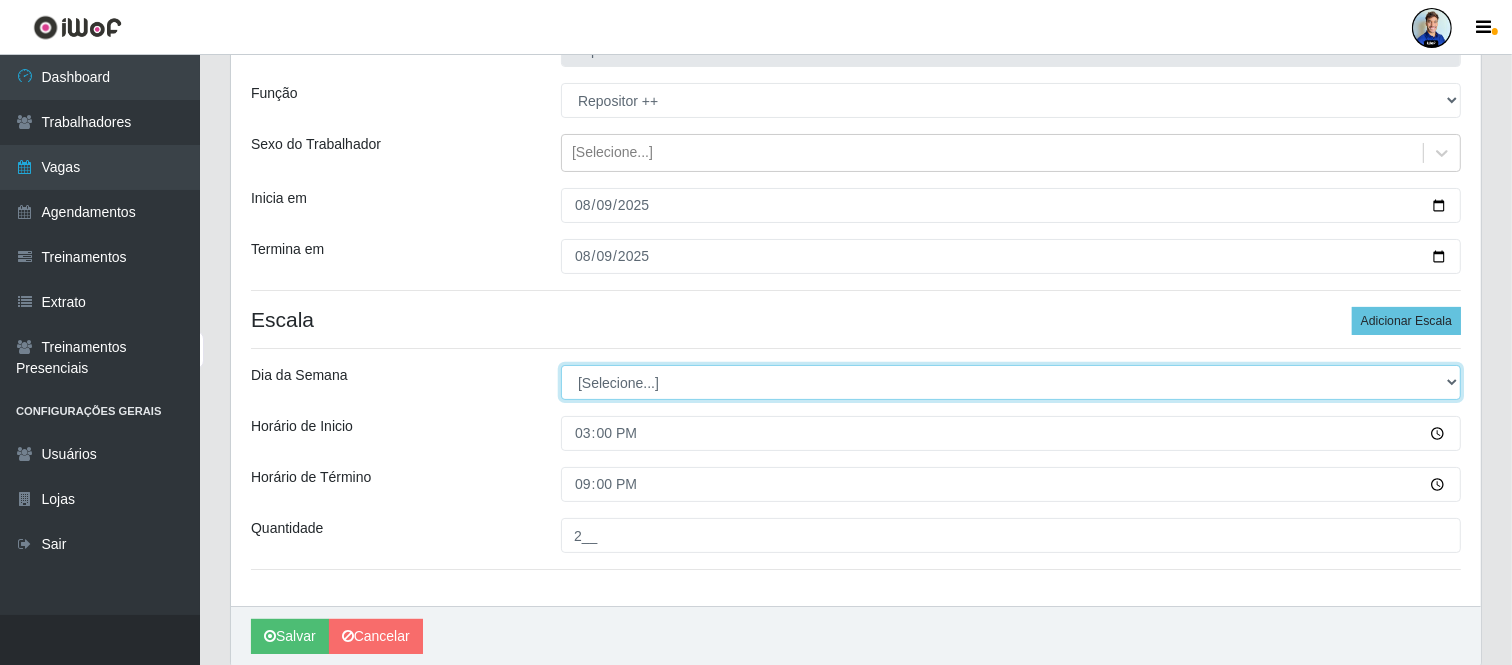 select on "6" 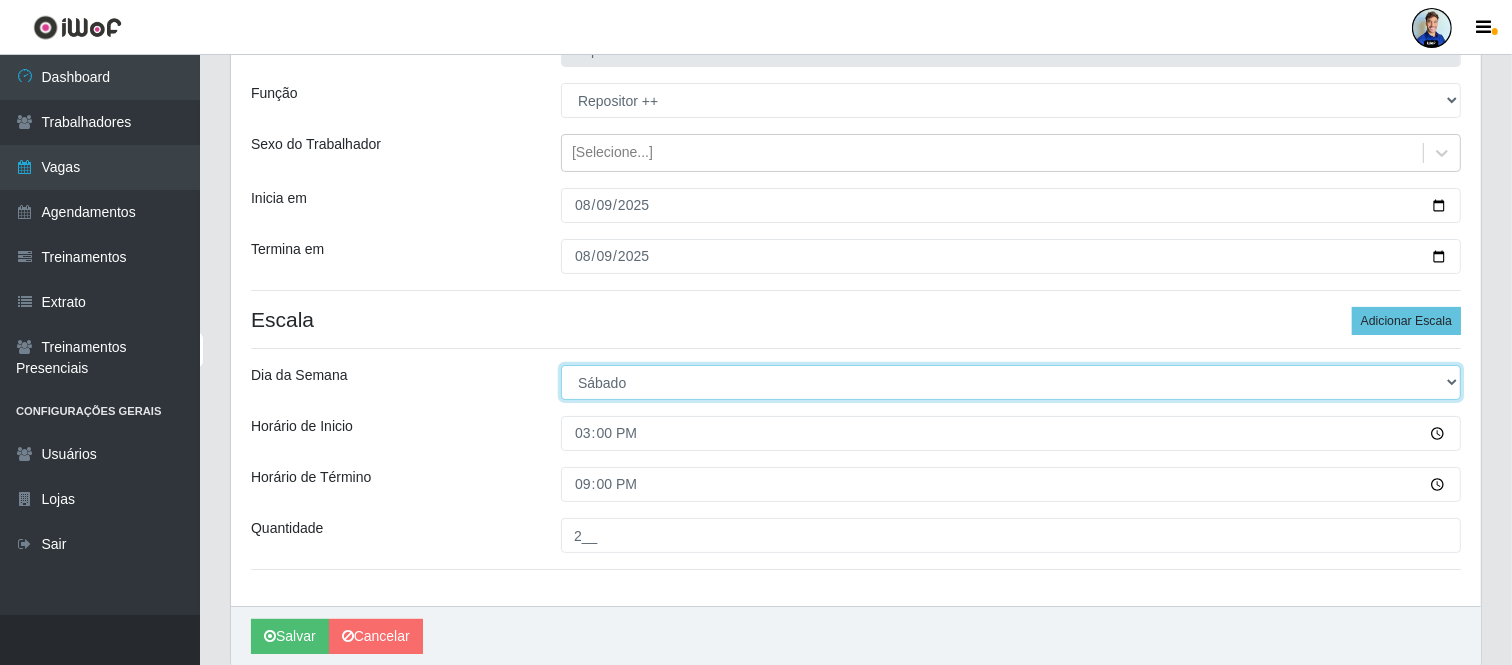 click on "[Selecione...] Segunda Terça Quarta Quinta Sexta Sábado Domingo" at bounding box center (1011, 382) 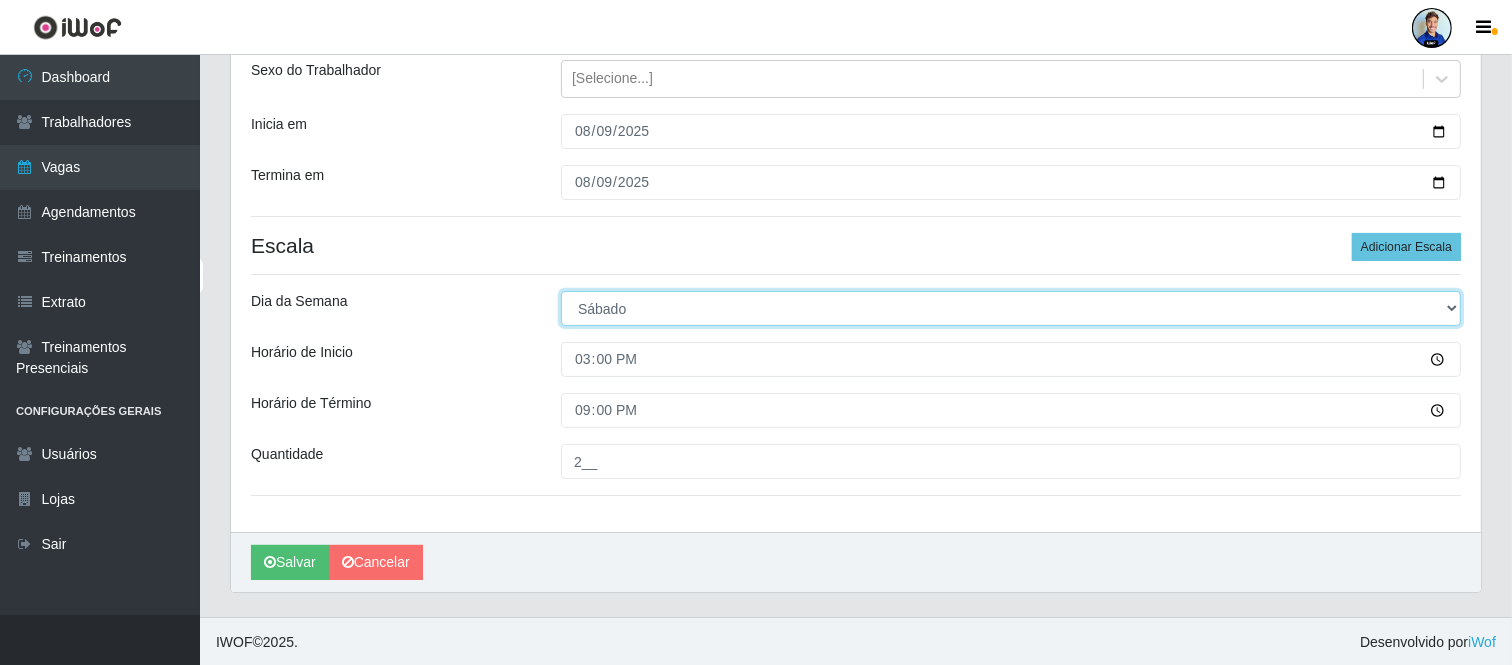 scroll, scrollTop: 236, scrollLeft: 0, axis: vertical 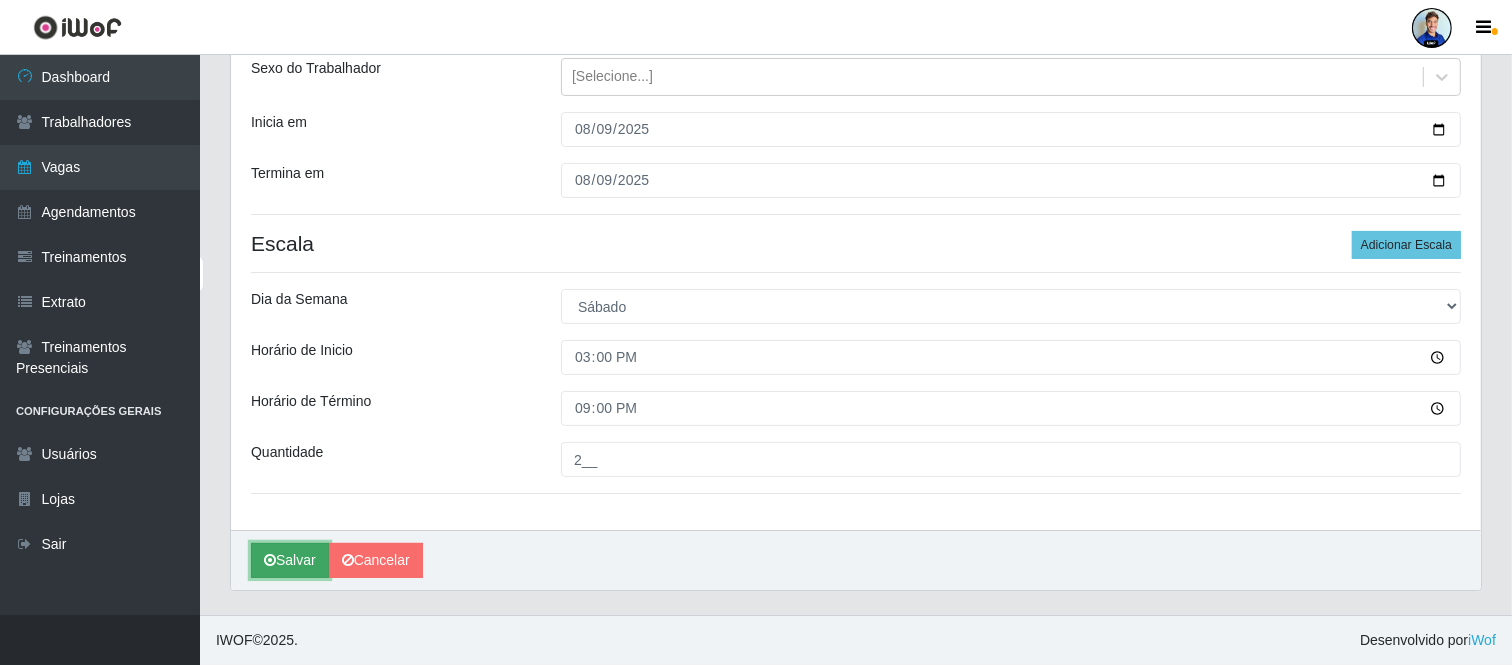 click on "Salvar" at bounding box center [290, 560] 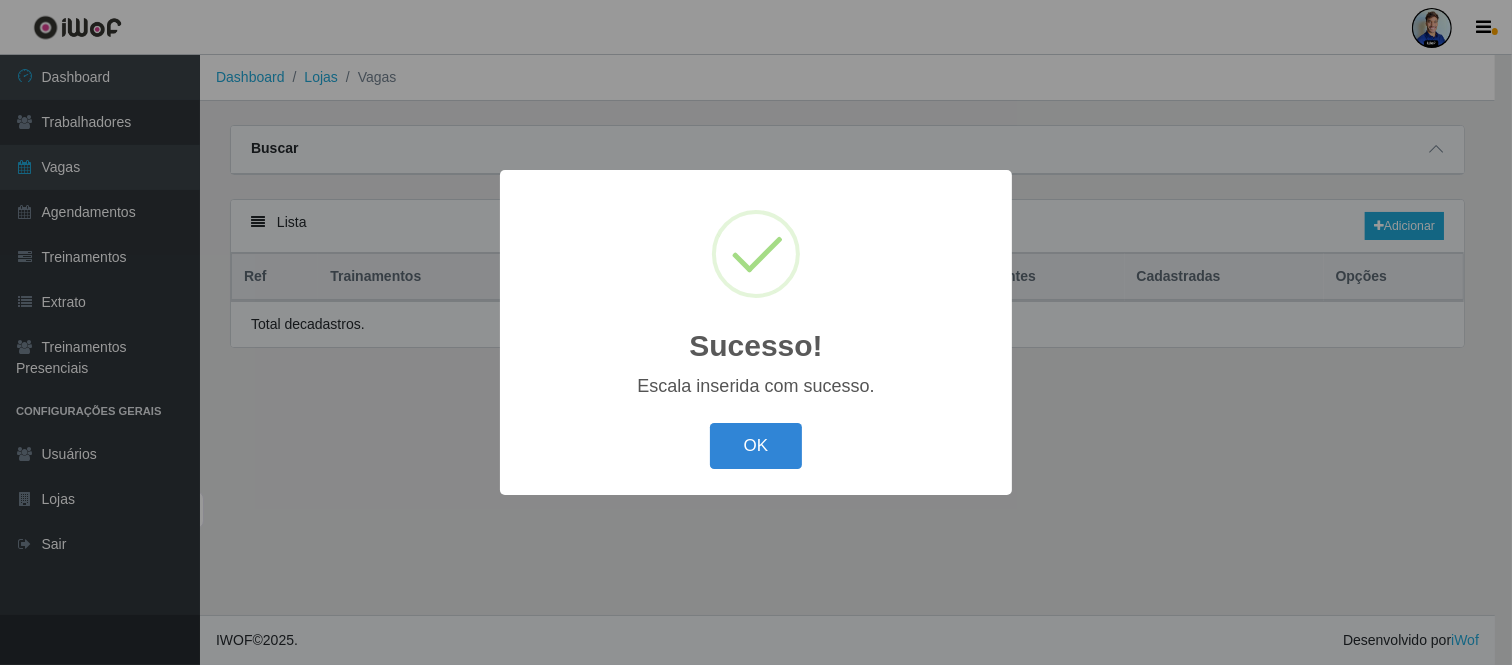 scroll, scrollTop: 0, scrollLeft: 0, axis: both 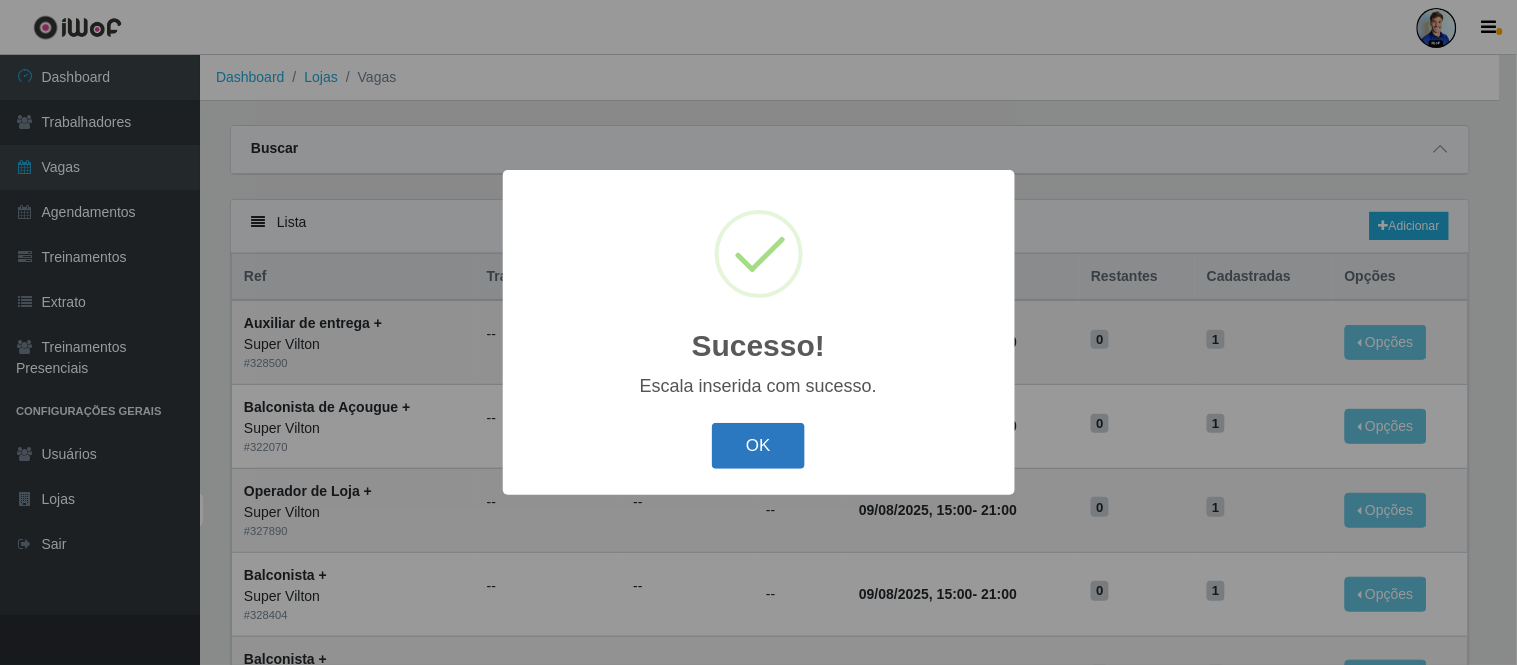 click on "OK" at bounding box center [758, 446] 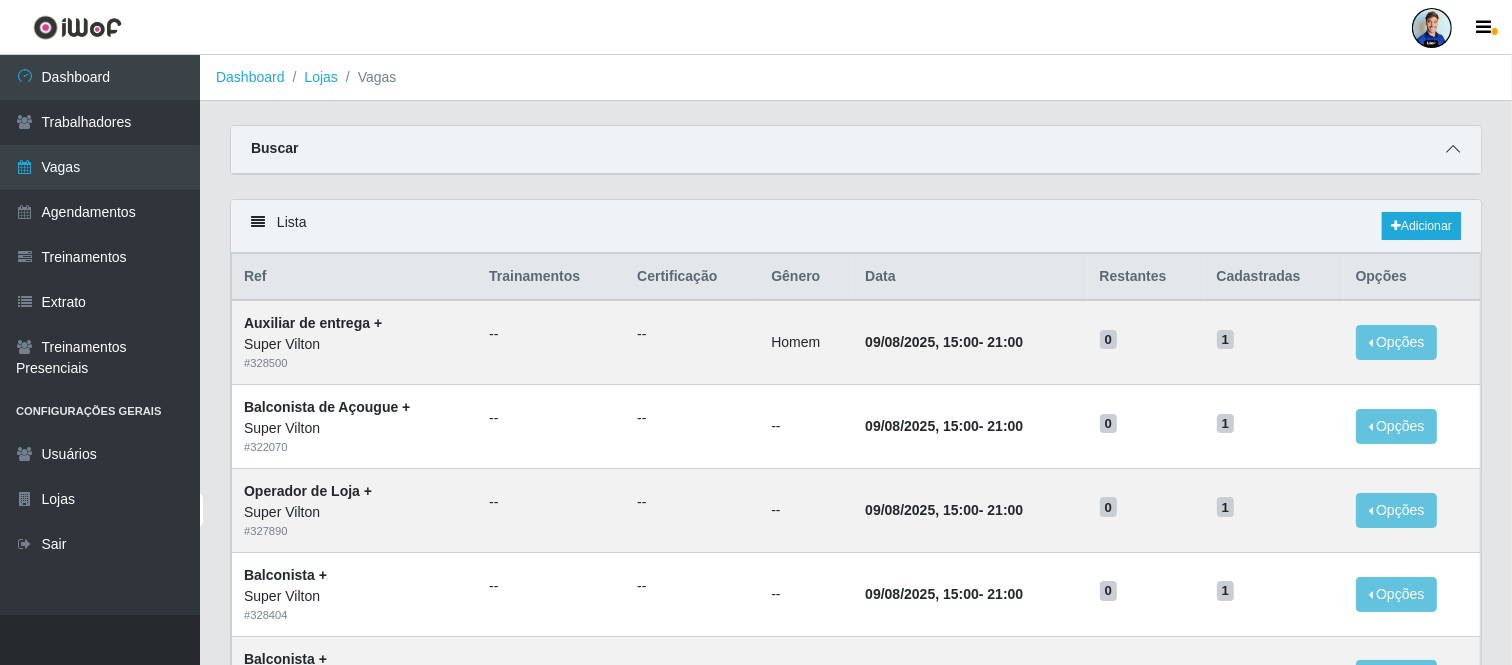 click at bounding box center (1453, 149) 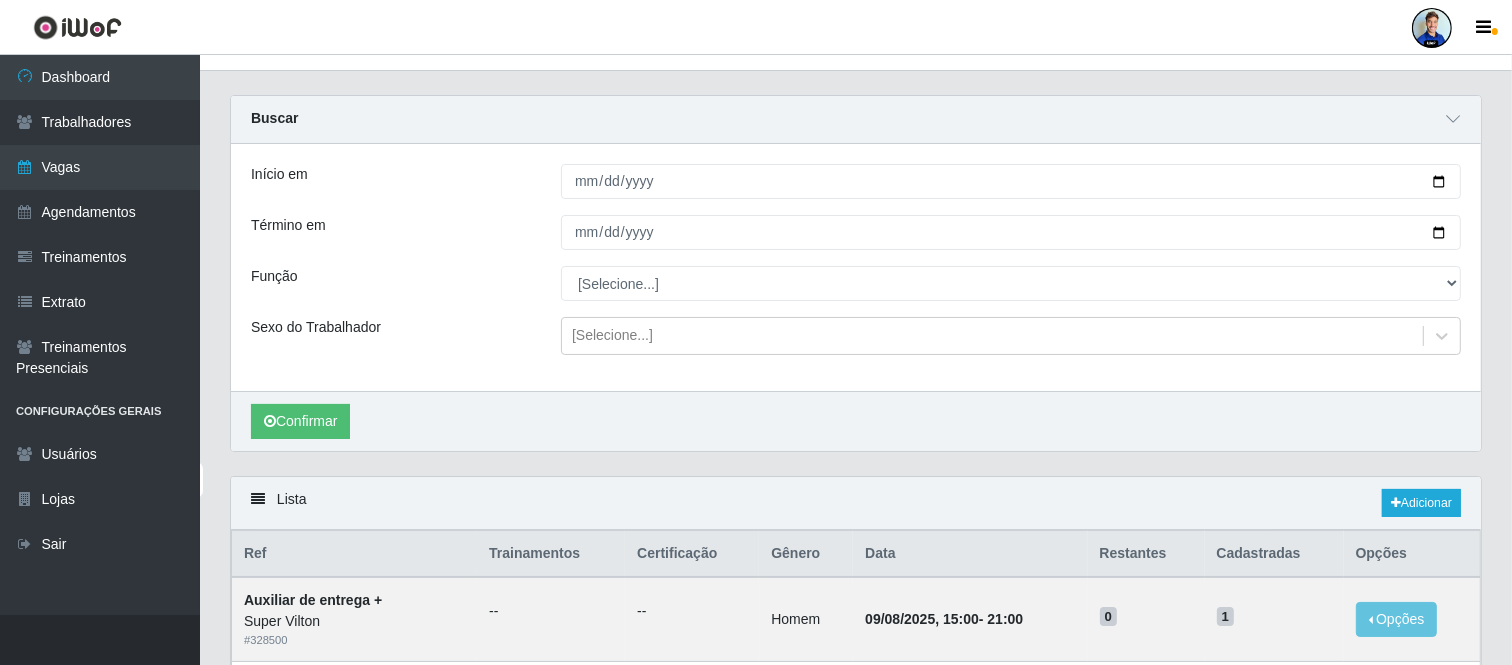 scroll, scrollTop: 38, scrollLeft: 0, axis: vertical 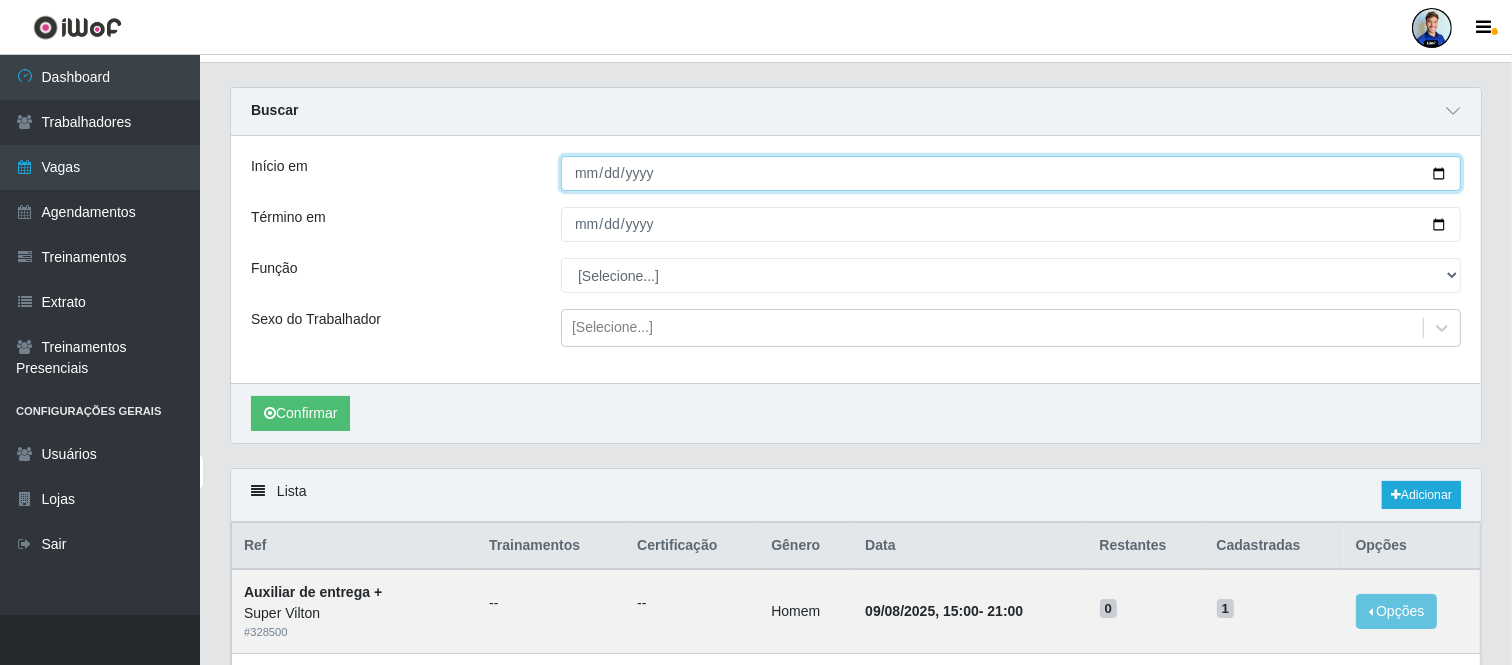 click on "Início em" at bounding box center [1011, 173] 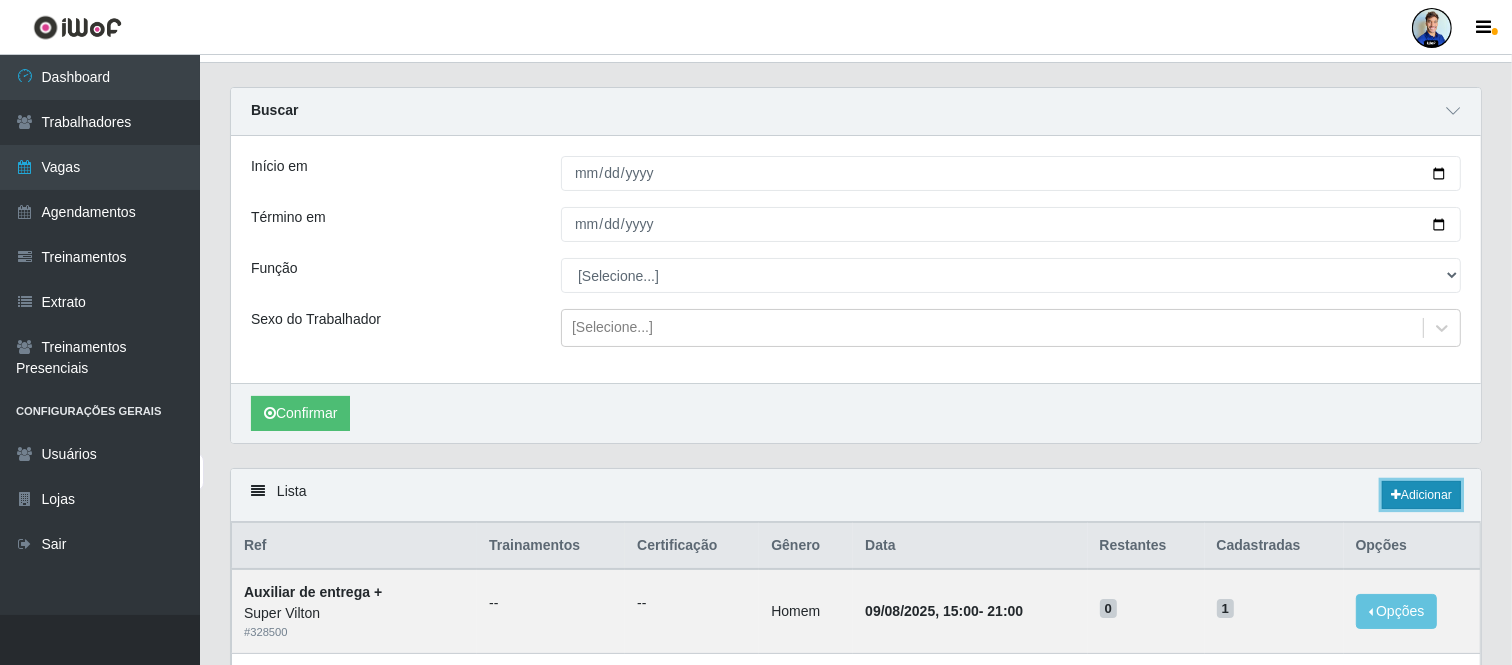 click at bounding box center [1396, 495] 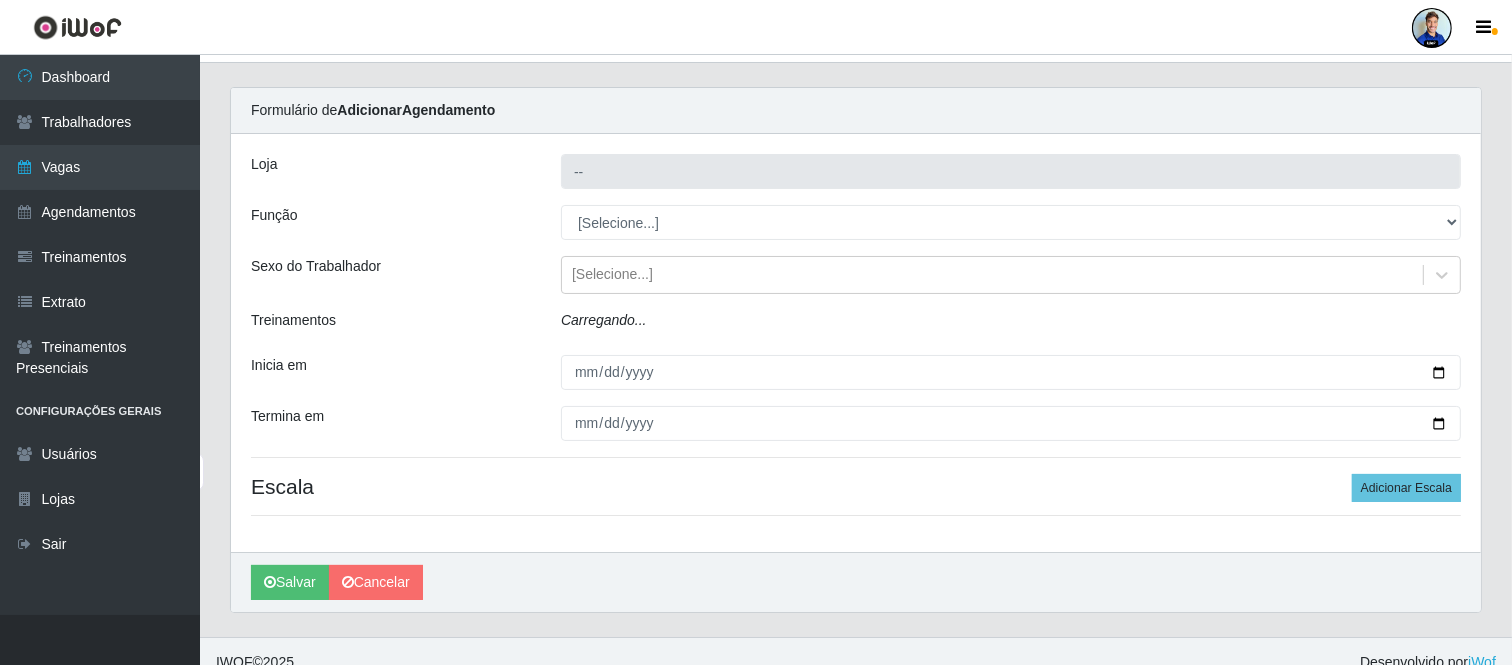 type on "Super Vilton" 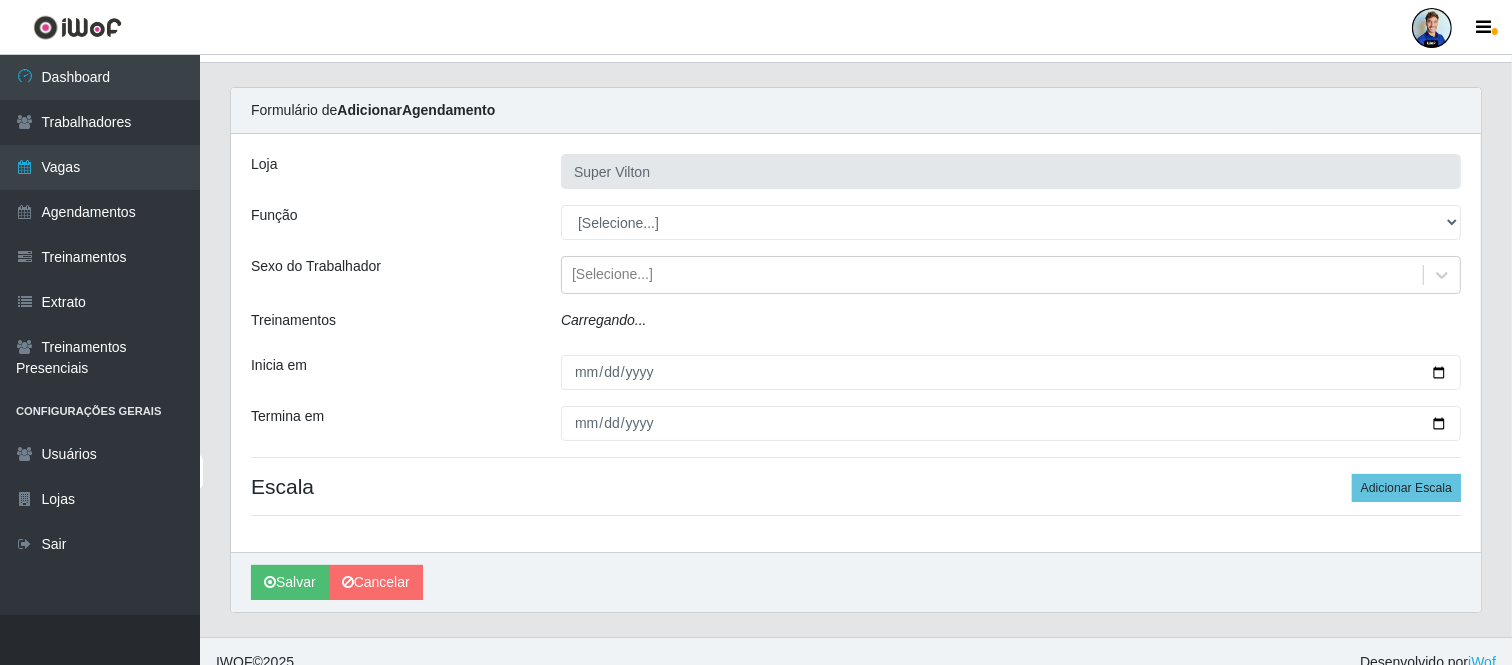scroll, scrollTop: 15, scrollLeft: 0, axis: vertical 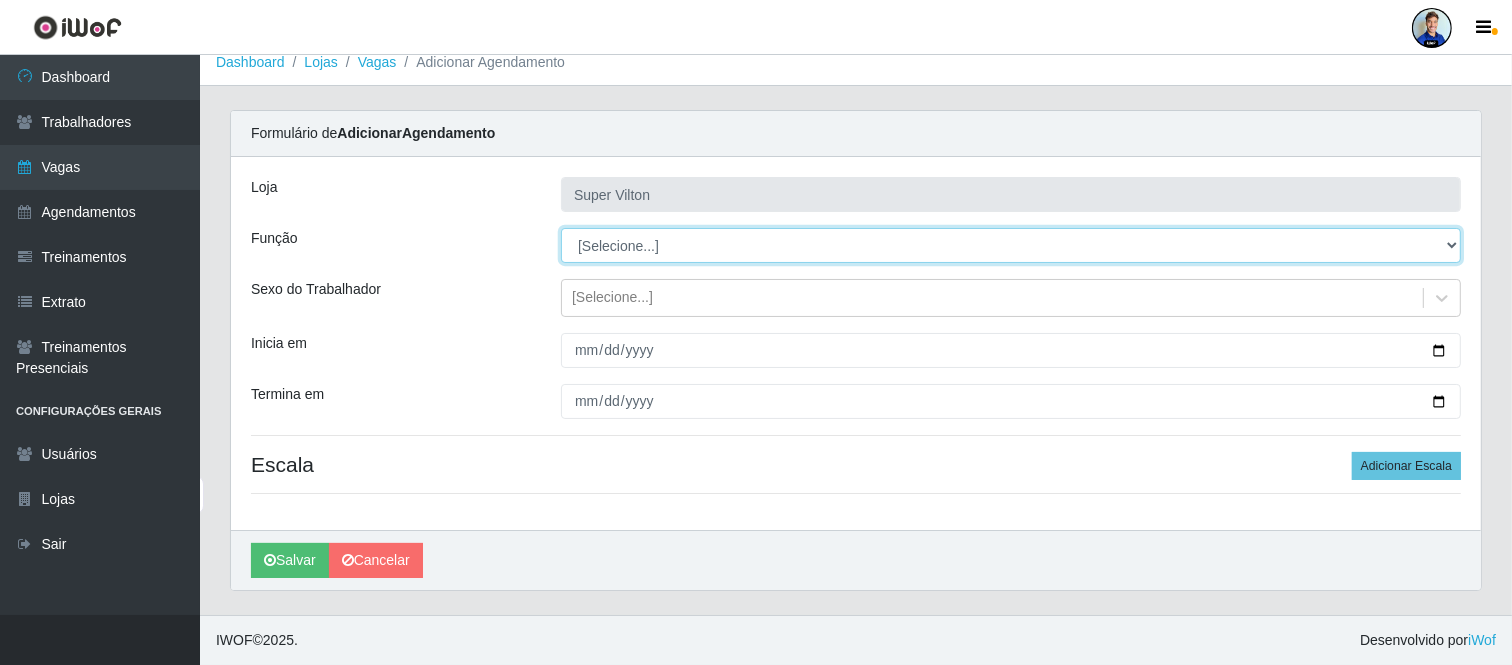 click on "[Selecione...] ASG ASG + ASG ++ Auxiliar de Depósito  Auxiliar de Depósito + Auxiliar de Depósito ++ Auxiliar de entrega Auxiliar de entrega + Auxiliar de entrega ++ Balconista Balconista + Balconista ++ Balconista de Açougue  Balconista de Açougue + Balconista de Açougue ++ Balconista de Frios Balconista de Frios + Balconista de Frios ++ Balconista de Padaria  Balconista de Padaria + Balconista de Padaria ++ Embalador Embalador + Embalador ++ Operador de Caixa Operador de Caixa + Operador de Caixa ++ Operador de Loja Operador de Loja + Operador de Loja ++ Repositor  Repositor + Repositor ++ Repositor de Frios Repositor de Frios + Repositor de Frios ++ Repositor de Hortifruti Repositor de Hortifruti + Repositor de Hortifruti ++" at bounding box center [1011, 245] 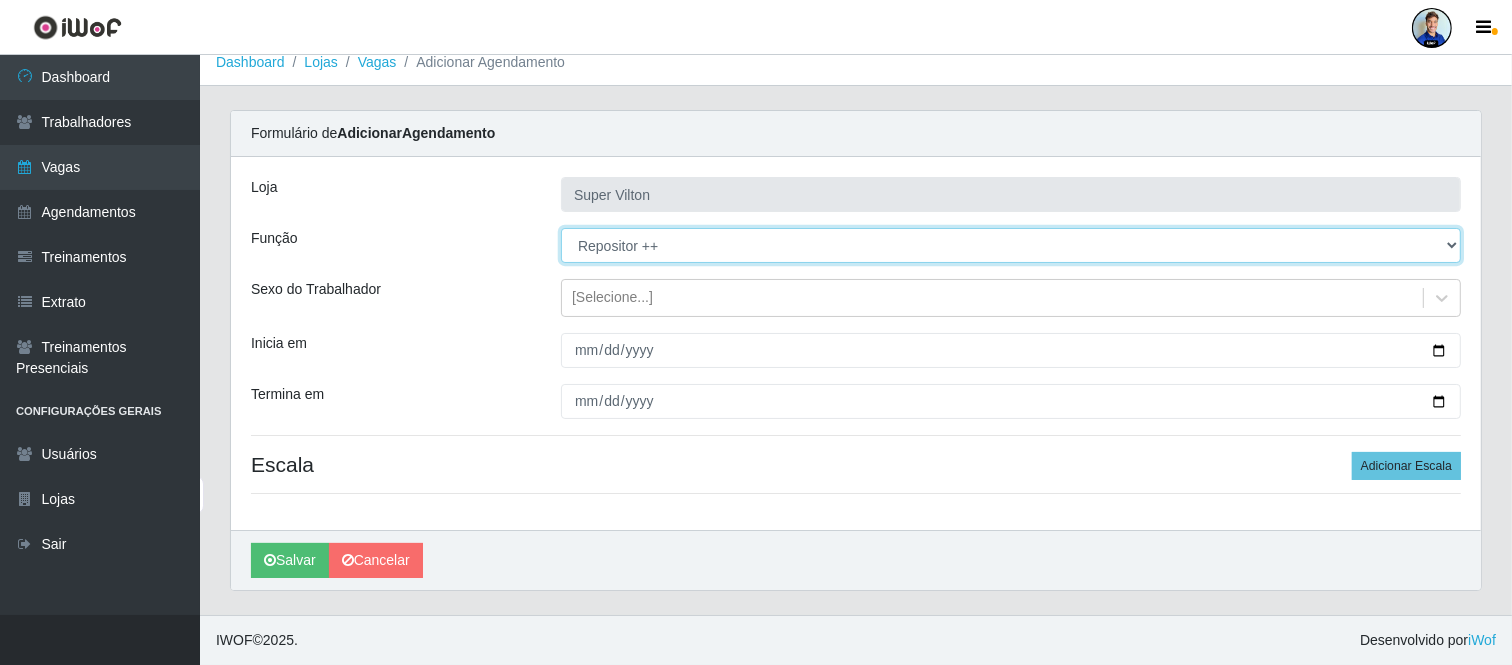 click on "[Selecione...] ASG ASG + ASG ++ Auxiliar de Depósito  Auxiliar de Depósito + Auxiliar de Depósito ++ Auxiliar de entrega Auxiliar de entrega + Auxiliar de entrega ++ Balconista Balconista + Balconista ++ Balconista de Açougue  Balconista de Açougue + Balconista de Açougue ++ Balconista de Frios Balconista de Frios + Balconista de Frios ++ Balconista de Padaria  Balconista de Padaria + Balconista de Padaria ++ Embalador Embalador + Embalador ++ Operador de Caixa Operador de Caixa + Operador de Caixa ++ Operador de Loja Operador de Loja + Operador de Loja ++ Repositor  Repositor + Repositor ++ Repositor de Frios Repositor de Frios + Repositor de Frios ++ Repositor de Hortifruti Repositor de Hortifruti + Repositor de Hortifruti ++" at bounding box center [1011, 245] 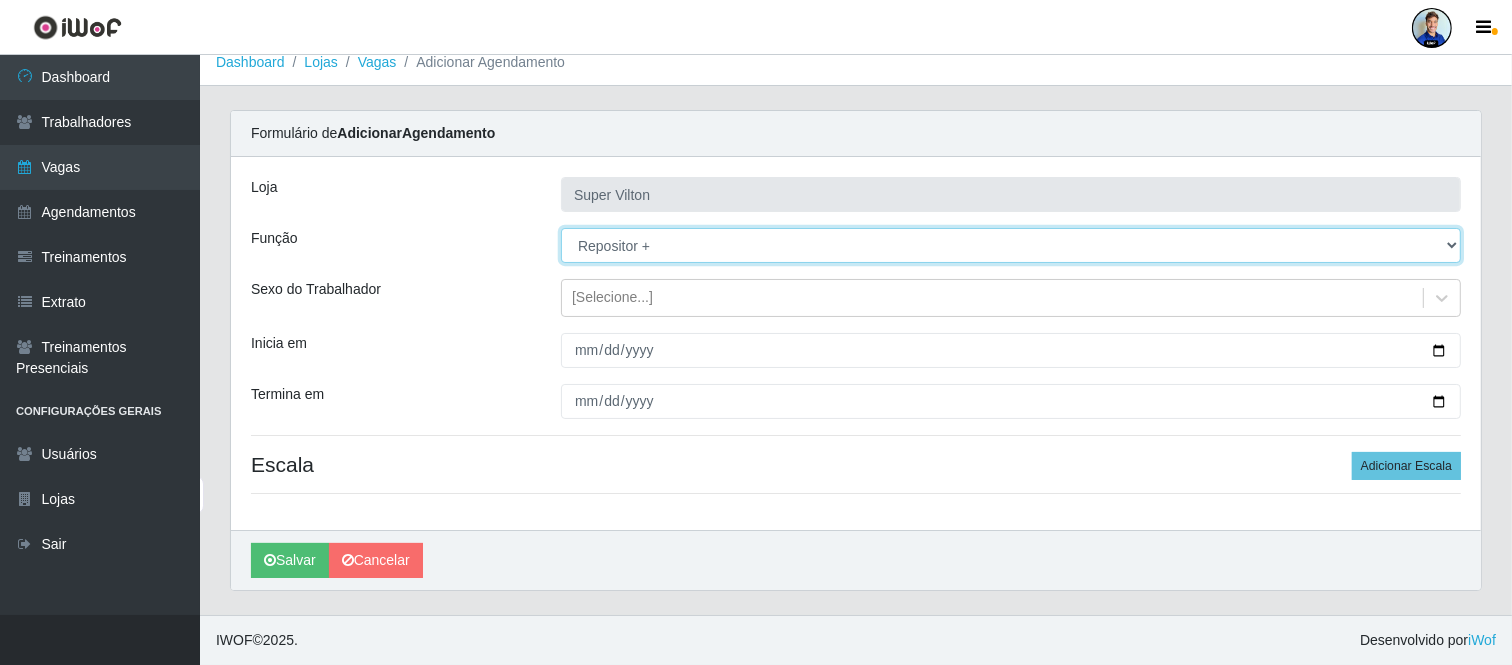 click on "[Selecione...] ASG ASG + ASG ++ Auxiliar de Depósito  Auxiliar de Depósito + Auxiliar de Depósito ++ Auxiliar de entrega Auxiliar de entrega + Auxiliar de entrega ++ Balconista Balconista + Balconista ++ Balconista de Açougue  Balconista de Açougue + Balconista de Açougue ++ Balconista de Frios Balconista de Frios + Balconista de Frios ++ Balconista de Padaria  Balconista de Padaria + Balconista de Padaria ++ Embalador Embalador + Embalador ++ Operador de Caixa Operador de Caixa + Operador de Caixa ++ Operador de Loja Operador de Loja + Operador de Loja ++ Repositor  Repositor + Repositor ++ Repositor de Frios Repositor de Frios + Repositor de Frios ++ Repositor de Hortifruti Repositor de Hortifruti + Repositor de Hortifruti ++" at bounding box center (1011, 245) 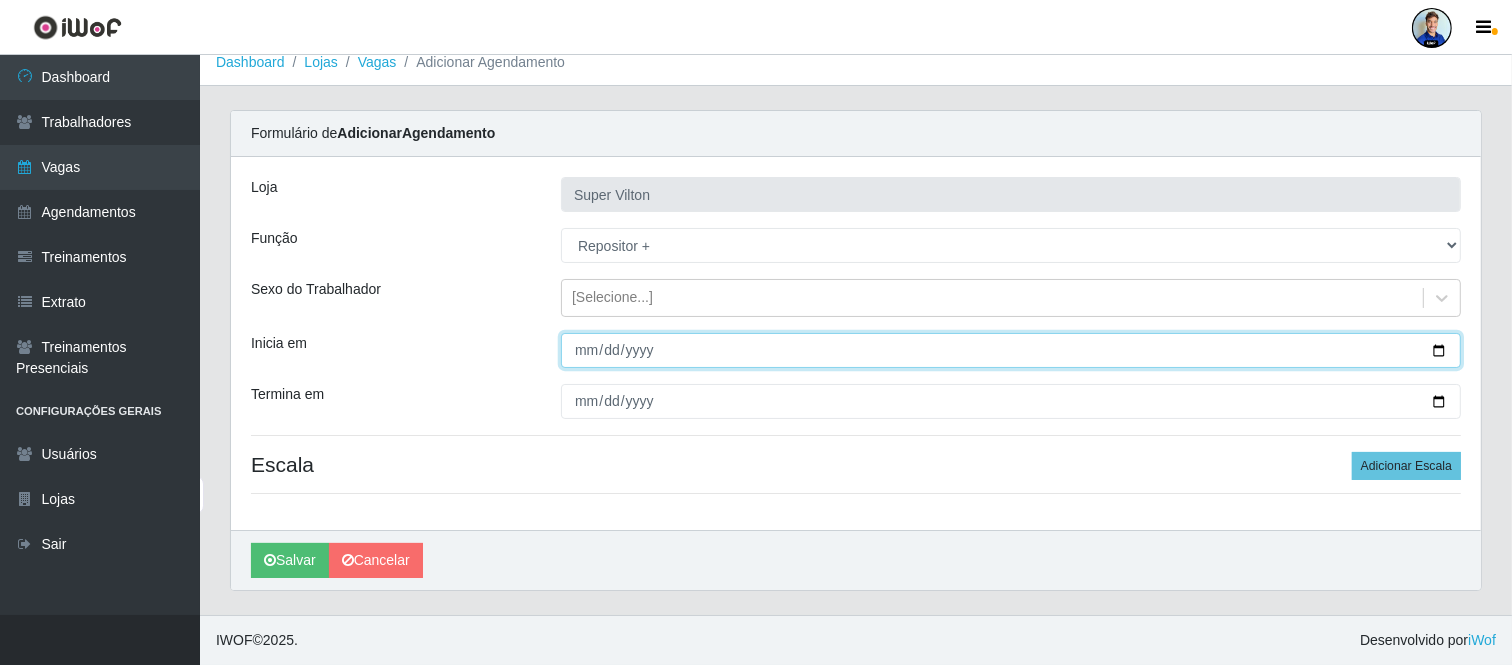 click on "Inicia em" at bounding box center [1011, 350] 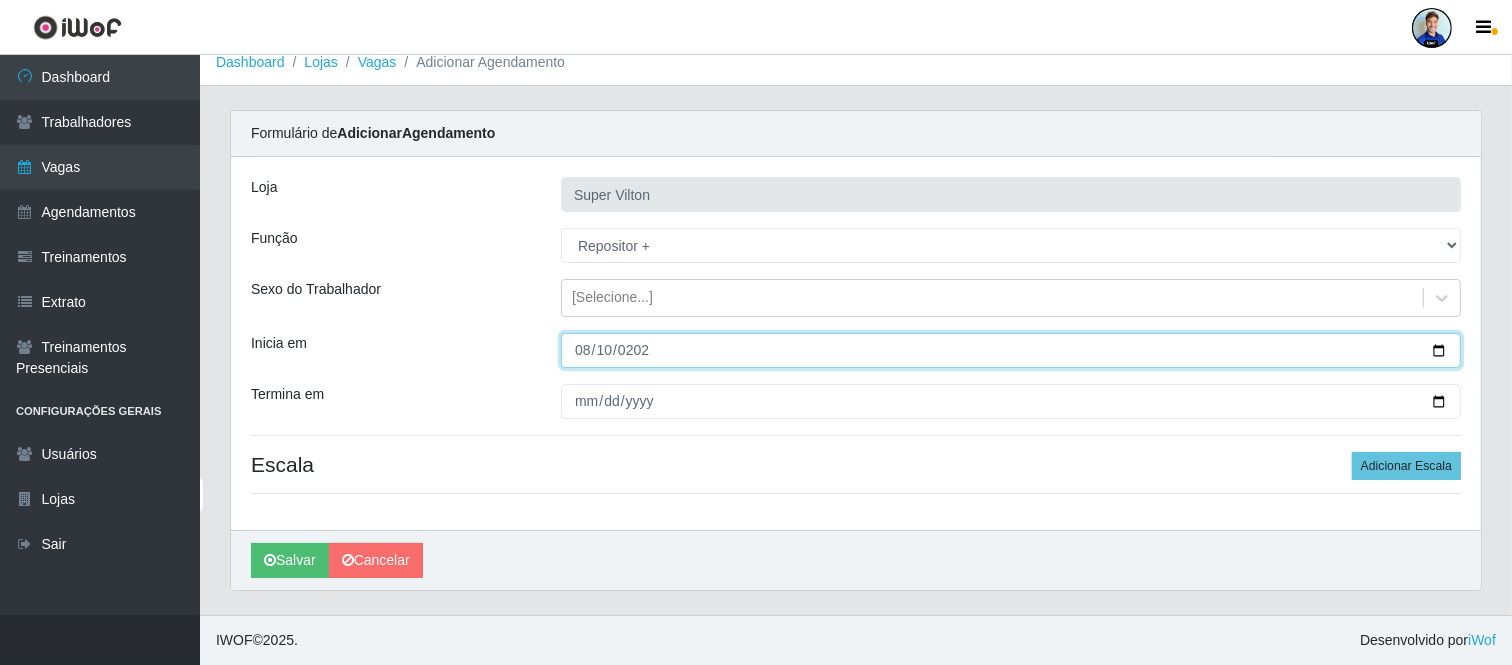 type on "2025-08-10" 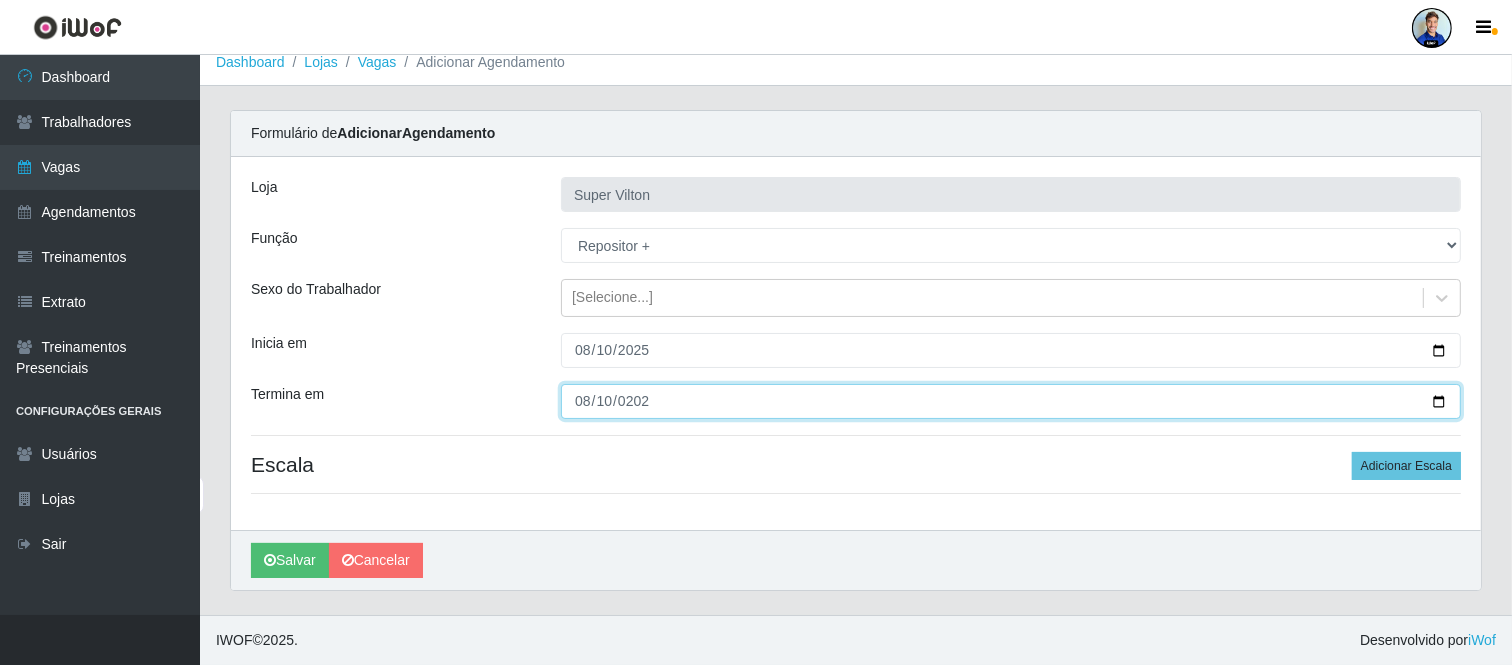type on "2025-08-10" 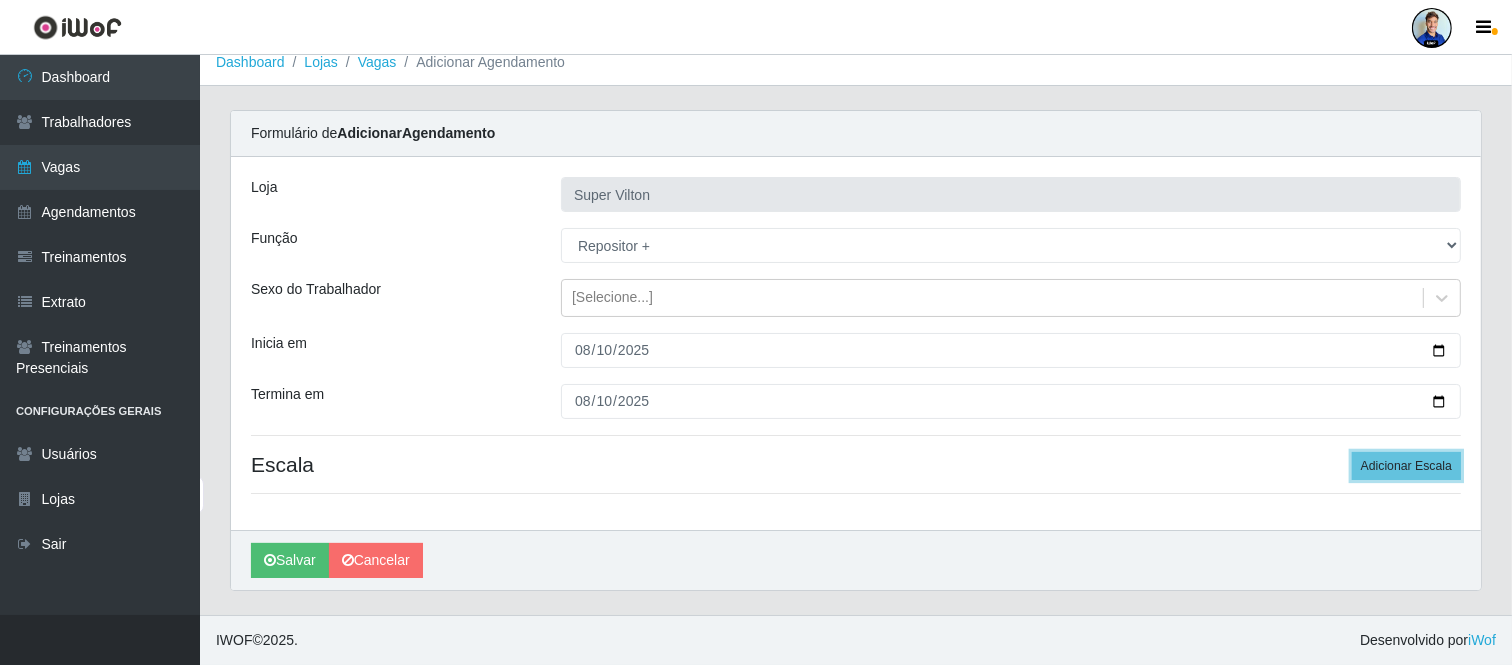 type 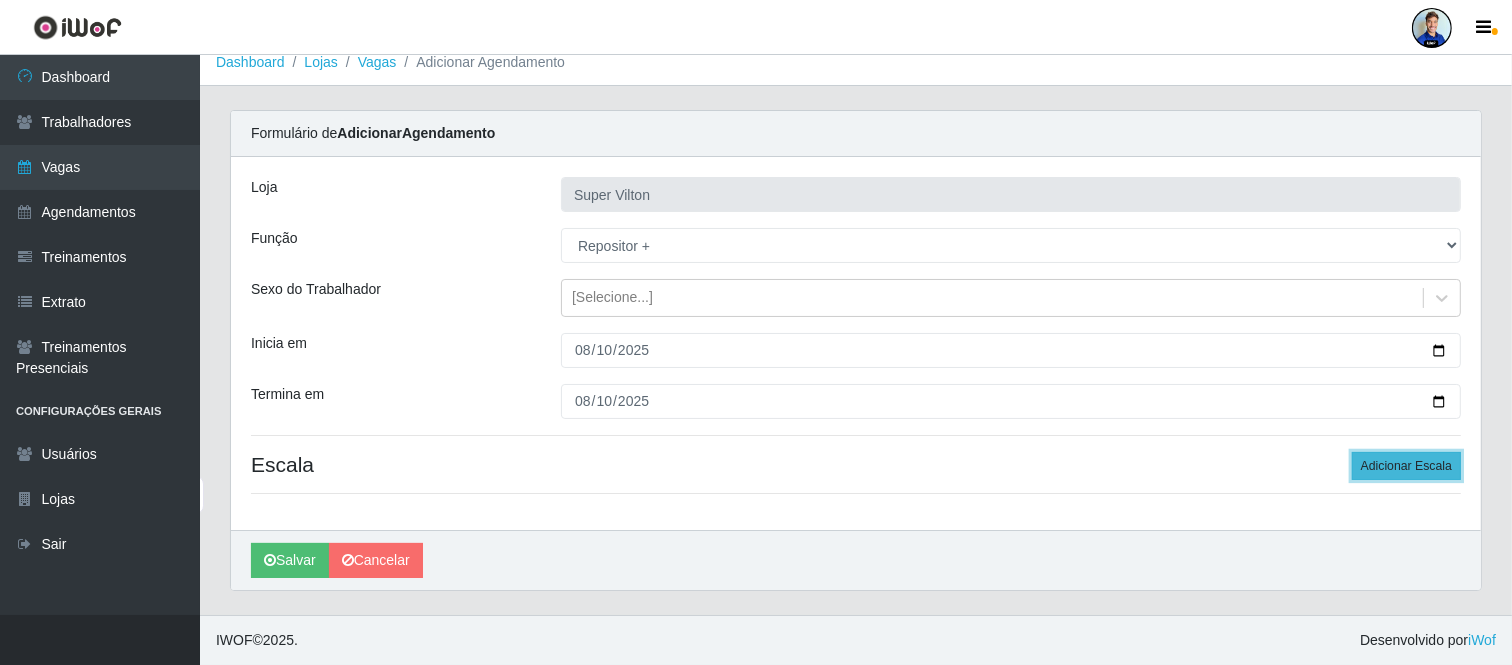 click on "Adicionar Escala" at bounding box center [1406, 466] 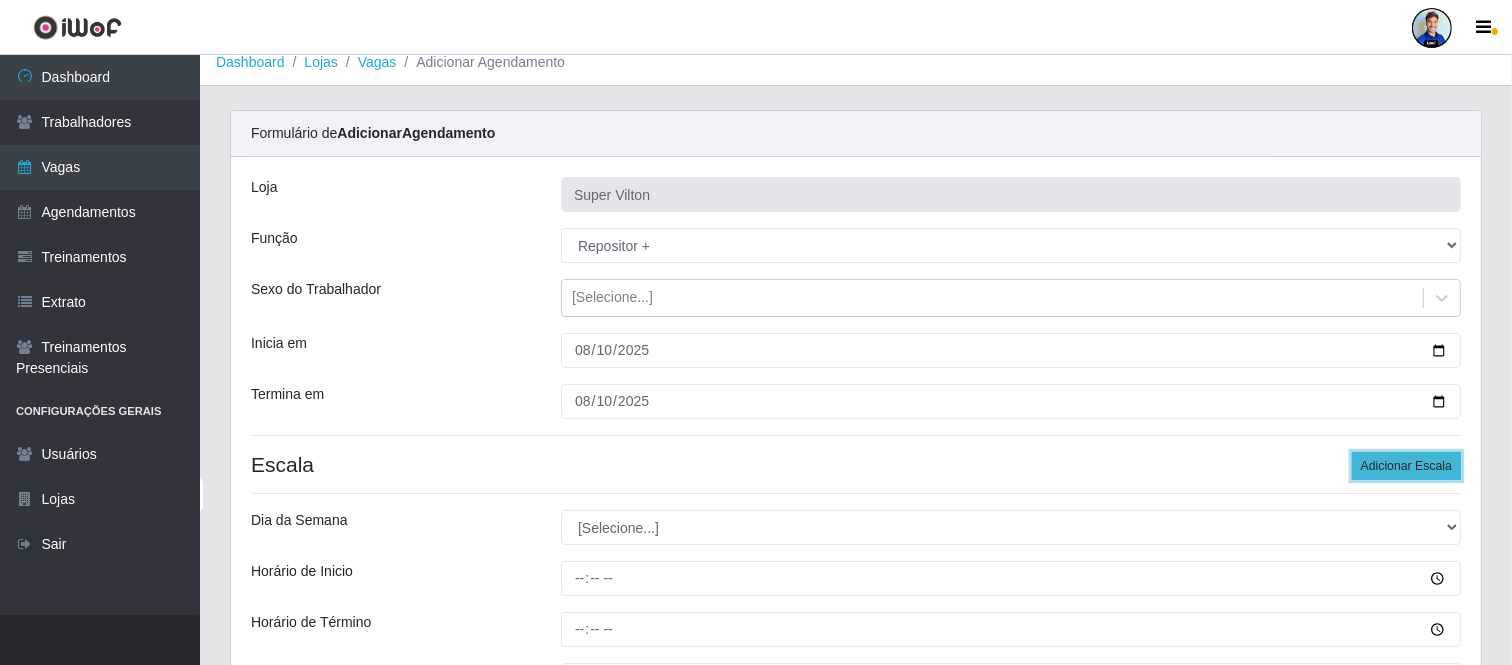 click on "Adicionar Escala" at bounding box center (1406, 466) 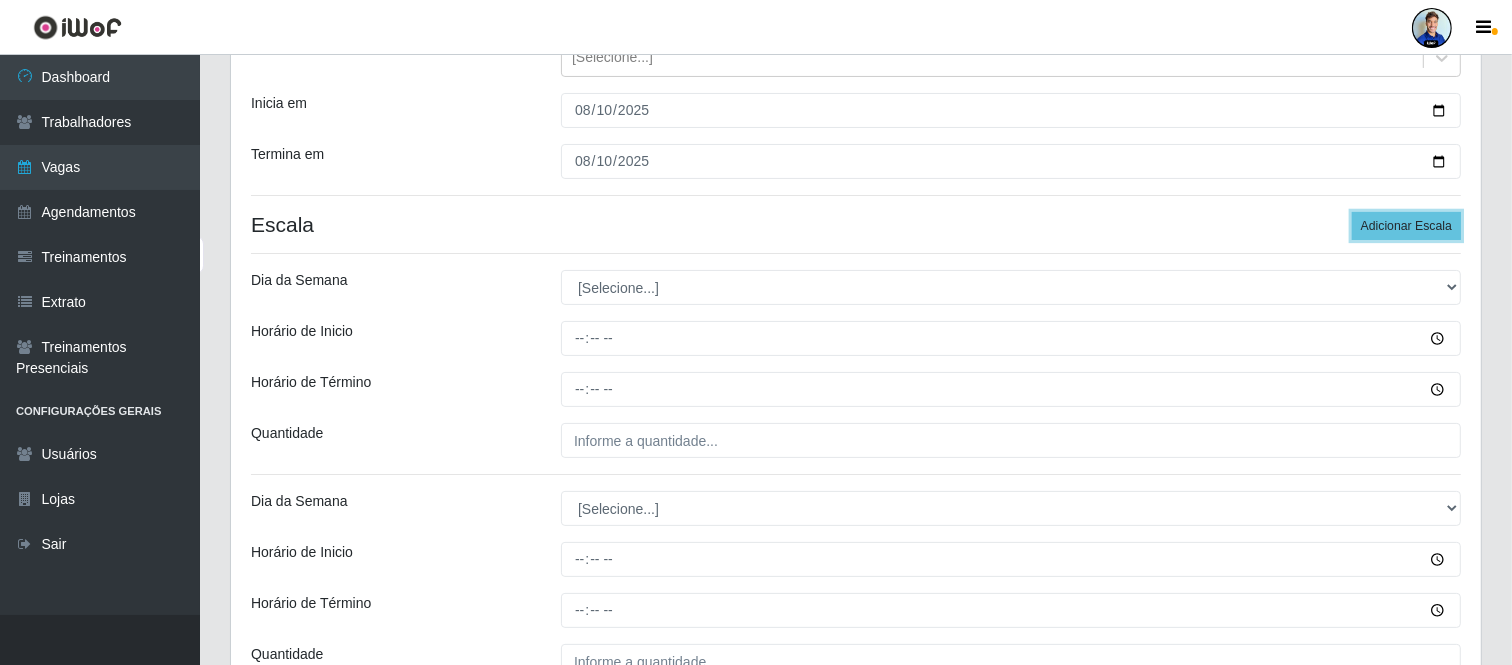 scroll, scrollTop: 260, scrollLeft: 0, axis: vertical 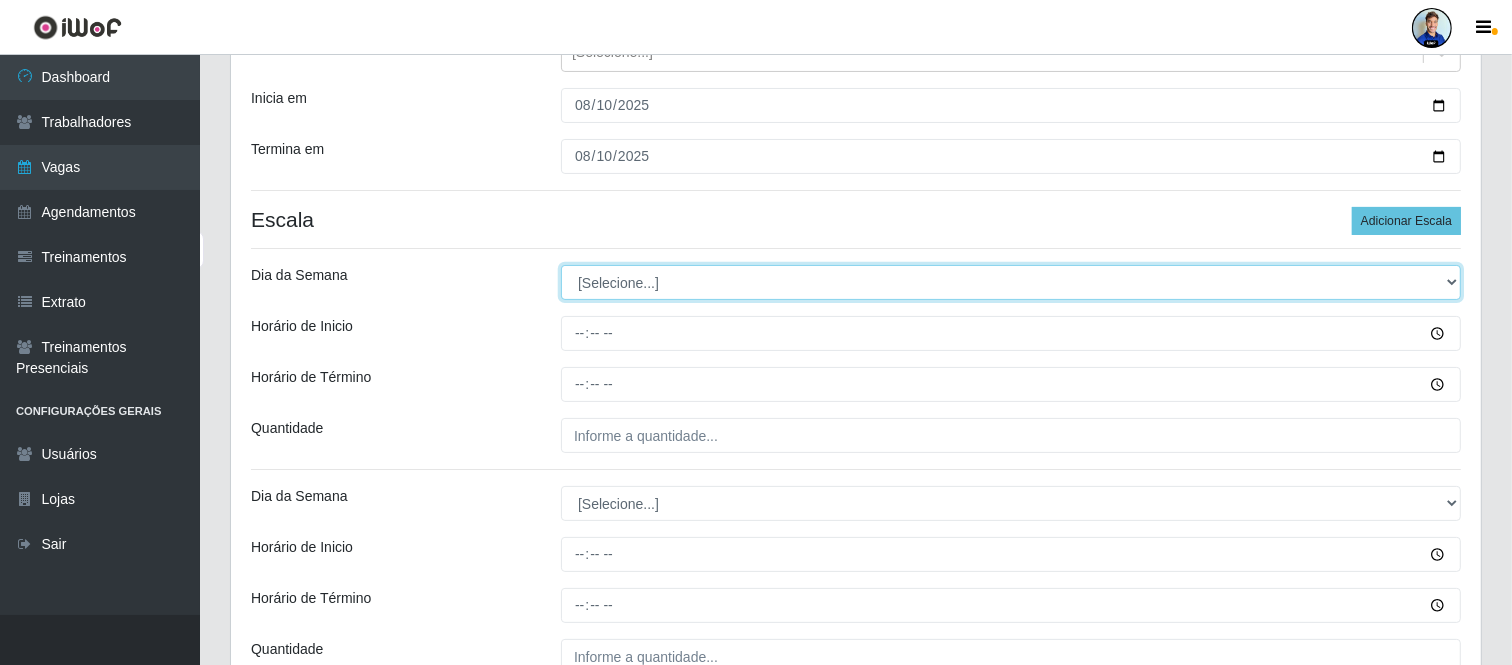 click on "[Selecione...] Segunda Terça Quarta Quinta Sexta Sábado Domingo" at bounding box center (1011, 282) 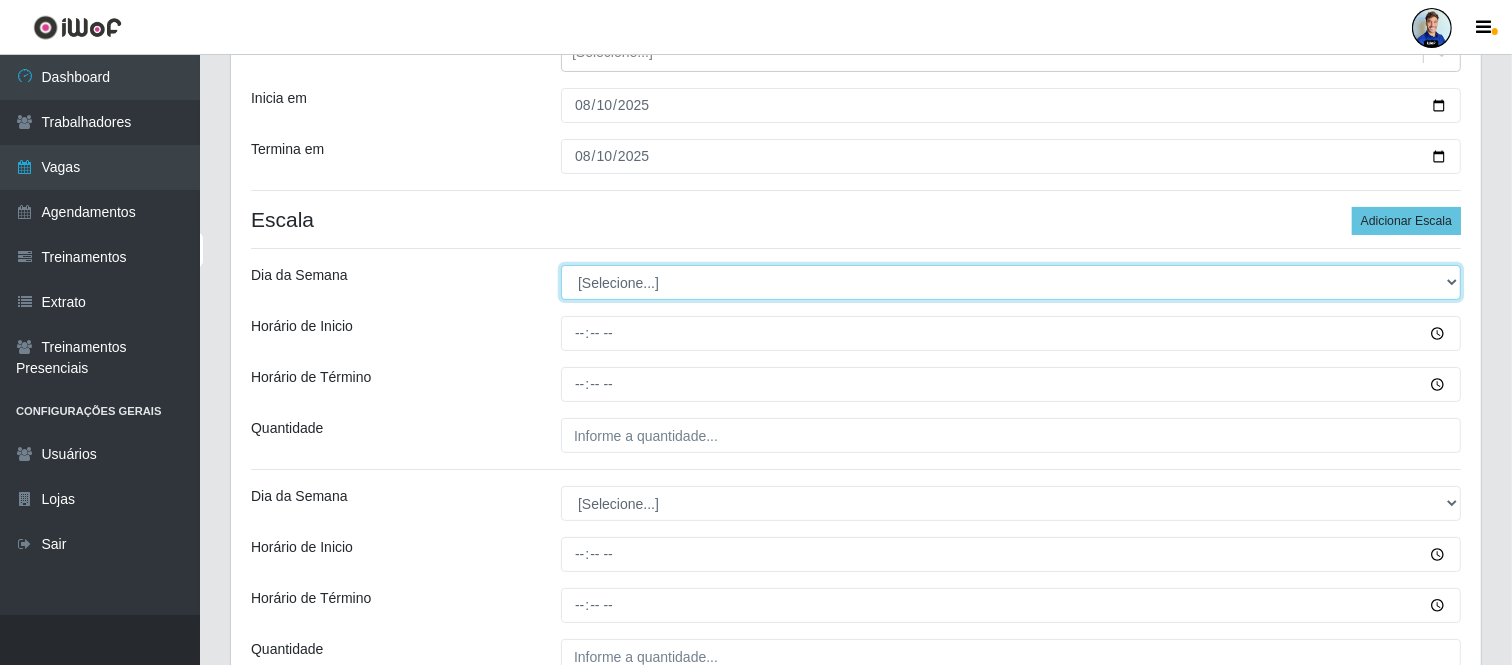 select on "0" 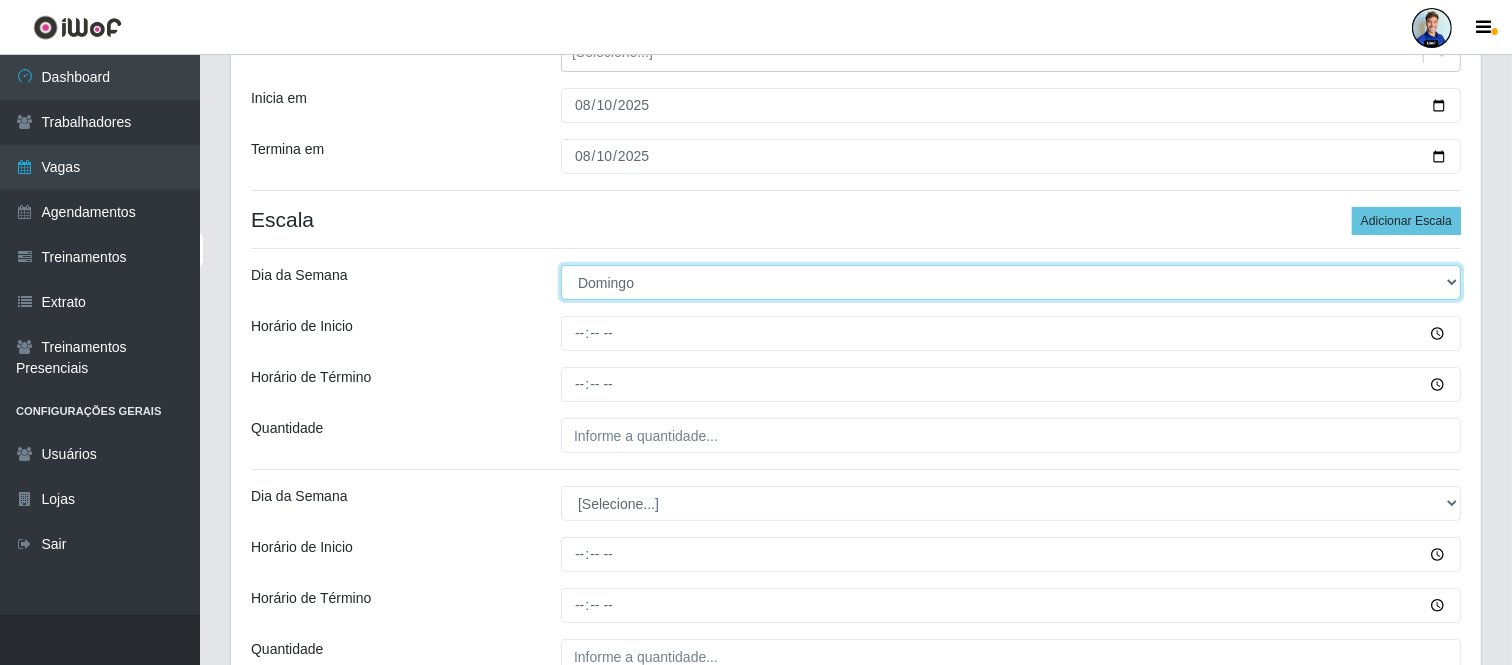 click on "[Selecione...] Segunda Terça Quarta Quinta Sexta Sábado Domingo" at bounding box center [1011, 282] 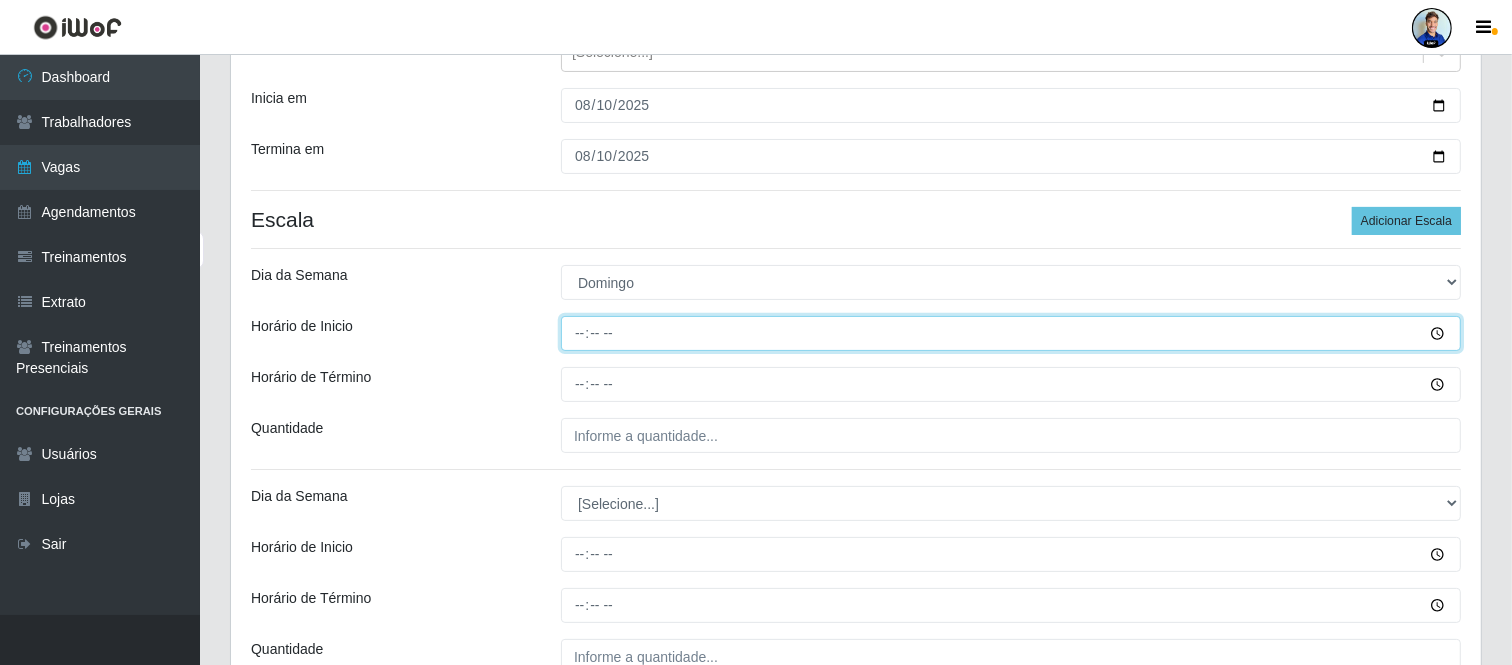 click on "Horário de Inicio" at bounding box center [1011, 333] 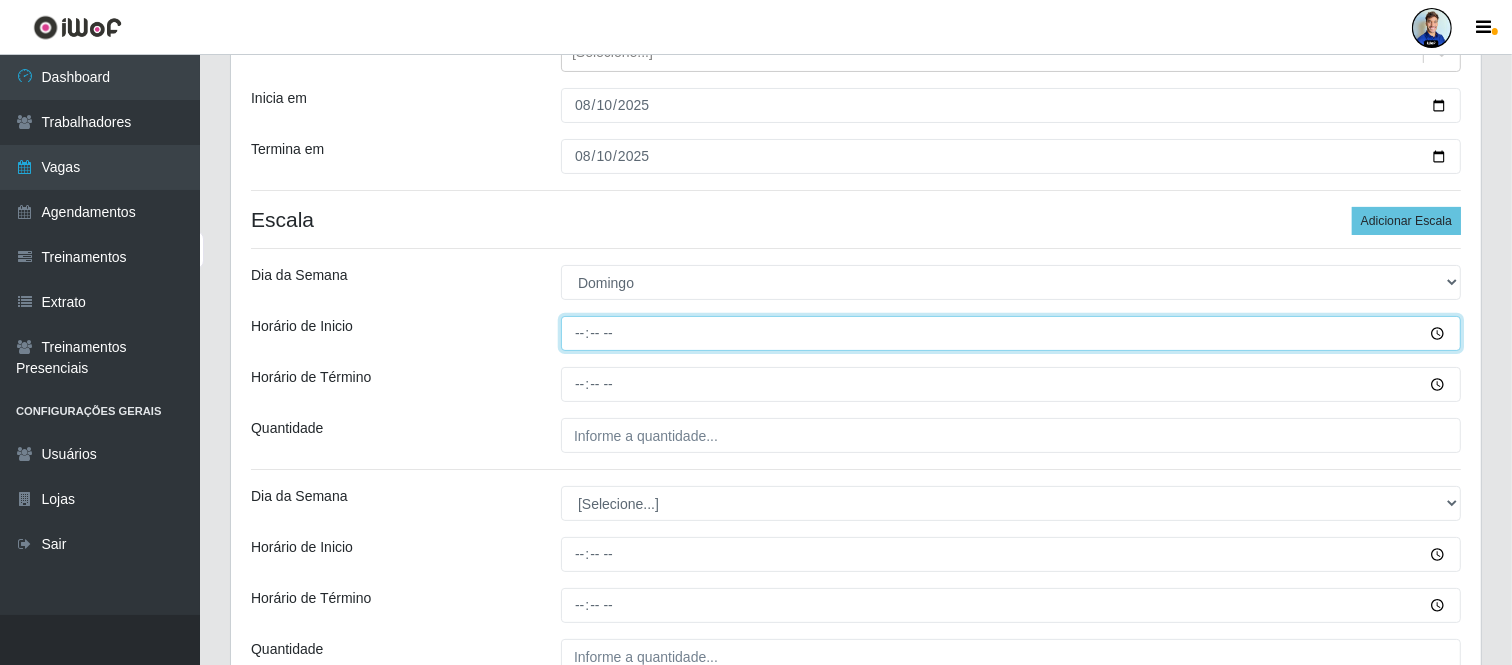 type on "08:00" 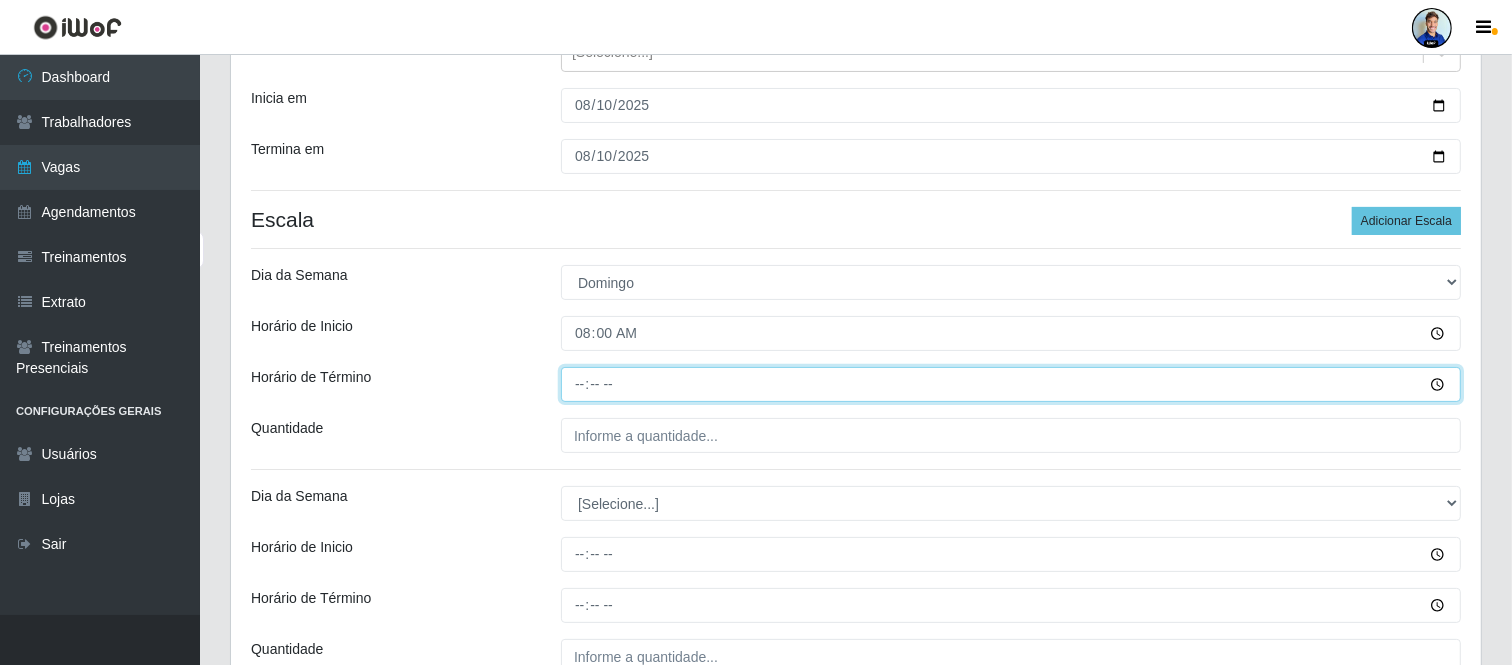 type on "14:00" 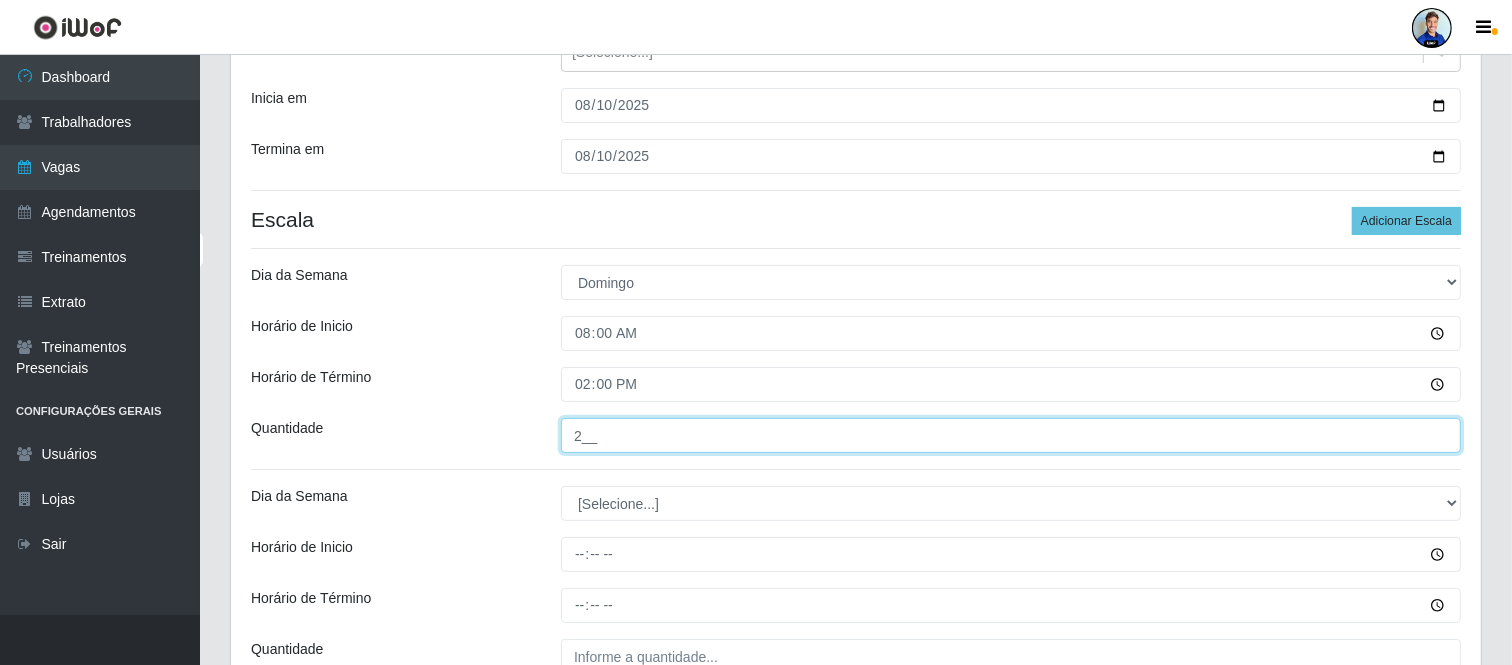type on "2__" 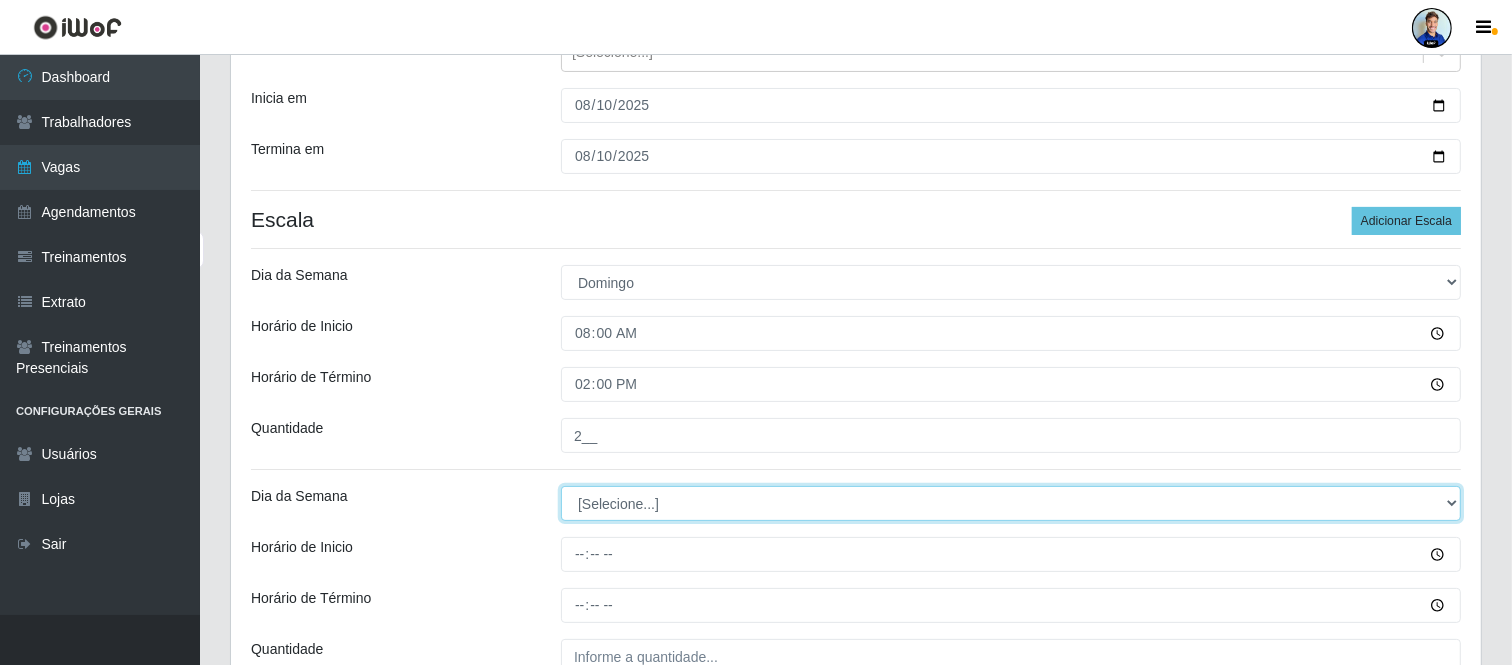 click on "[Selecione...] Segunda Terça Quarta Quinta Sexta Sábado Domingo" at bounding box center [1011, 503] 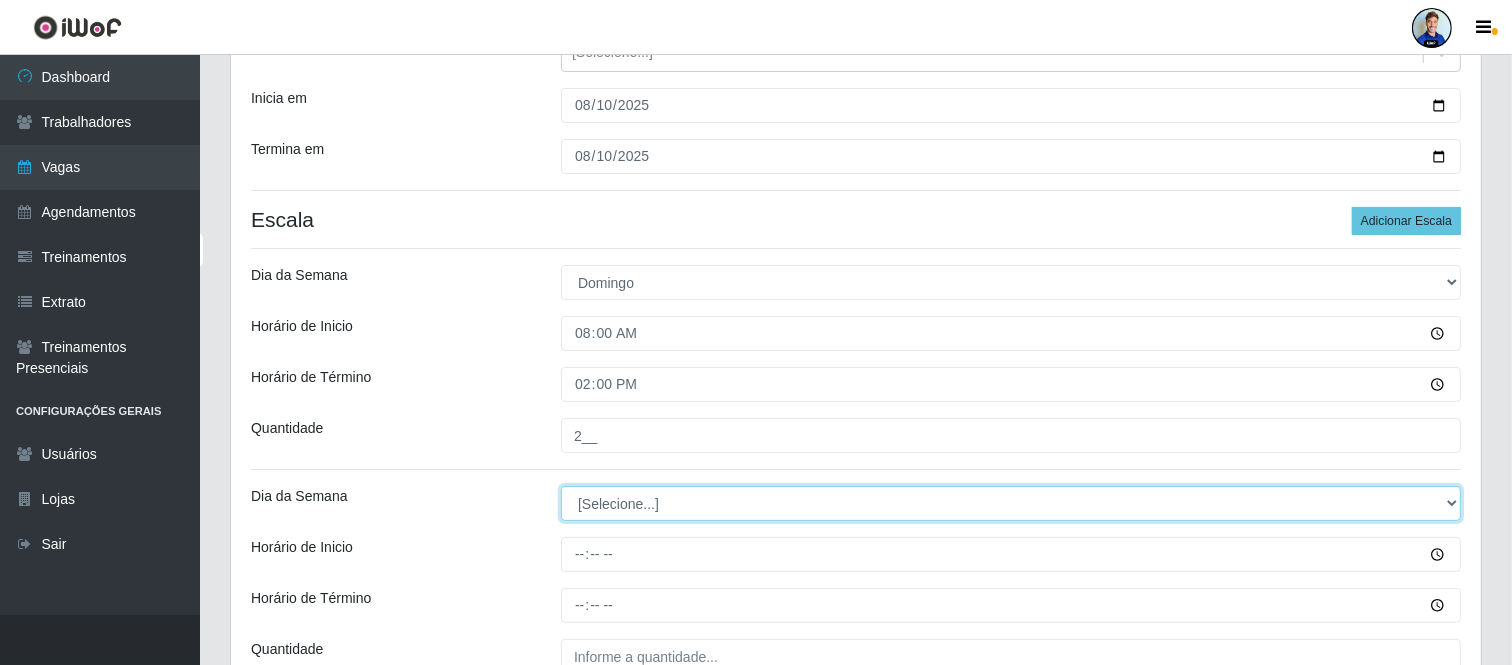 select on "0" 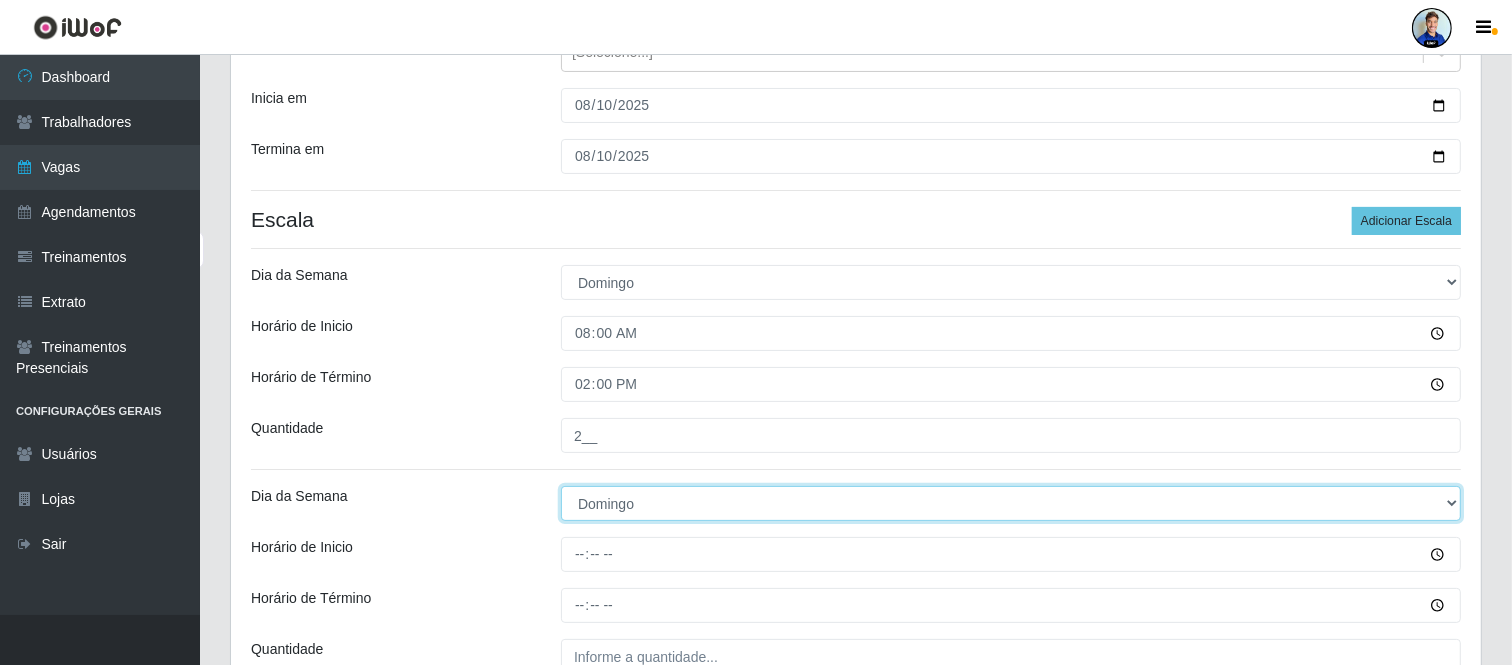 click on "[Selecione...] Segunda Terça Quarta Quinta Sexta Sábado Domingo" at bounding box center (1011, 503) 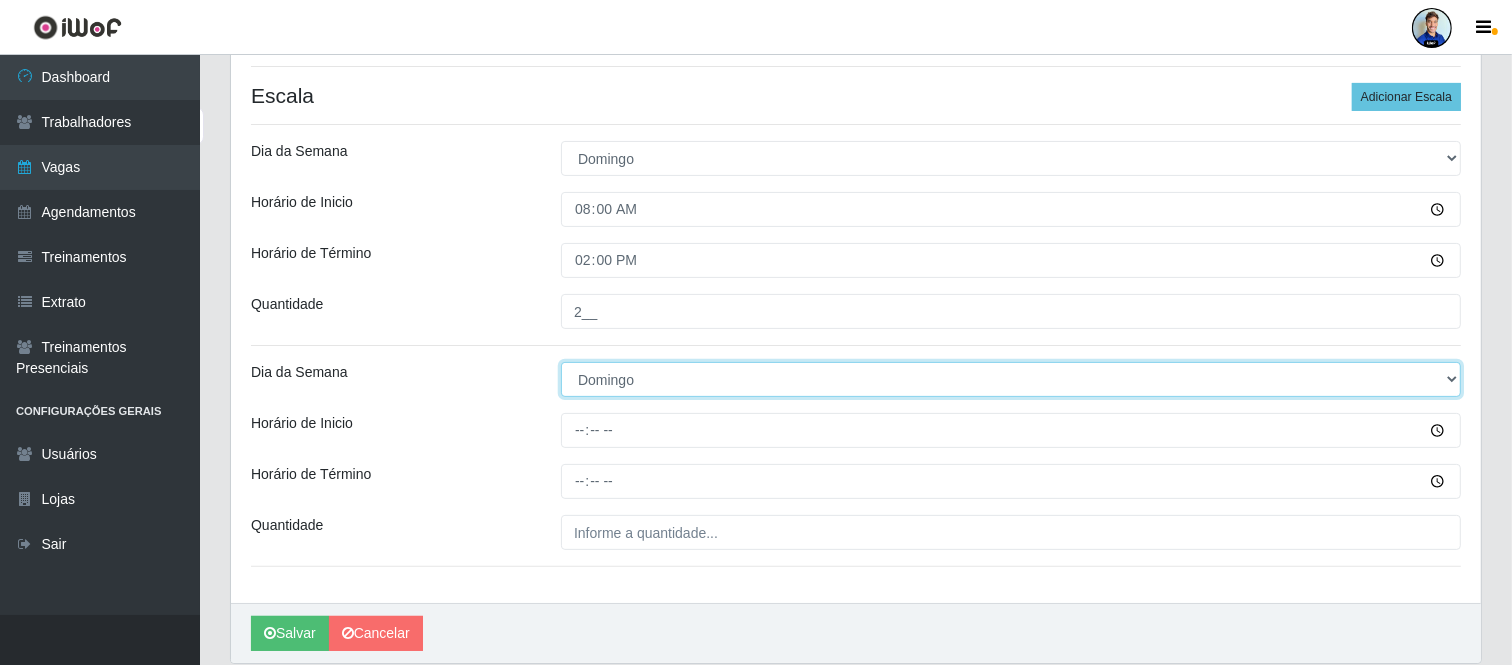 scroll, scrollTop: 387, scrollLeft: 0, axis: vertical 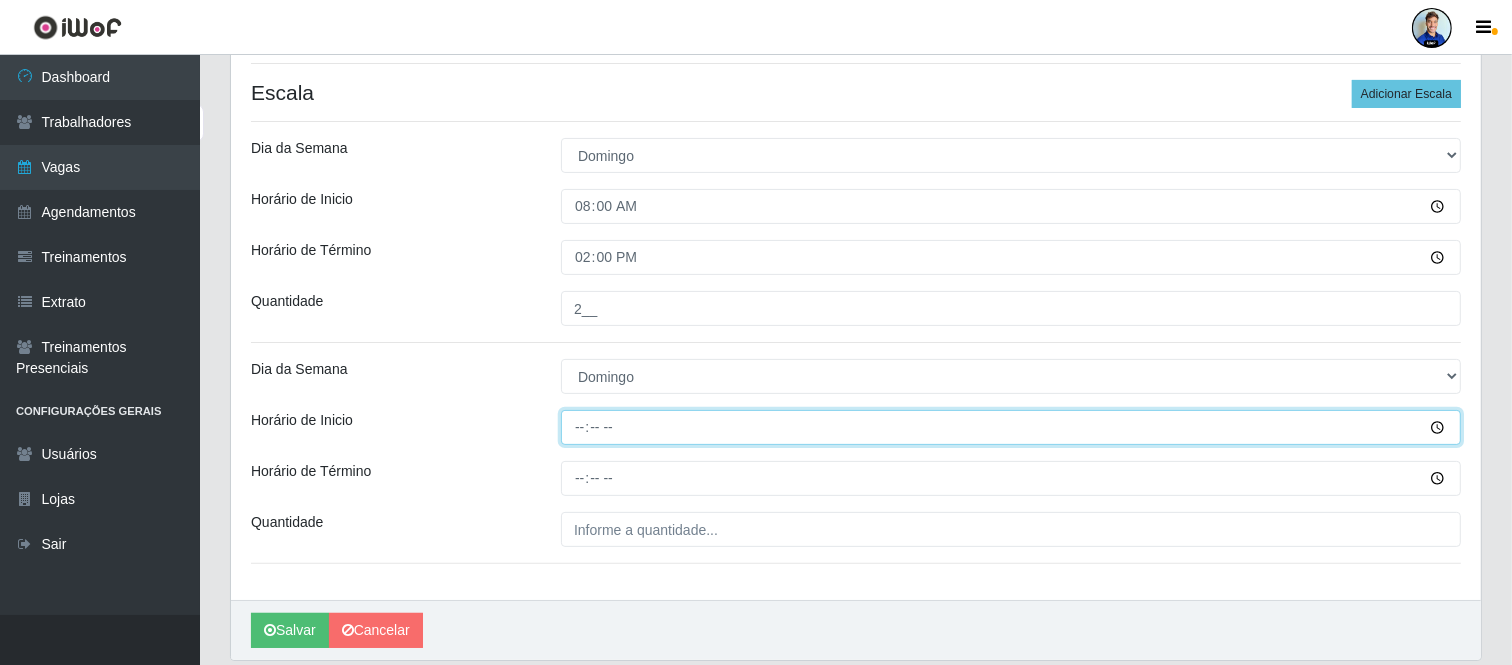 click on "Horário de Inicio" at bounding box center (1011, 427) 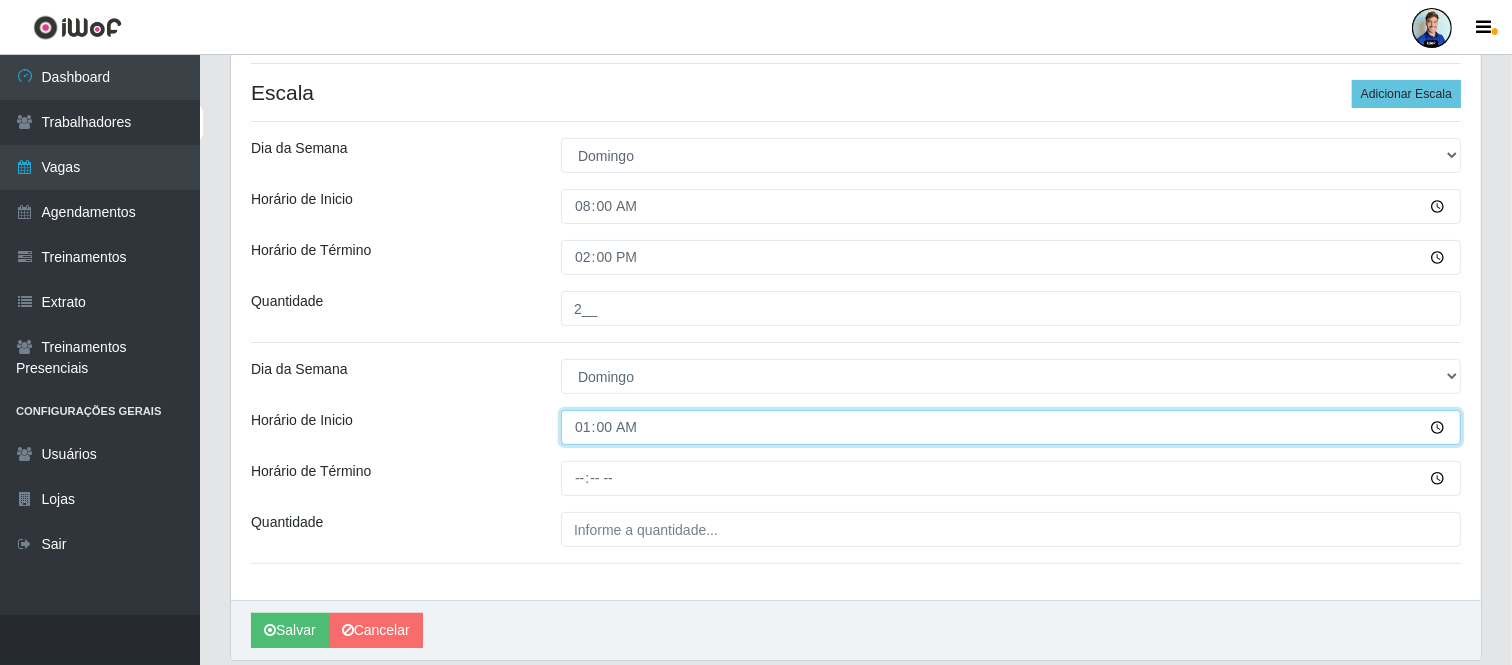 type on "15:00" 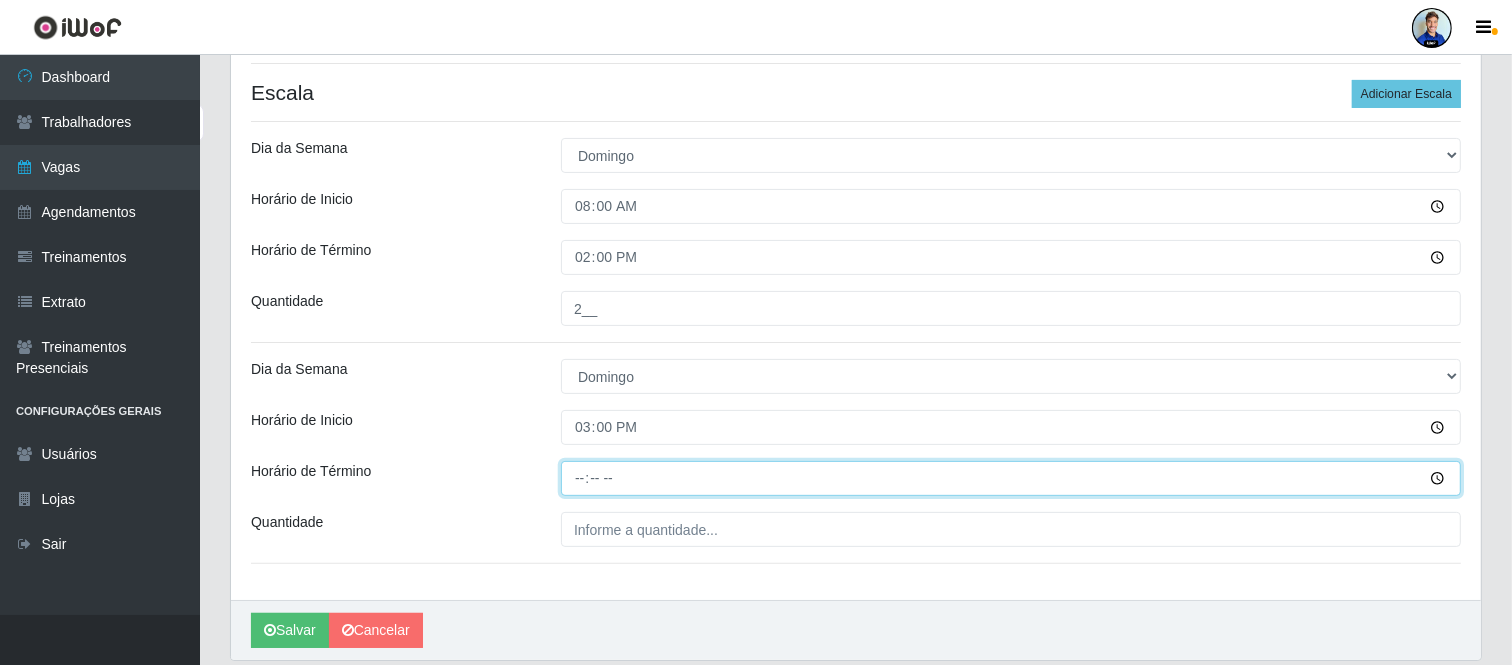 type on "21:00" 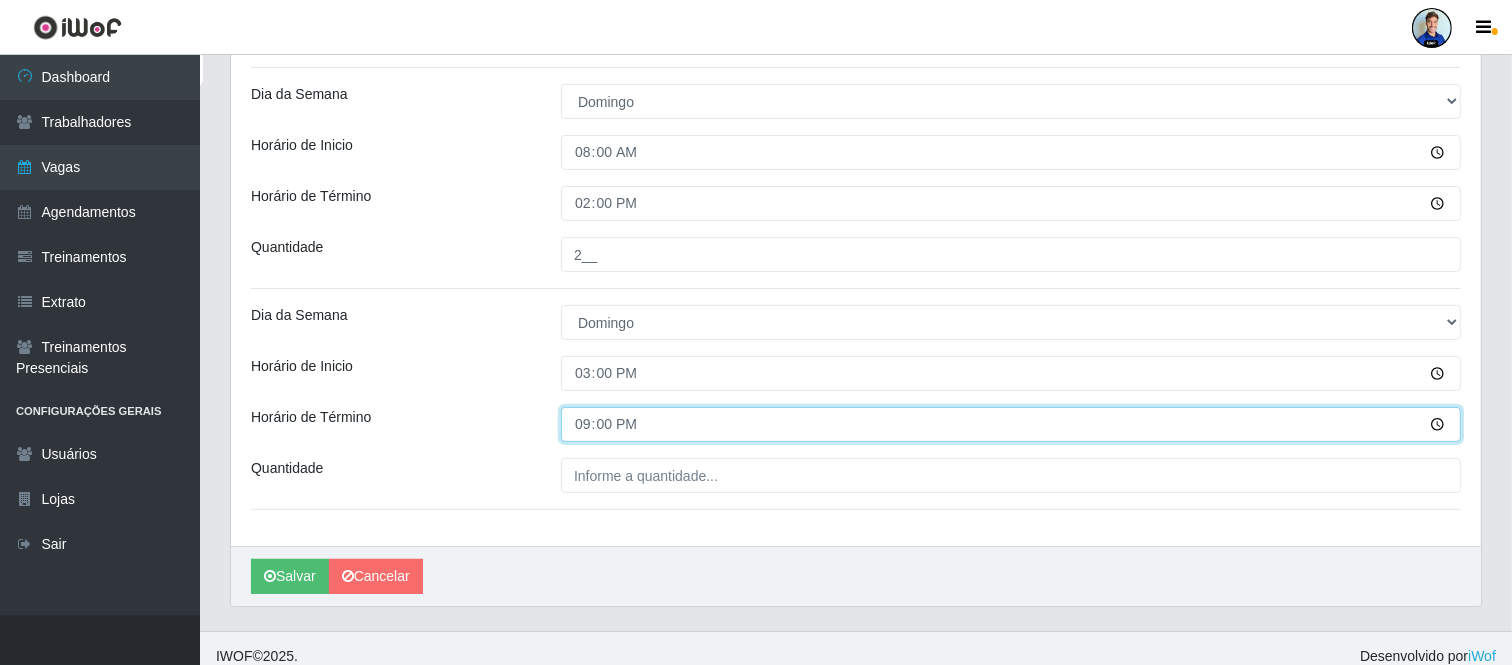 scroll, scrollTop: 442, scrollLeft: 0, axis: vertical 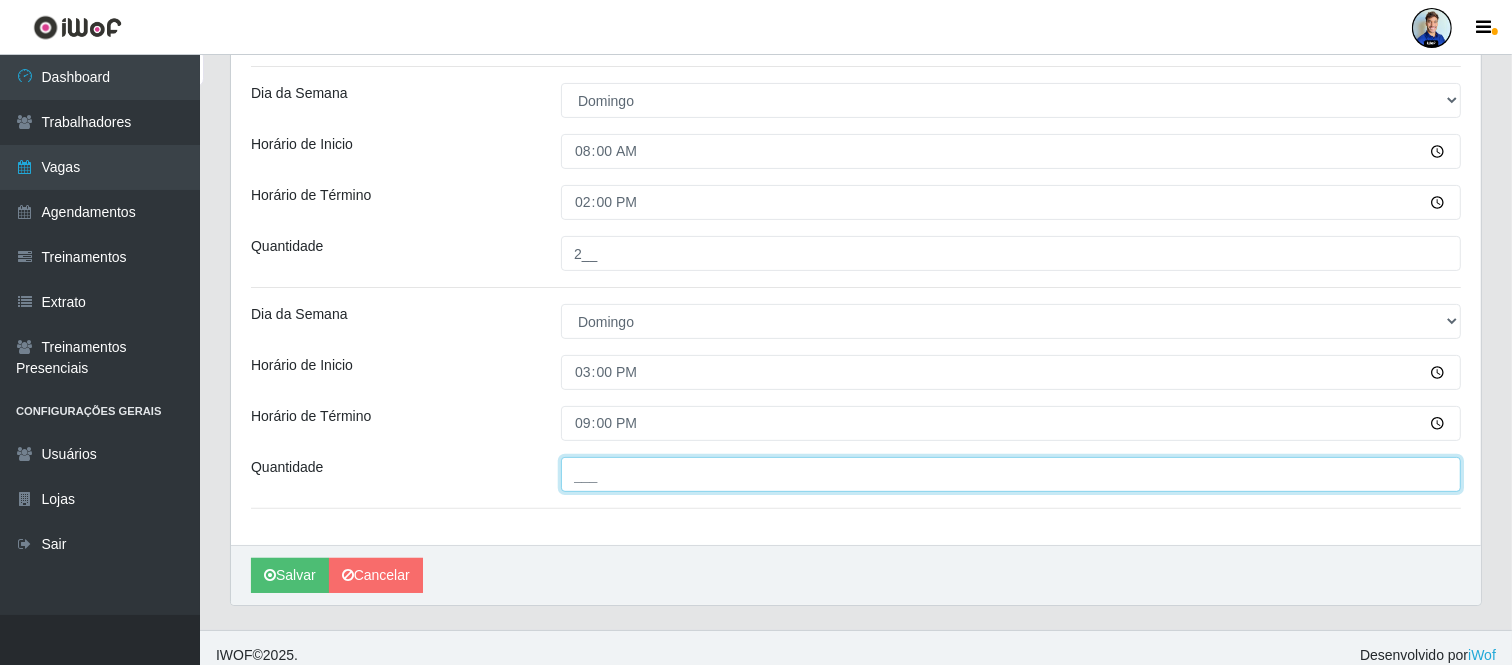 click on "___" at bounding box center [1011, 474] 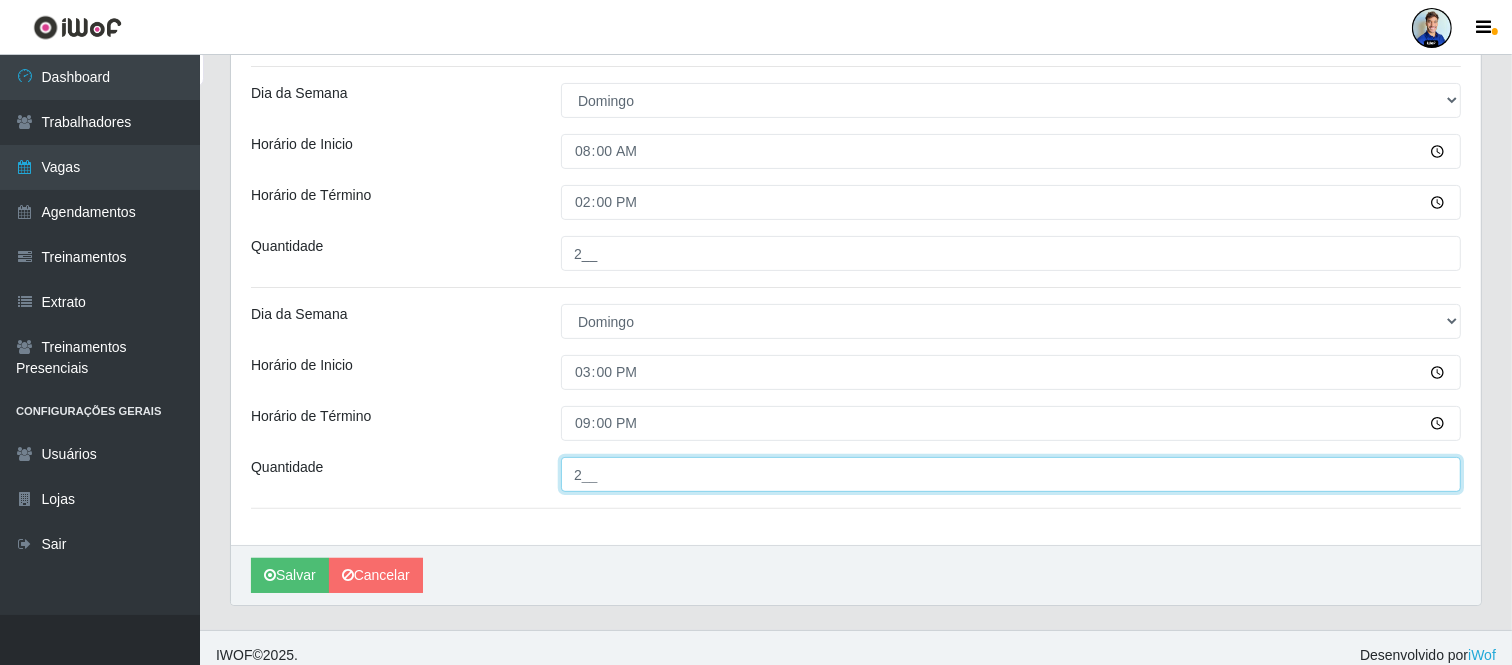 type on "2__" 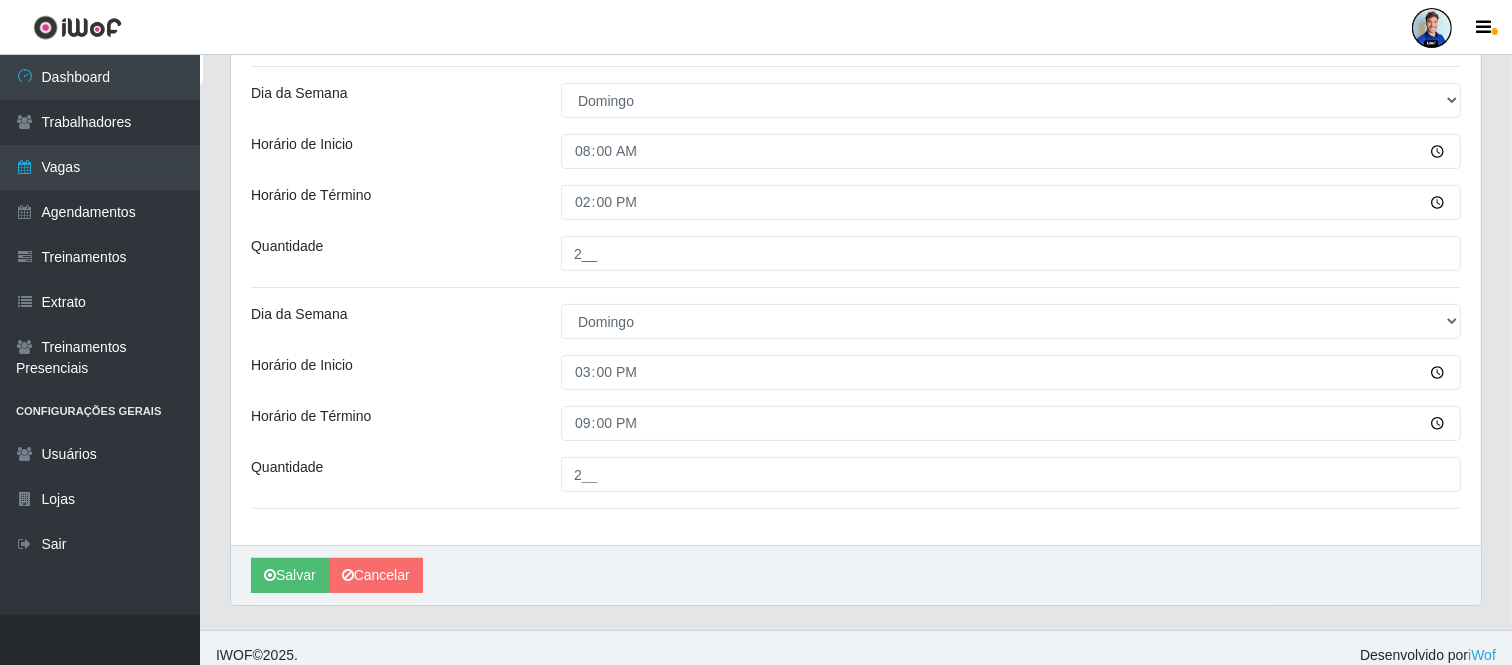 click on "Horário de Término" at bounding box center [391, 423] 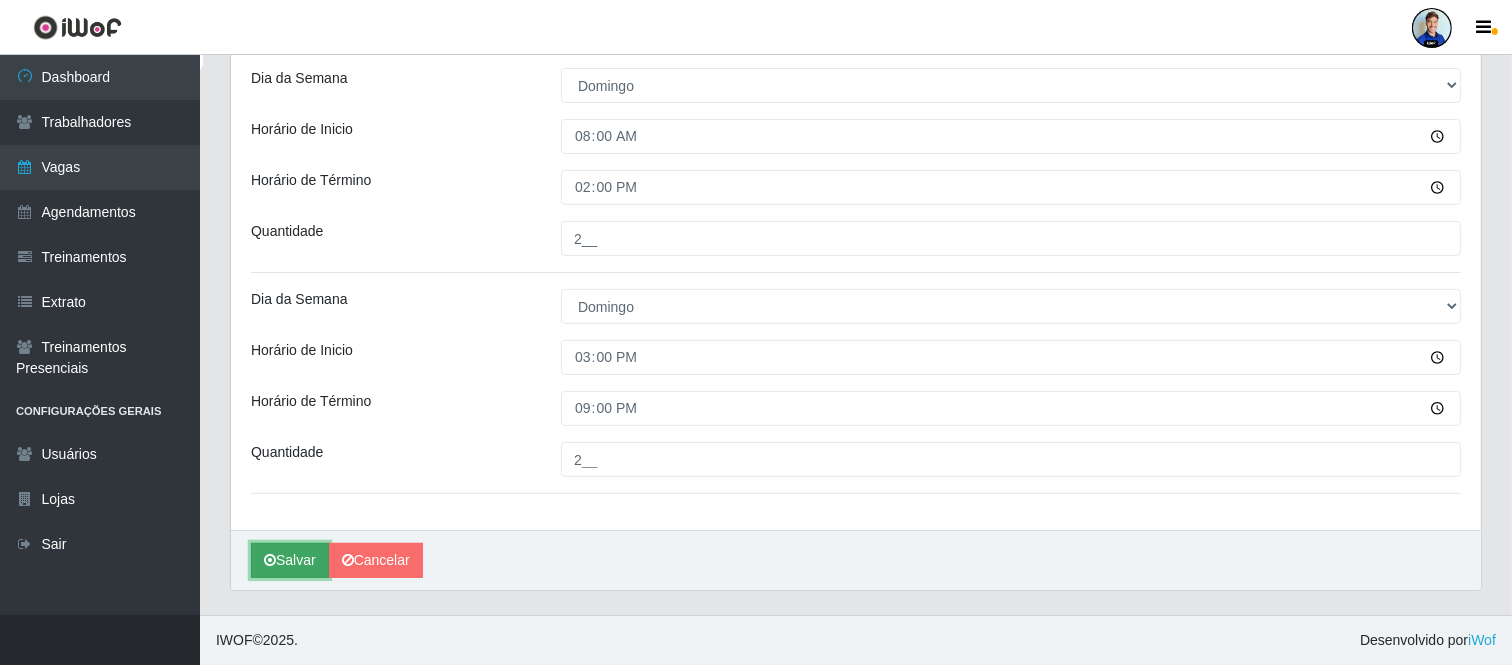click on "Salvar" at bounding box center (290, 560) 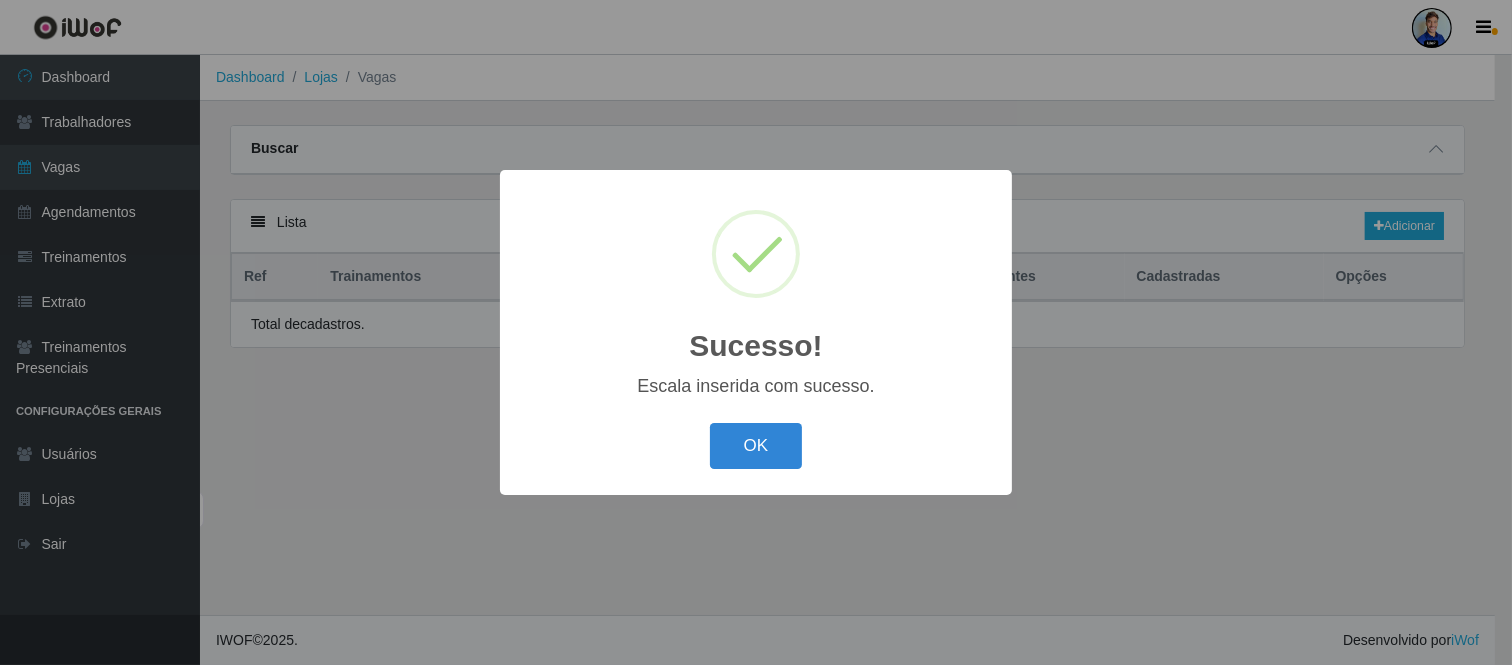 scroll, scrollTop: 0, scrollLeft: 0, axis: both 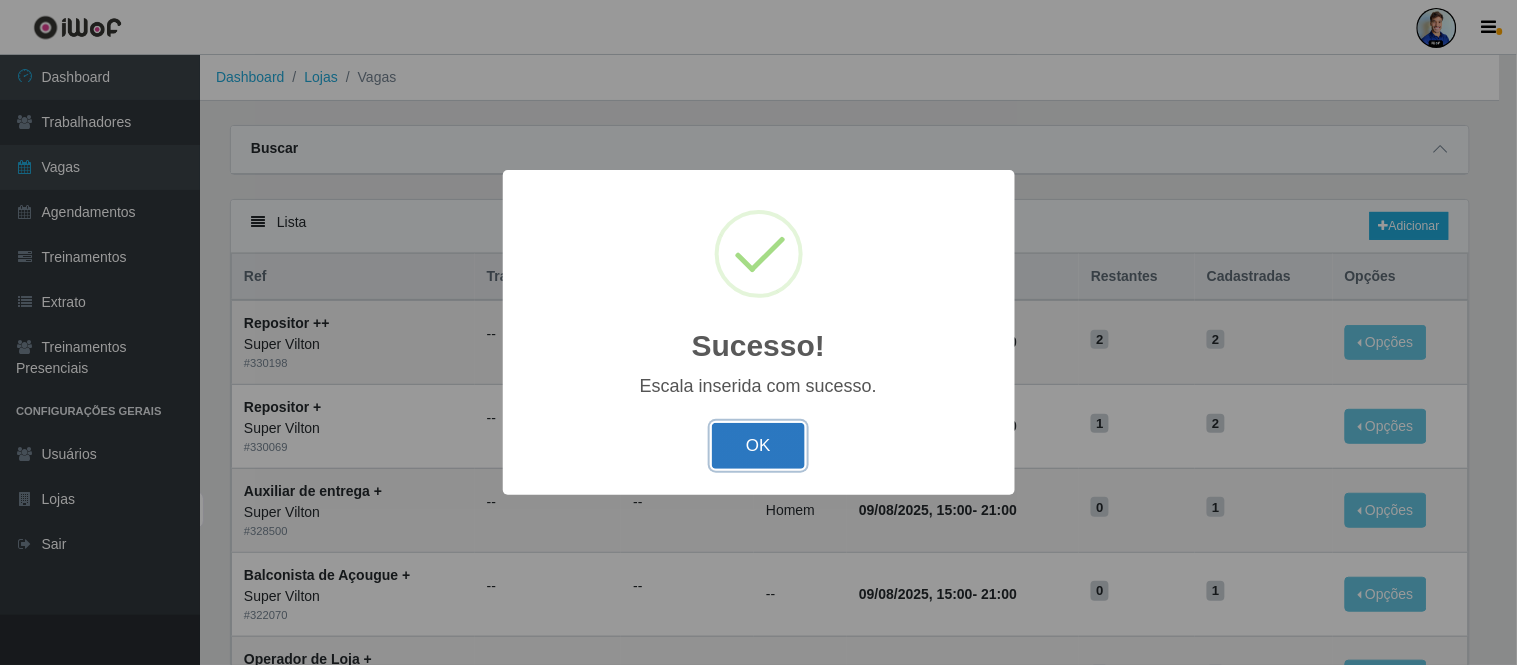 click on "OK" at bounding box center [758, 446] 